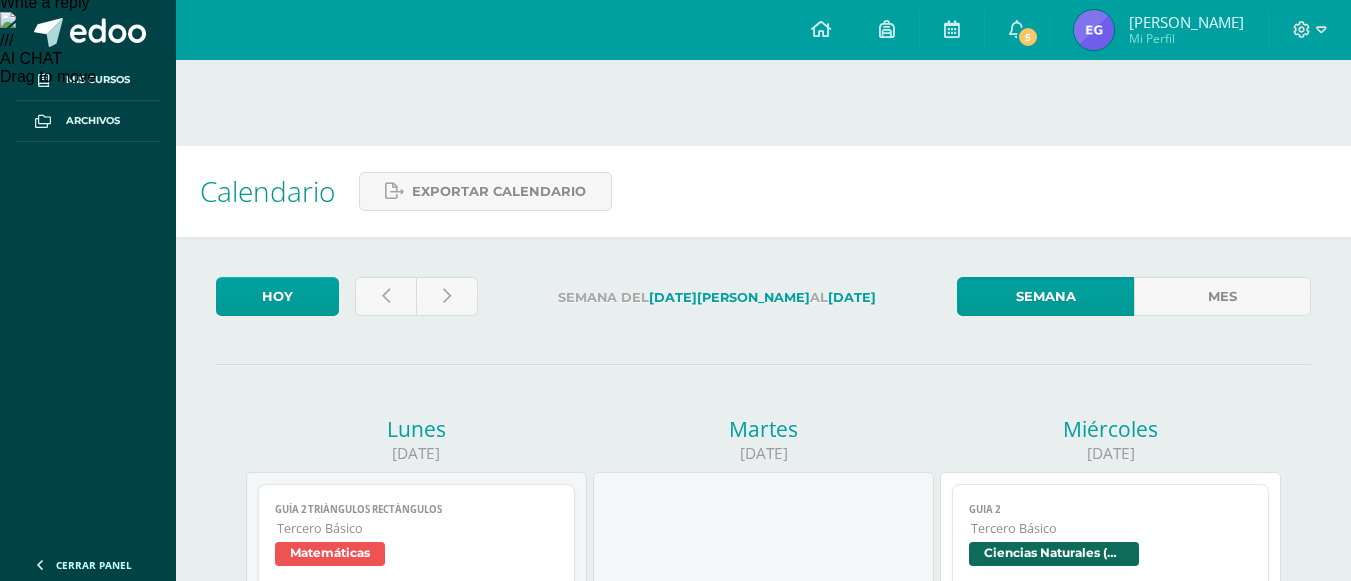 scroll, scrollTop: 573, scrollLeft: 0, axis: vertical 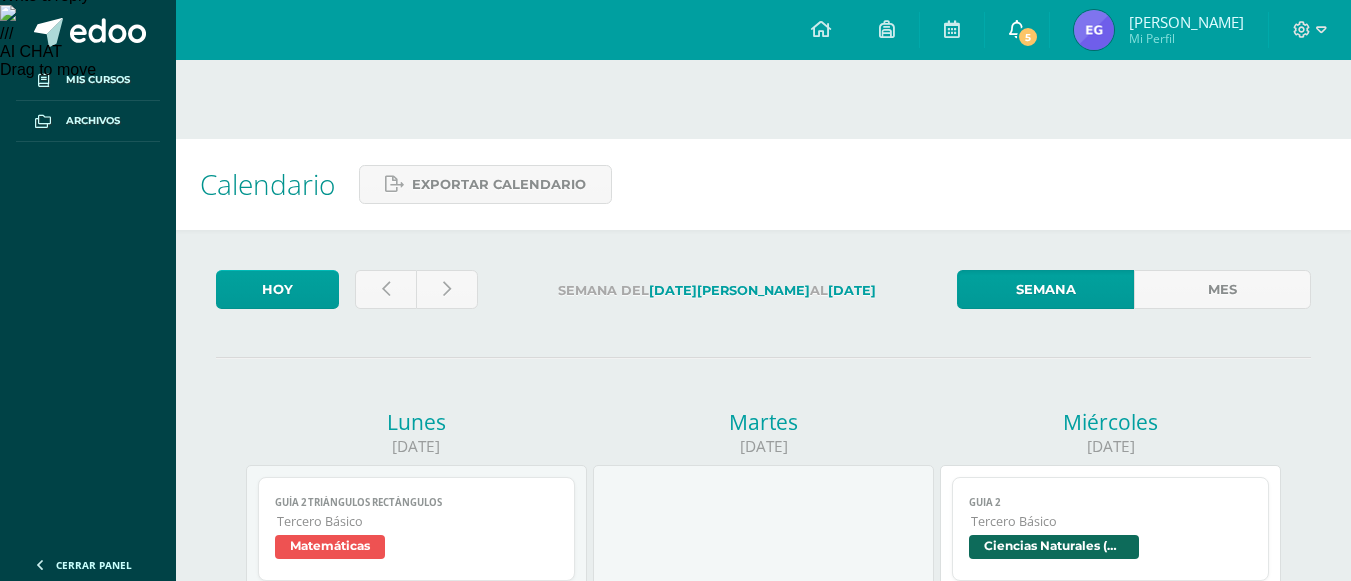 click on "5" at bounding box center (1028, 37) 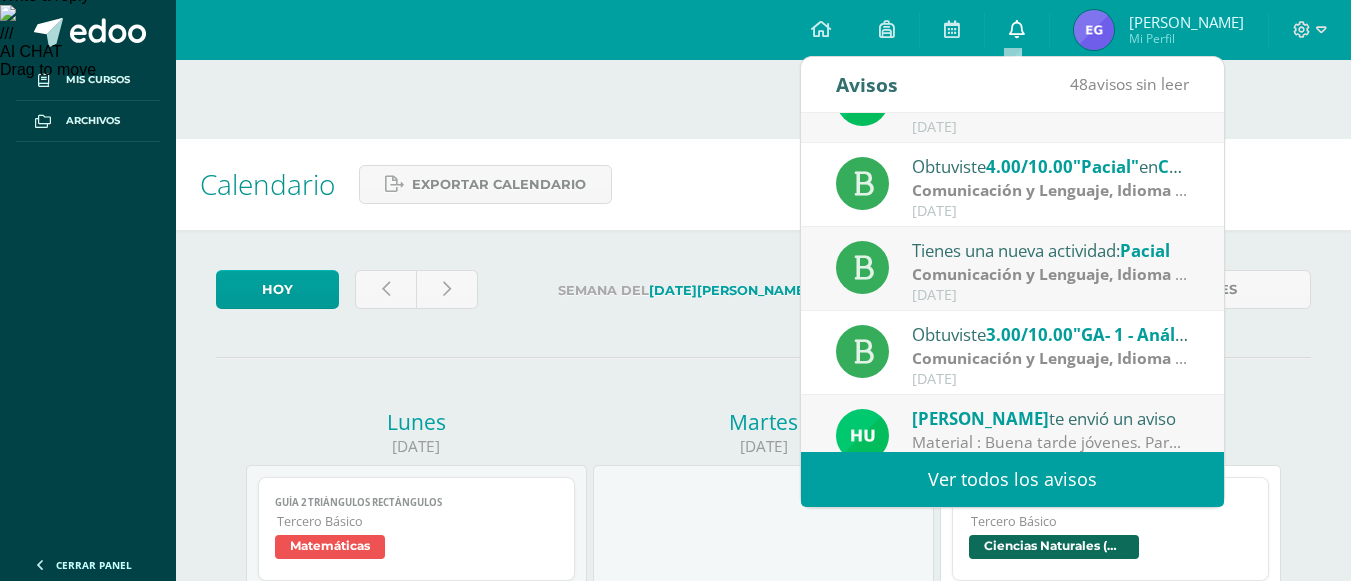 scroll, scrollTop: 309, scrollLeft: 0, axis: vertical 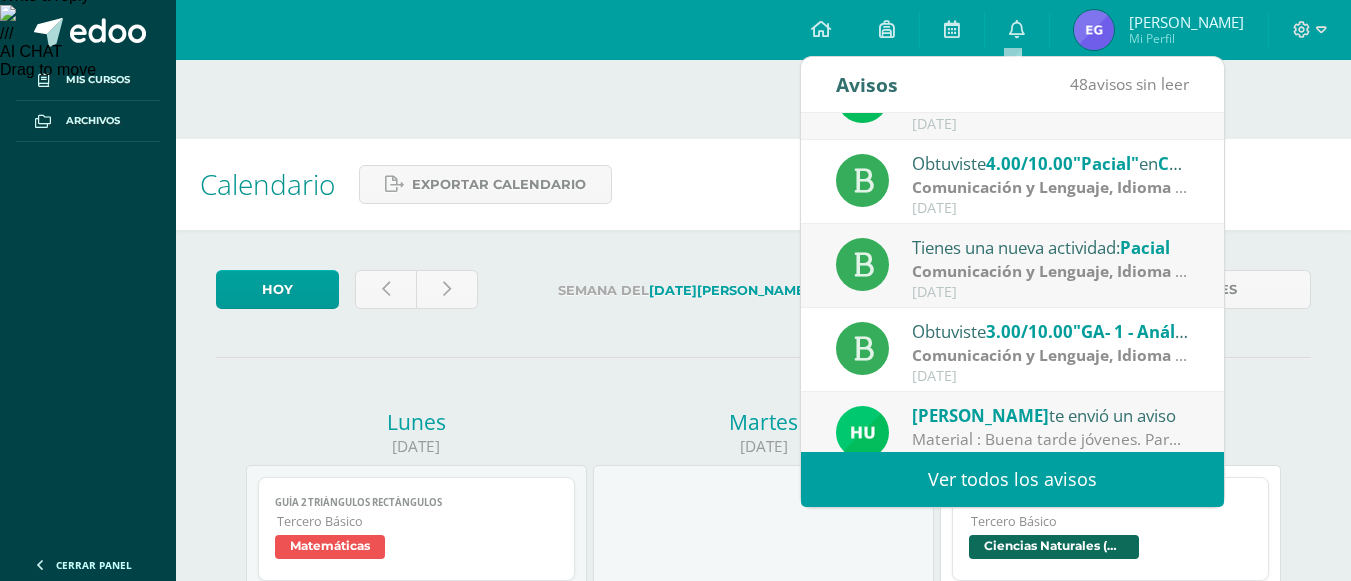 click on "Comunicación y Lenguaje, Idioma Español" at bounding box center (1074, 355) 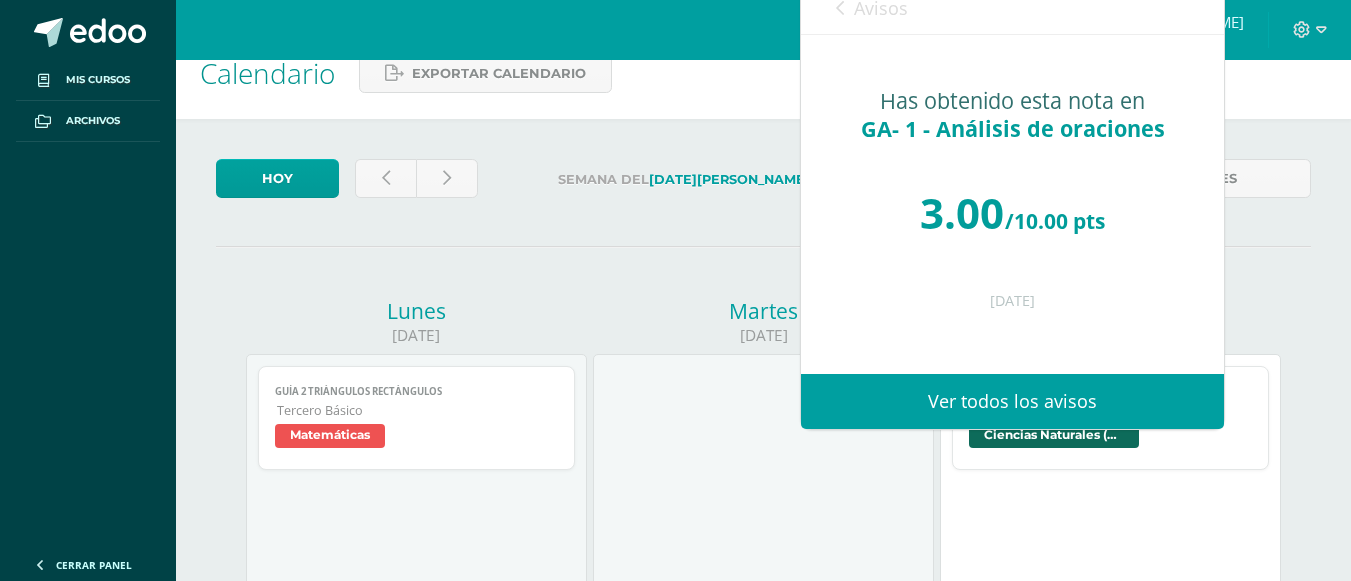 scroll, scrollTop: 686, scrollLeft: 0, axis: vertical 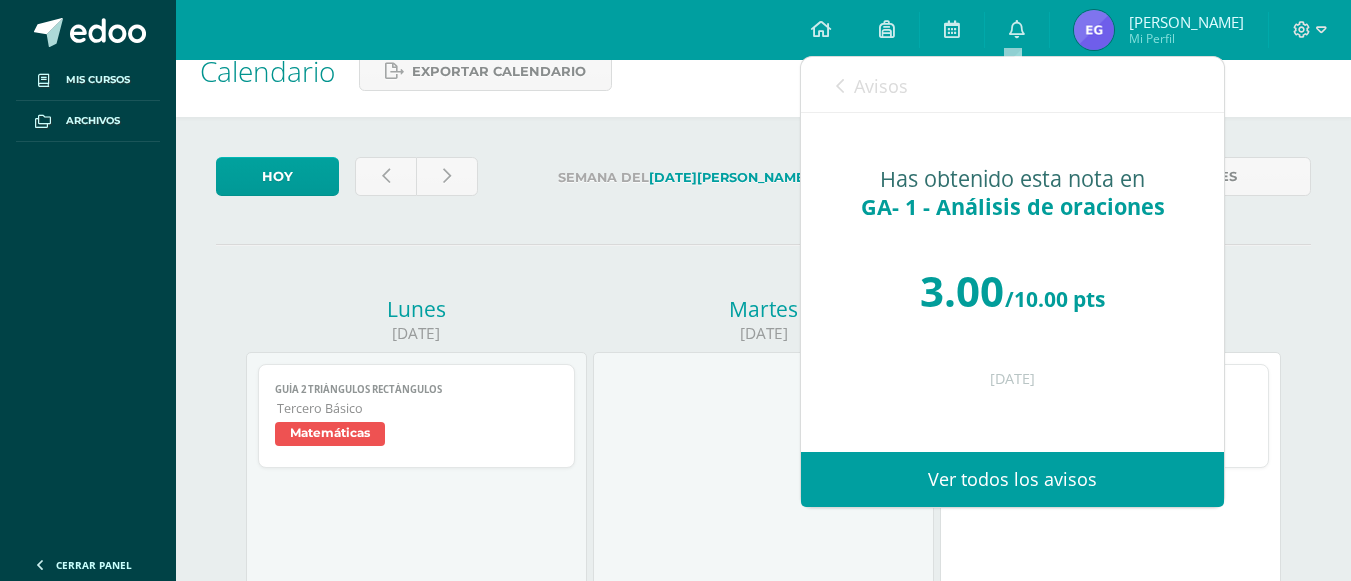 click at bounding box center [840, 86] 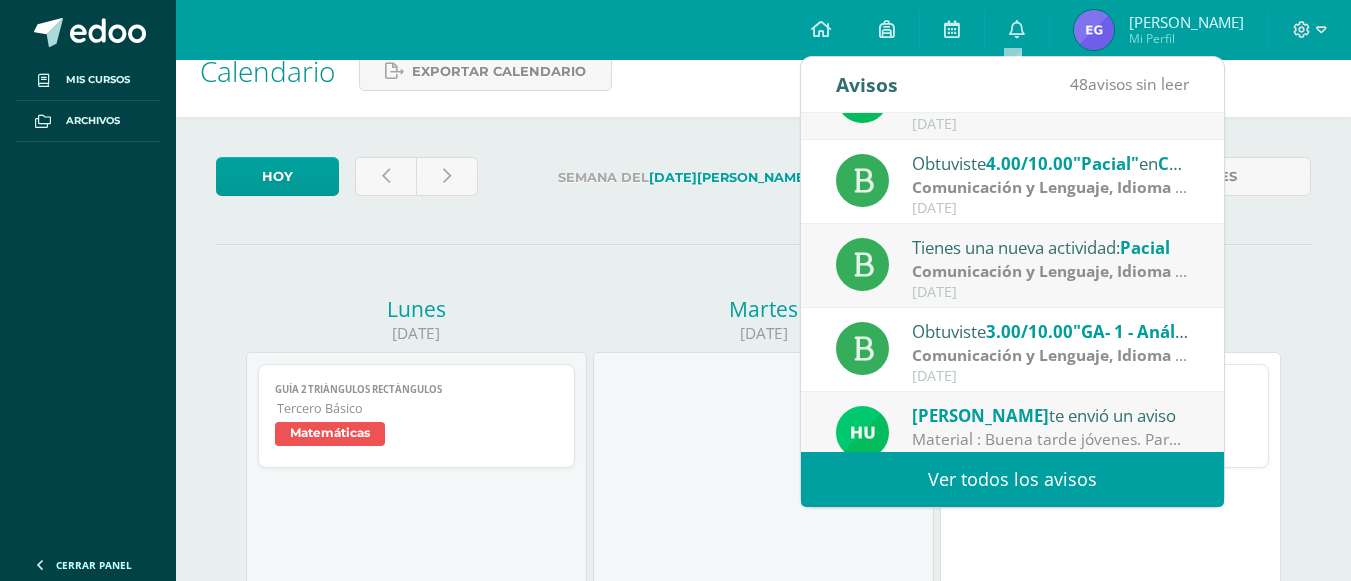 scroll, scrollTop: 333, scrollLeft: 0, axis: vertical 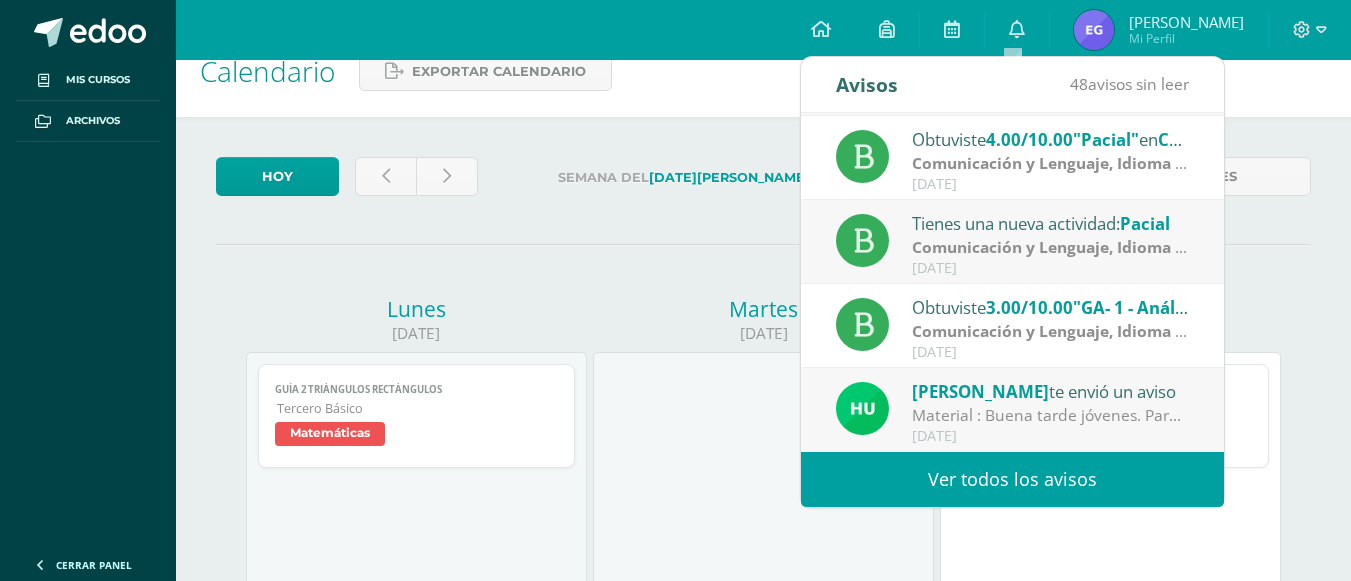 click on "Material :
Buena tarde jóvenes.
Para los 7 jóvenes que pidieron material para el proyecto, favor de comunicarse con mi persona por medio de correo, [EMAIL_ADDRESS][DOMAIN_NAME]. ya que tengo información que brindarles.
Colocar su nombre, y sección.
Saludos cordiales." at bounding box center (1051, 415) 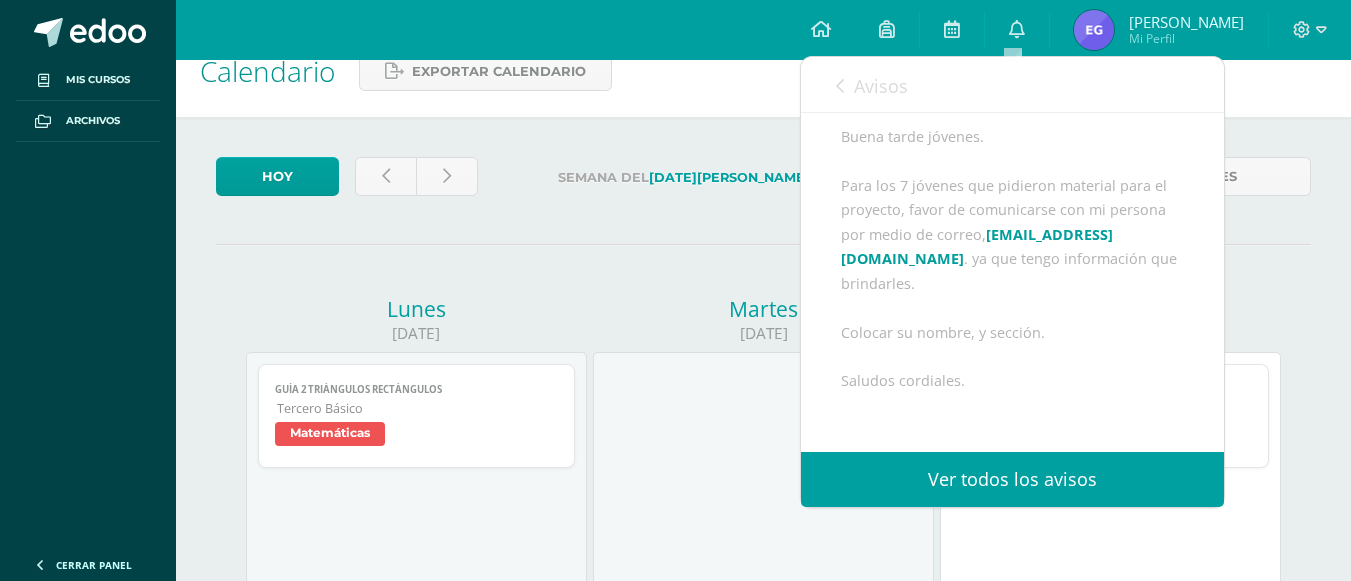 scroll, scrollTop: 0, scrollLeft: 0, axis: both 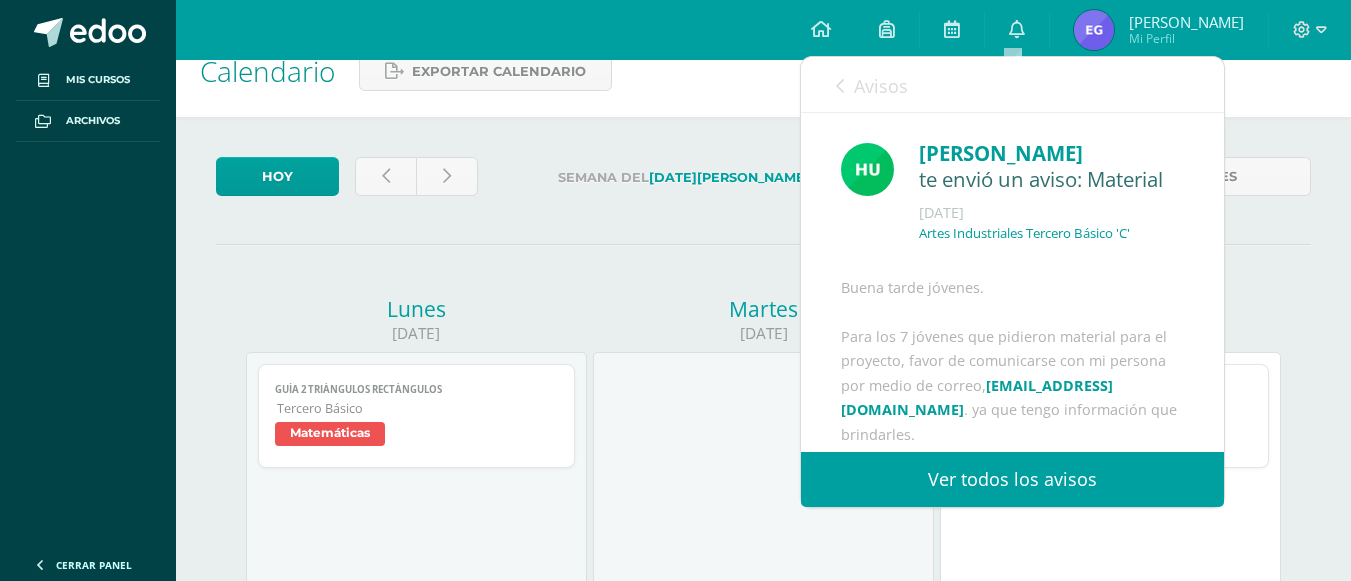 click at bounding box center [840, 86] 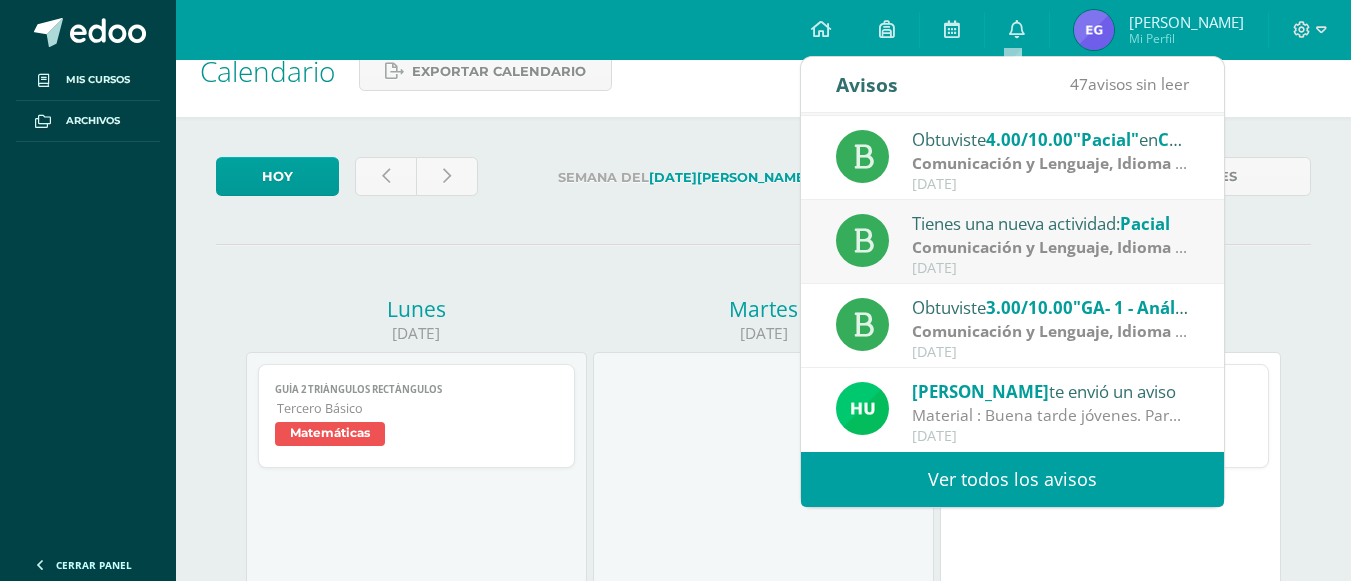 click on "Comunicación y Lenguaje, Idioma Español" at bounding box center (1074, 247) 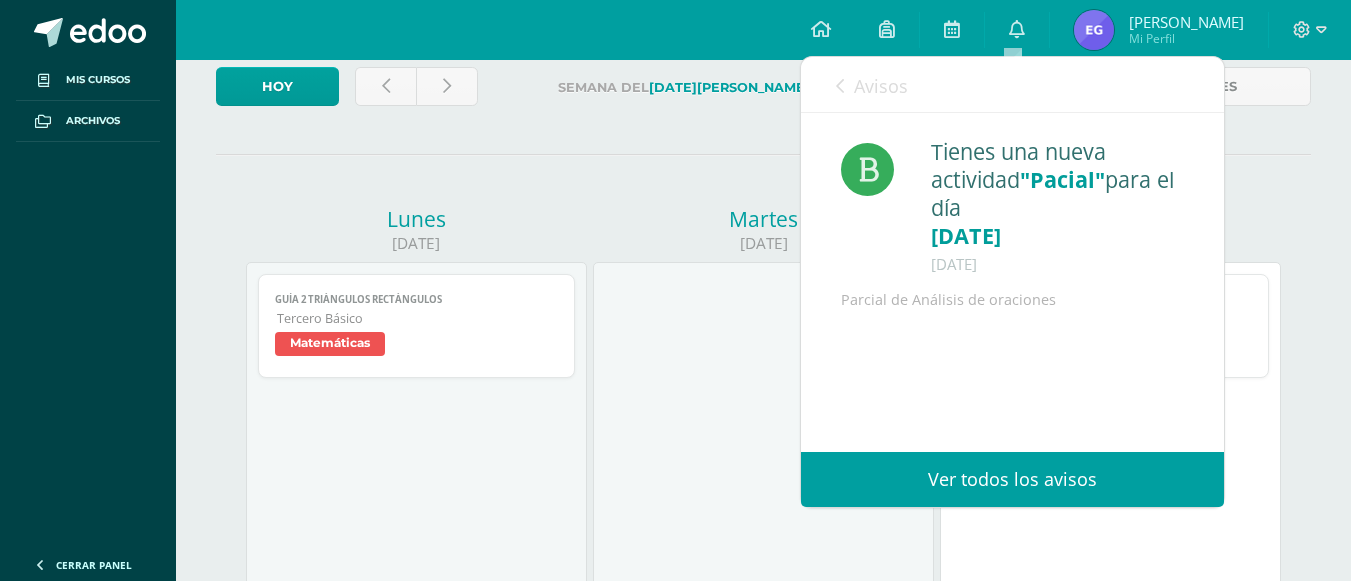 scroll, scrollTop: 777, scrollLeft: 0, axis: vertical 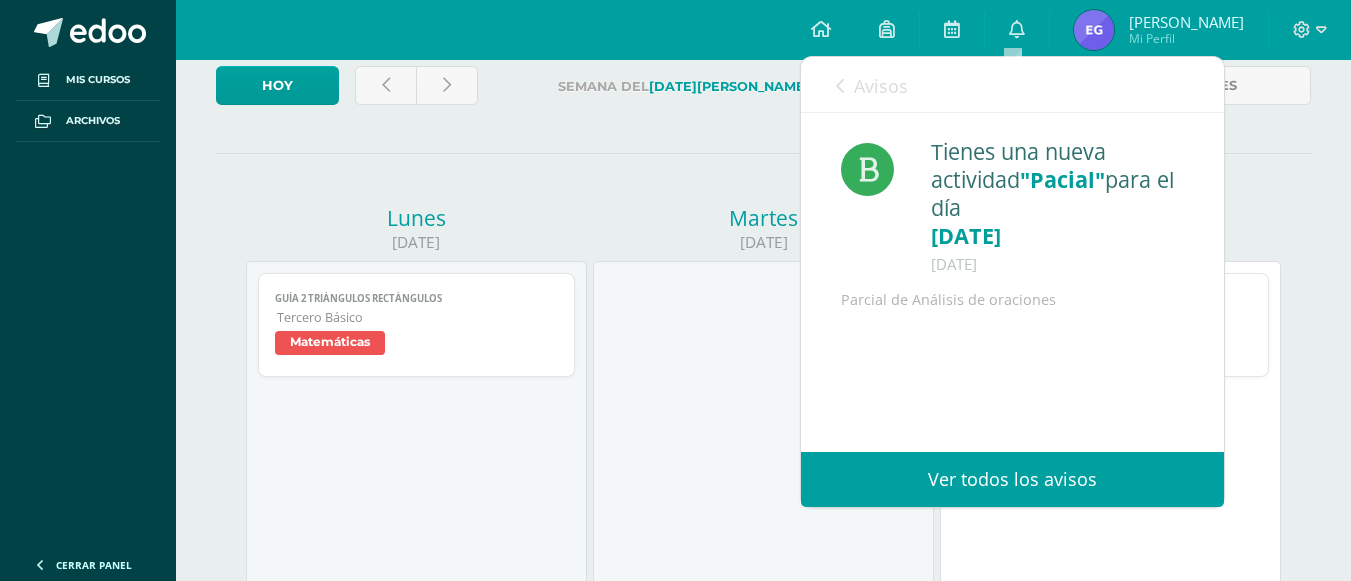 click at bounding box center (840, 86) 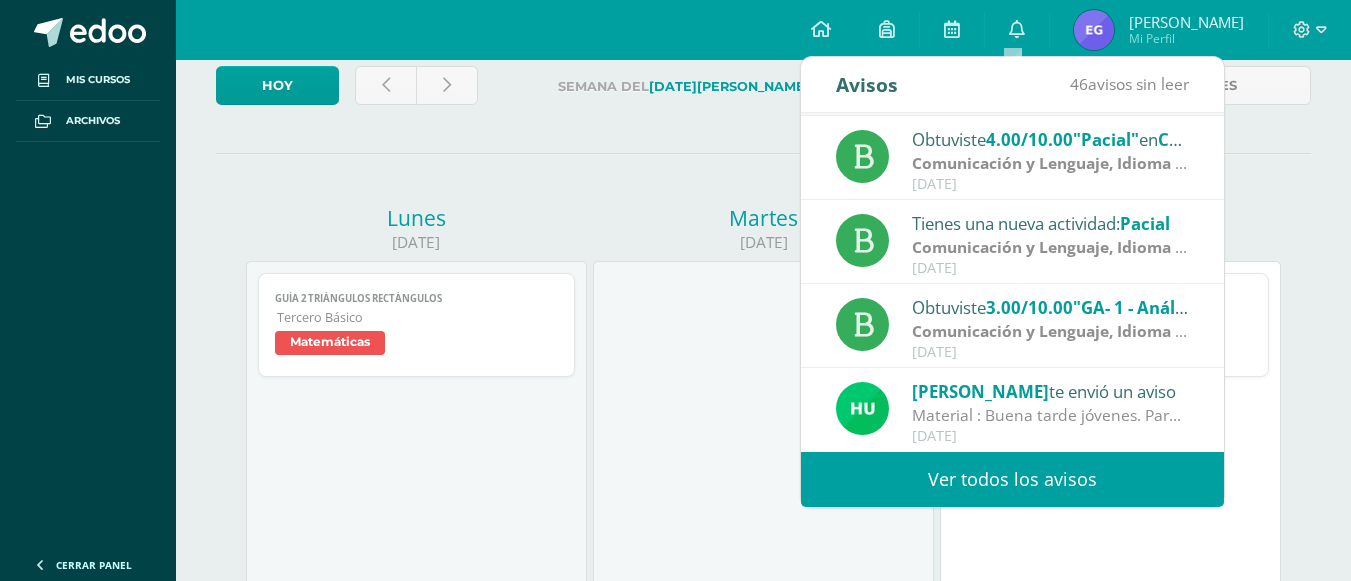click on "Lunes
07/07/2025
Guía 2 triángulos rectángulos
Matemáticas
Cargando contenido Guía 2 triángulos rectángulos Tercero Básico Matemáticas
Martes
08/07/2025
Miércoles
09/07/2025
Guia 2
Ciencias Naturales (Física Fundamental)
Cargando contenido Guia 2 Tercero Básico Ciencias Naturales (Física Fundamental)
Jueves
10/07/2025
Viernes
11/07/2025
GUIA 2 PLENO LECCIONES 2 Y 3
Razonamiento Matemático
Cargando contenido GUIA 2 PLENO LECCIONES 2 Y 3 Tercero Básico" at bounding box center [763, 838] 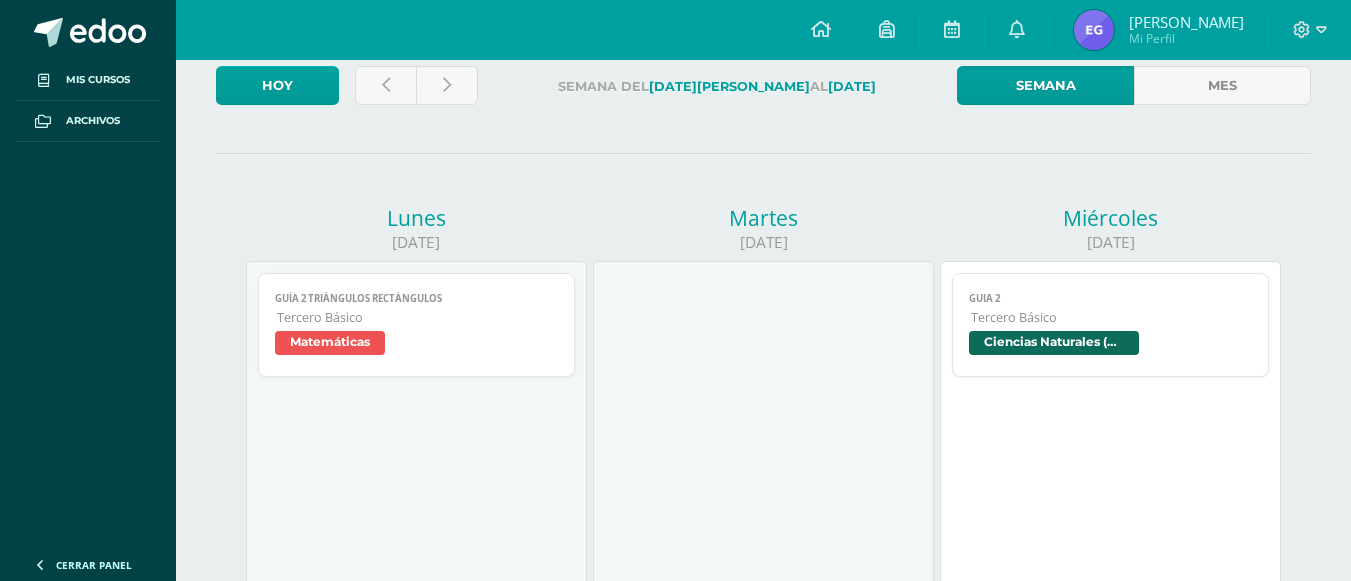 click on "Esteban Alexander
Mi Perfil" at bounding box center [1159, 30] 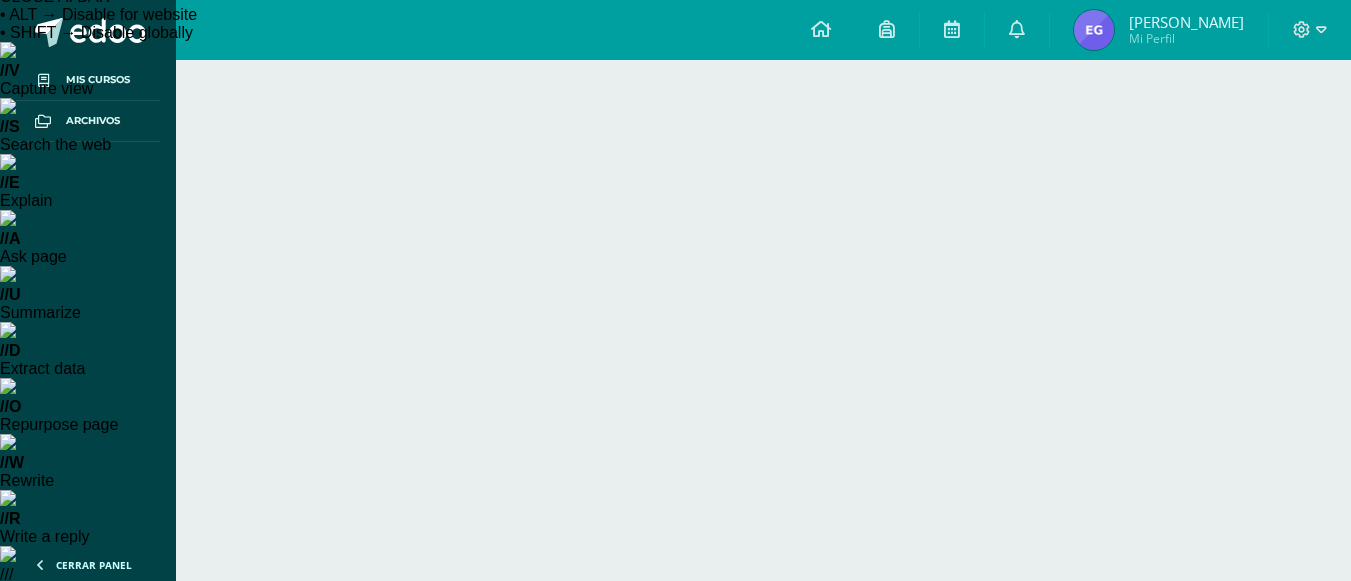 scroll, scrollTop: 0, scrollLeft: 0, axis: both 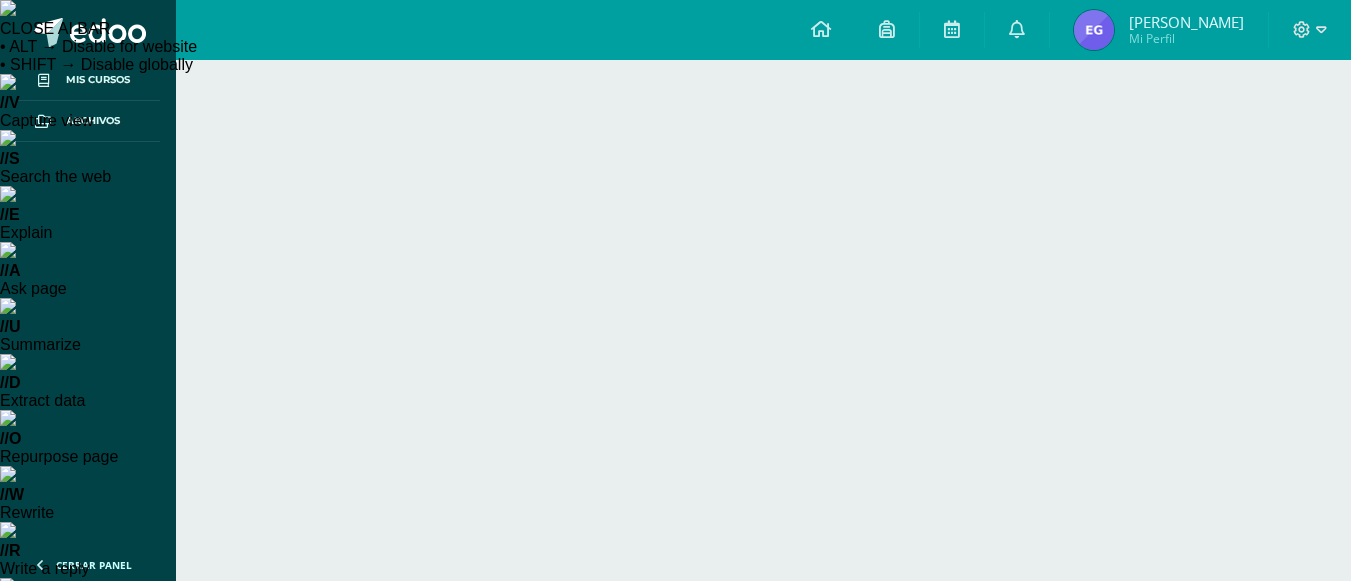 click on "Actividades" at bounding box center (694, 948) 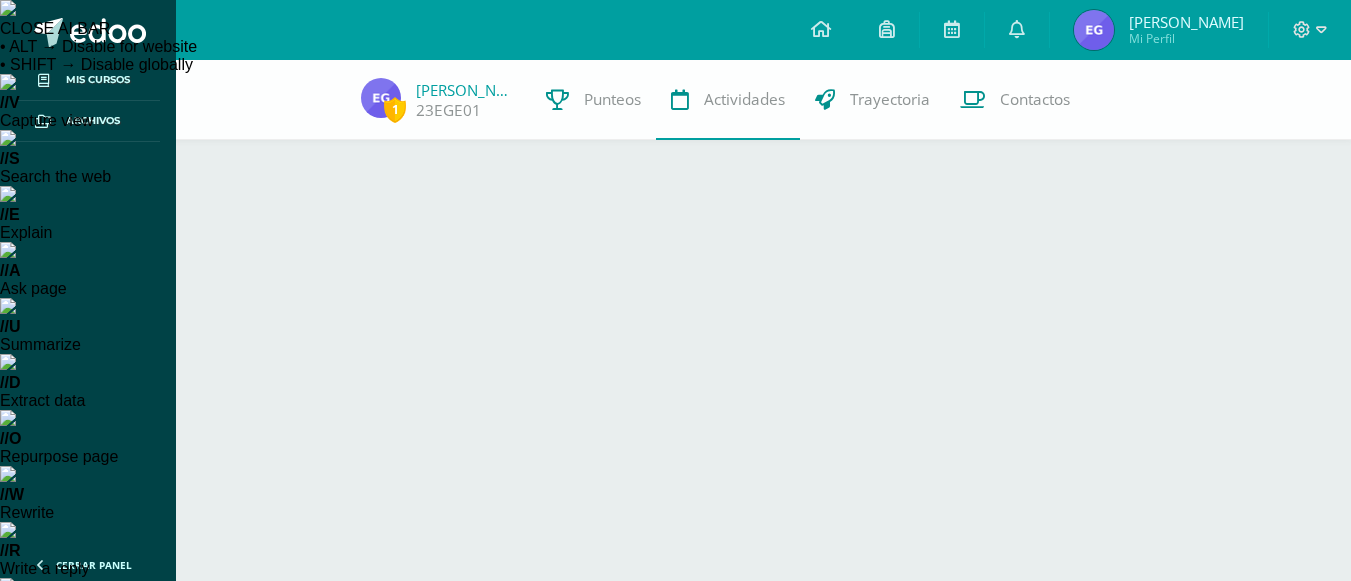 scroll, scrollTop: 0, scrollLeft: 0, axis: both 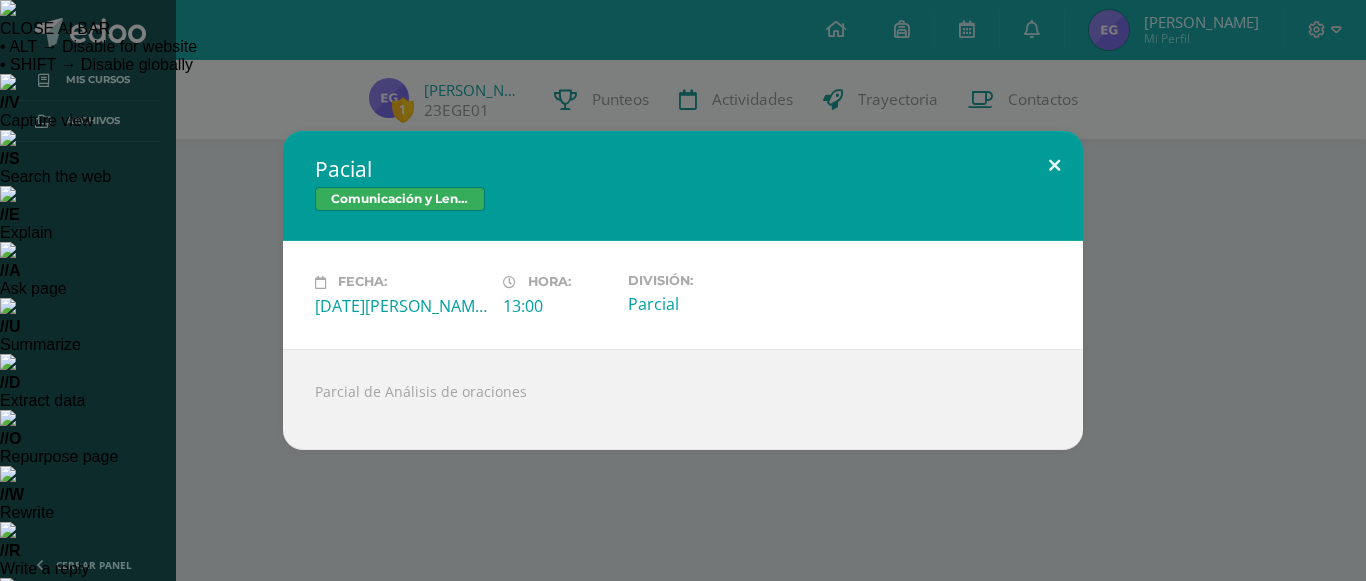 click at bounding box center [1054, 165] 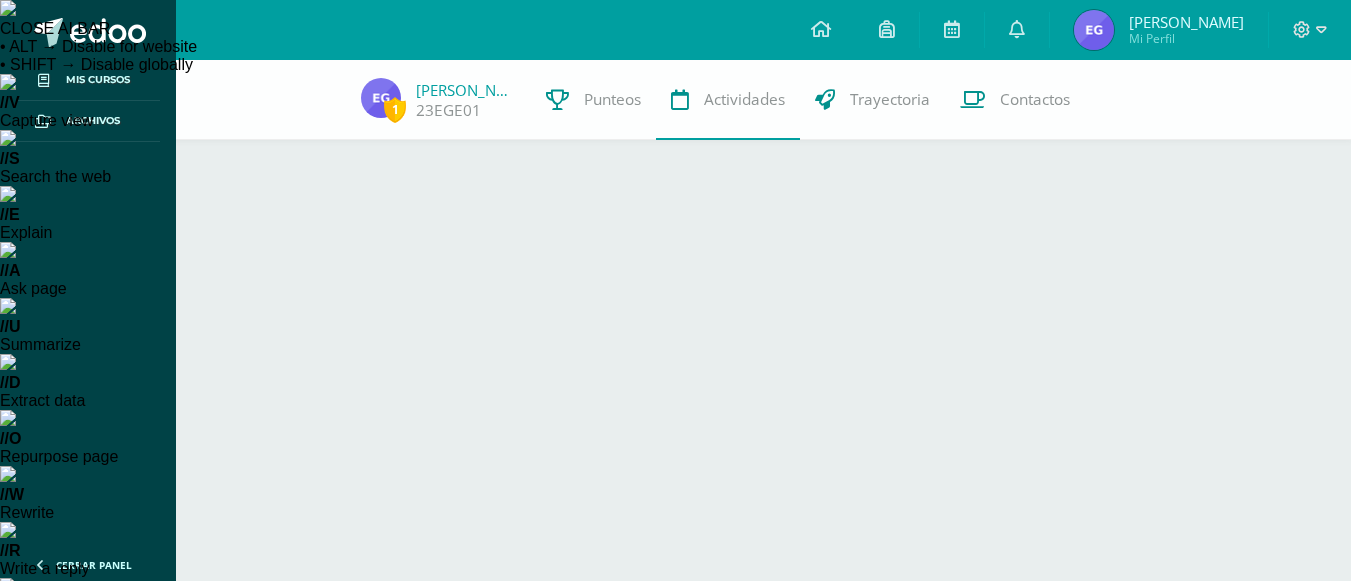 click on "Guia 3" at bounding box center [760, 1052] 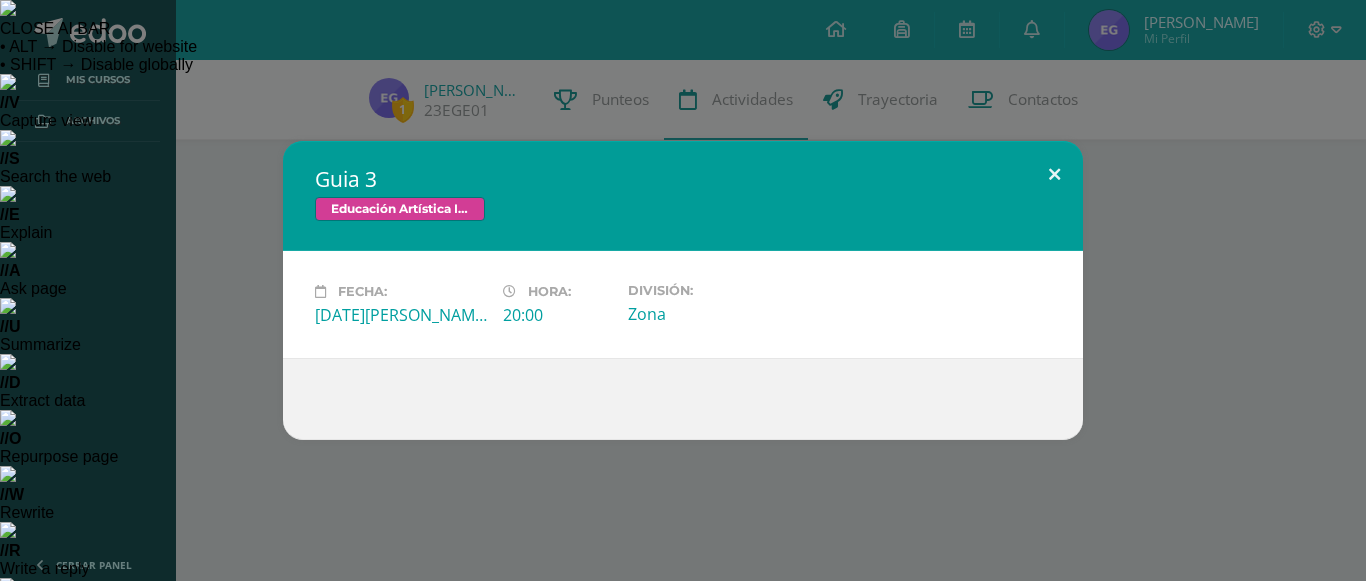 click at bounding box center [1054, 175] 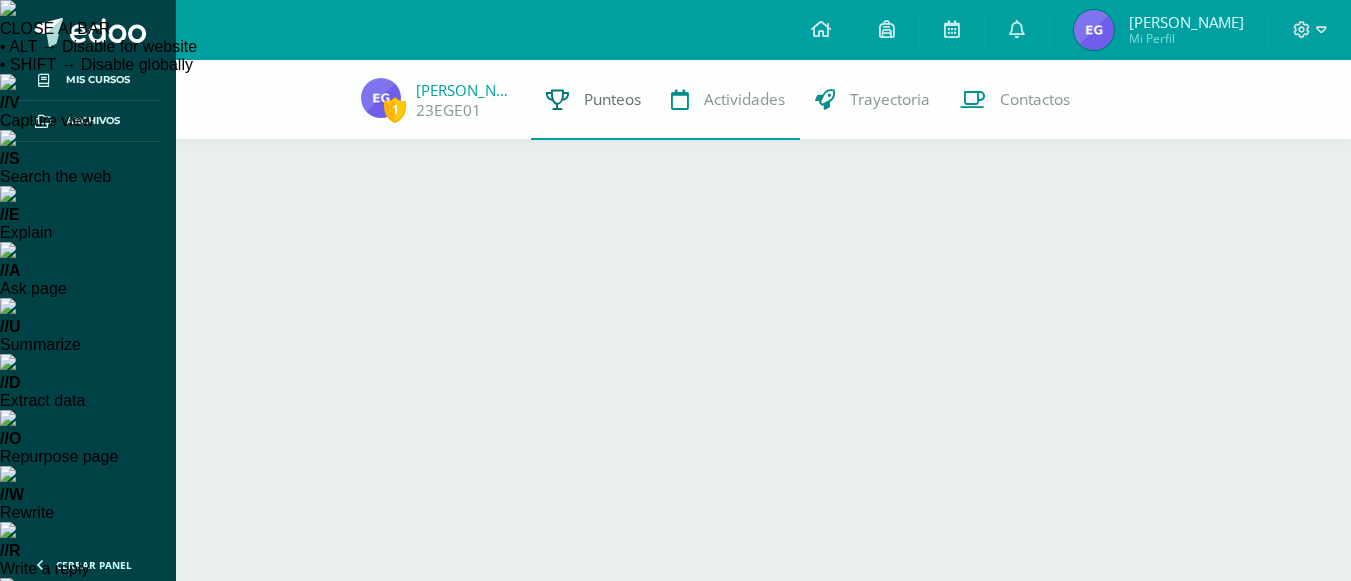 click on "Punteos" at bounding box center (612, 99) 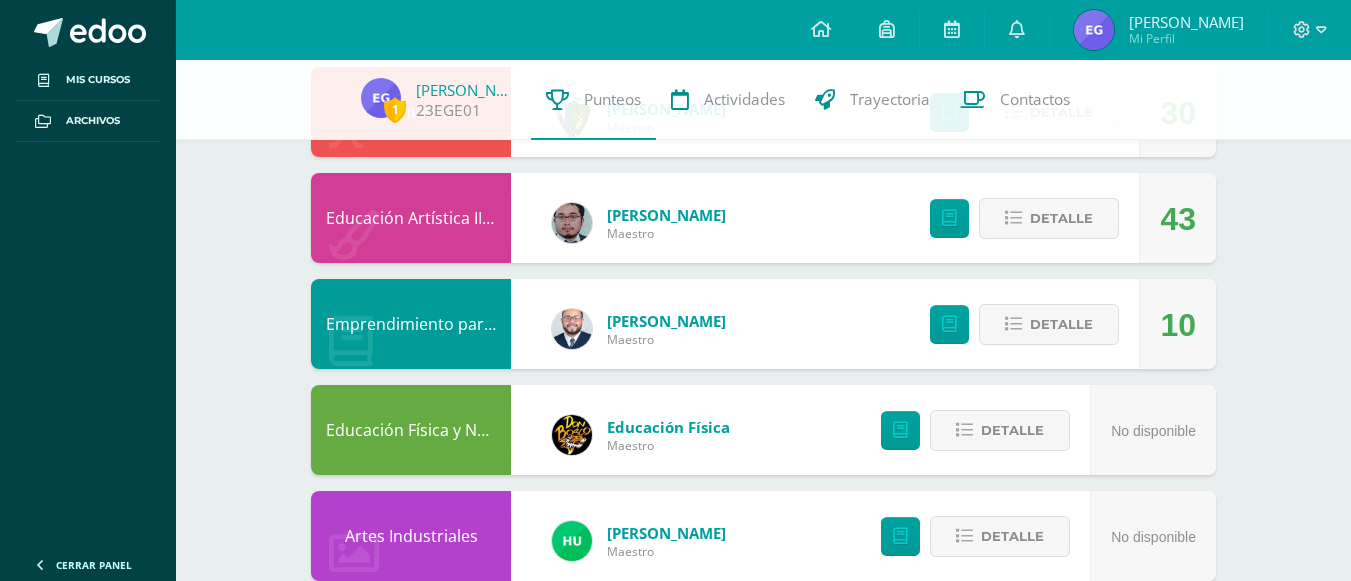 scroll, scrollTop: 1153, scrollLeft: 0, axis: vertical 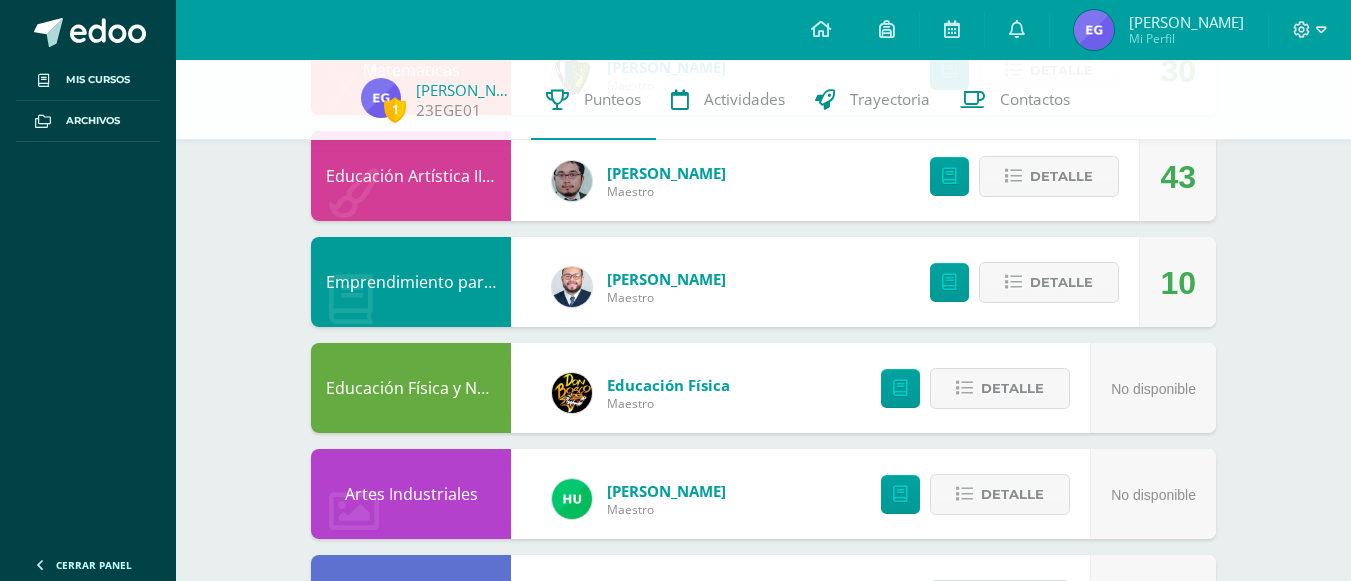 click on "Detalle" at bounding box center (1067, 918) 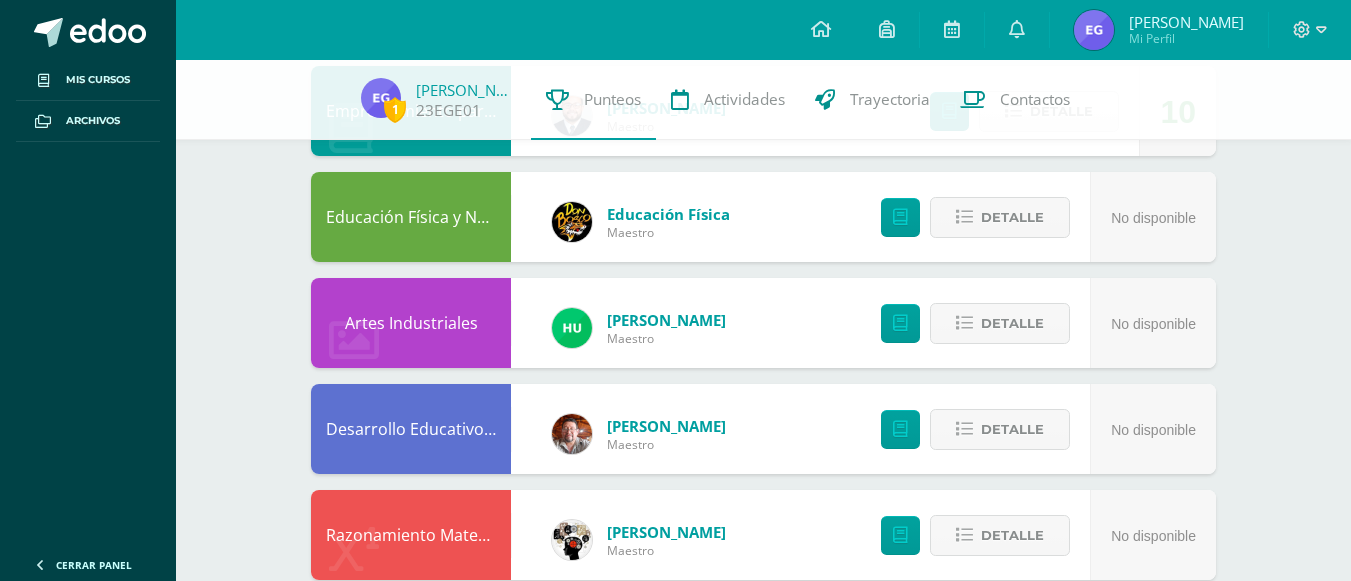 scroll, scrollTop: 1326, scrollLeft: 0, axis: vertical 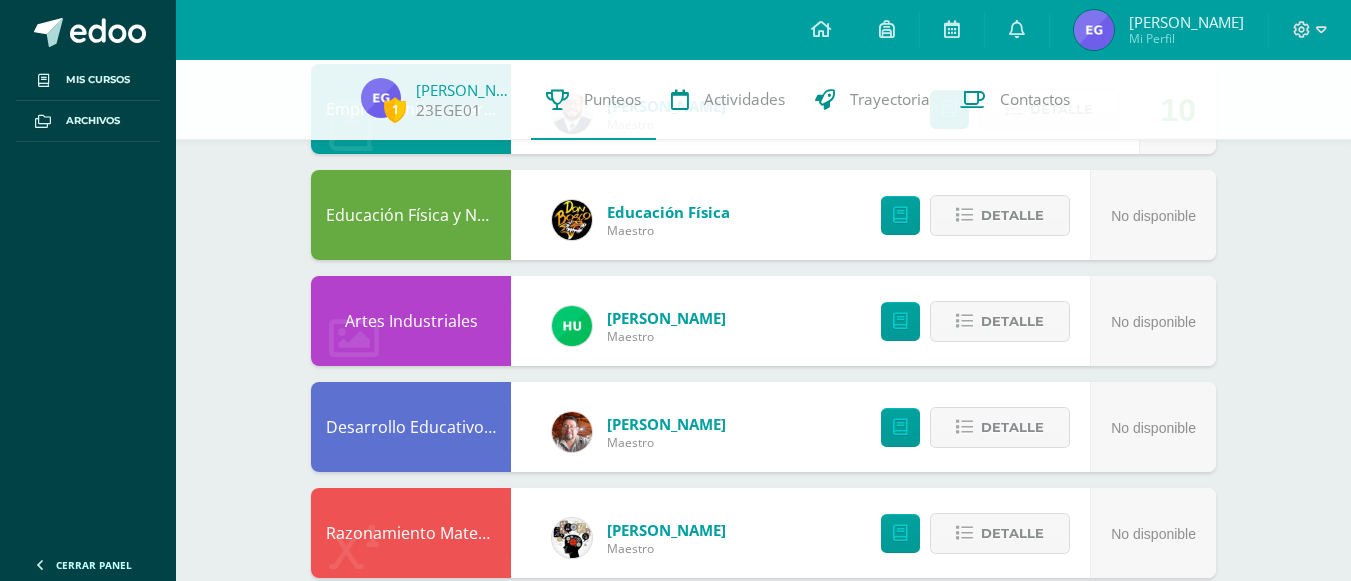 click on "4.29" at bounding box center [1094, 1049] 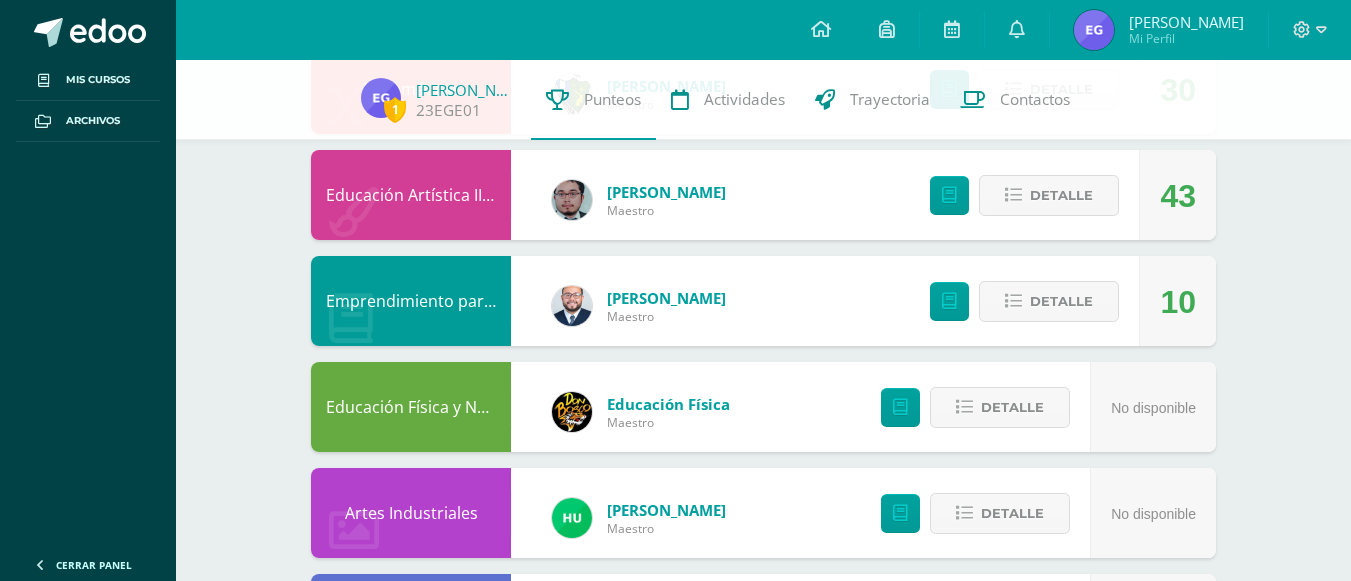 scroll, scrollTop: 1133, scrollLeft: 0, axis: vertical 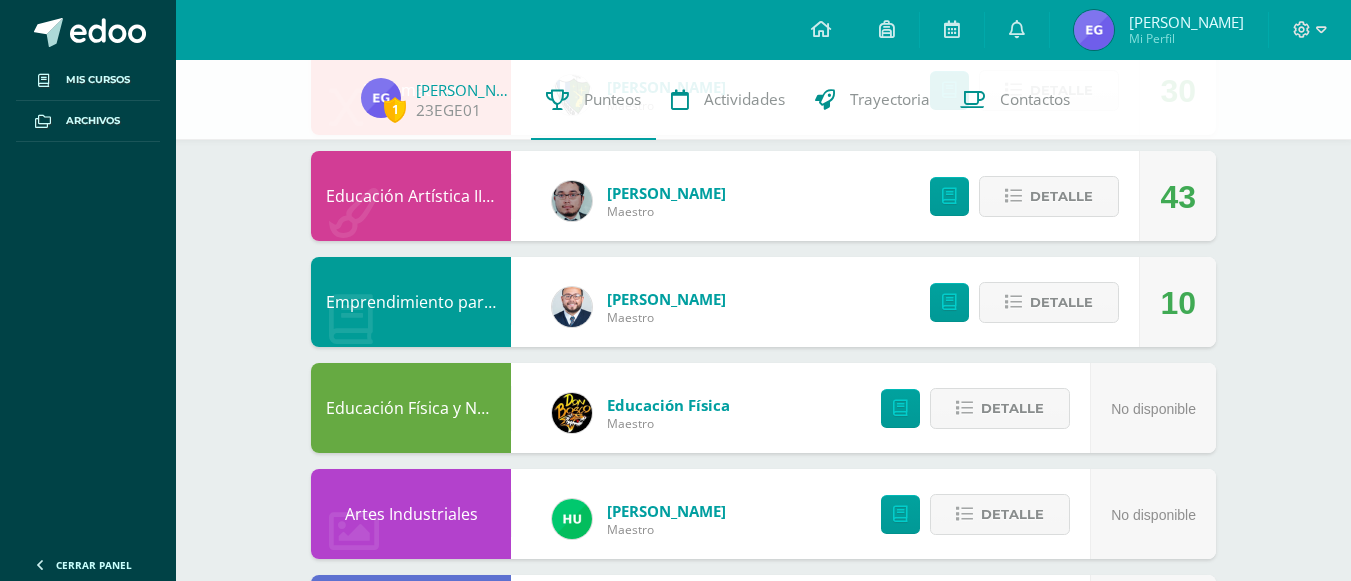 click on "Detalle" at bounding box center (1079, 938) 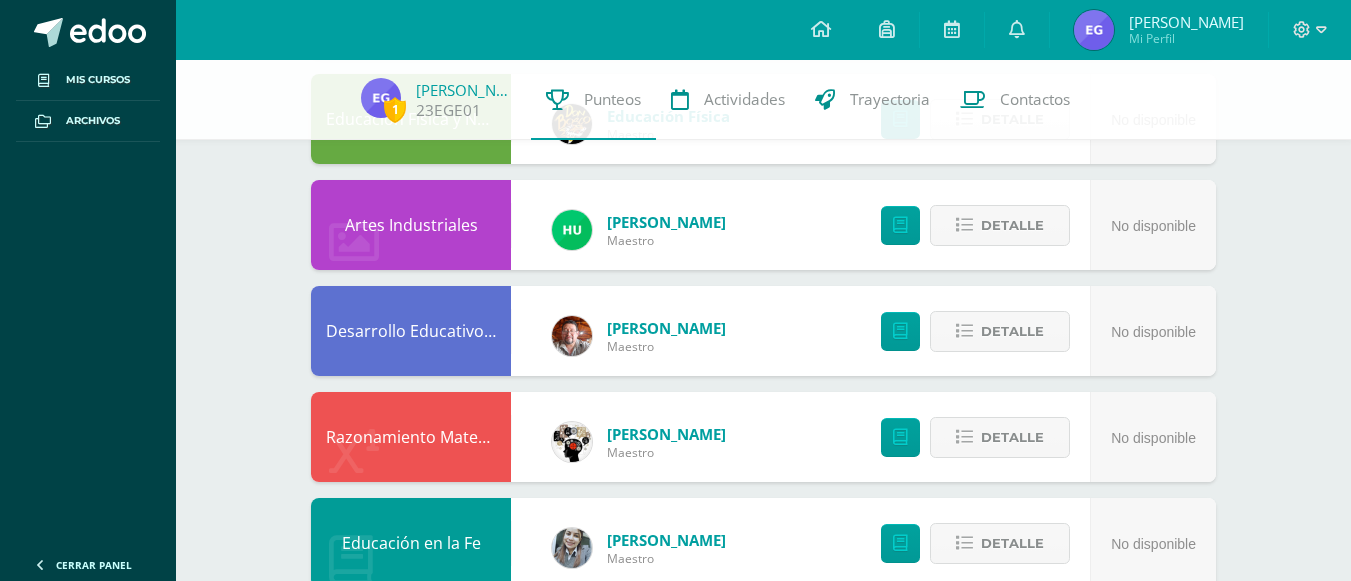 scroll, scrollTop: 1453, scrollLeft: 0, axis: vertical 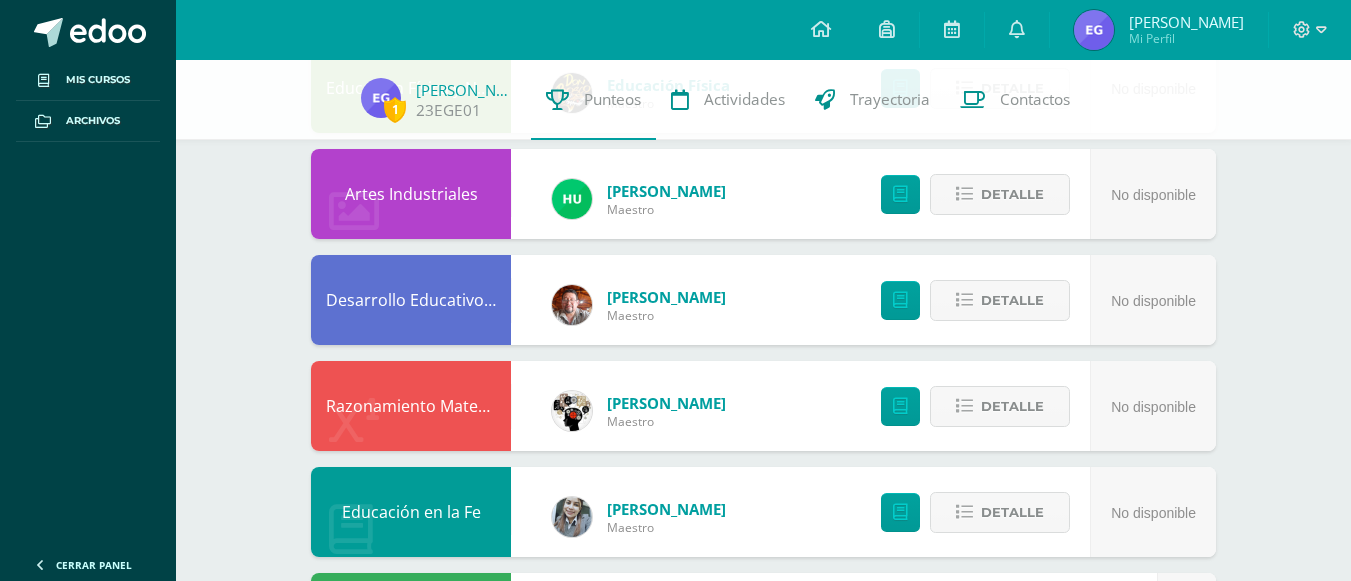 click on "Detalle" at bounding box center (1079, 1148) 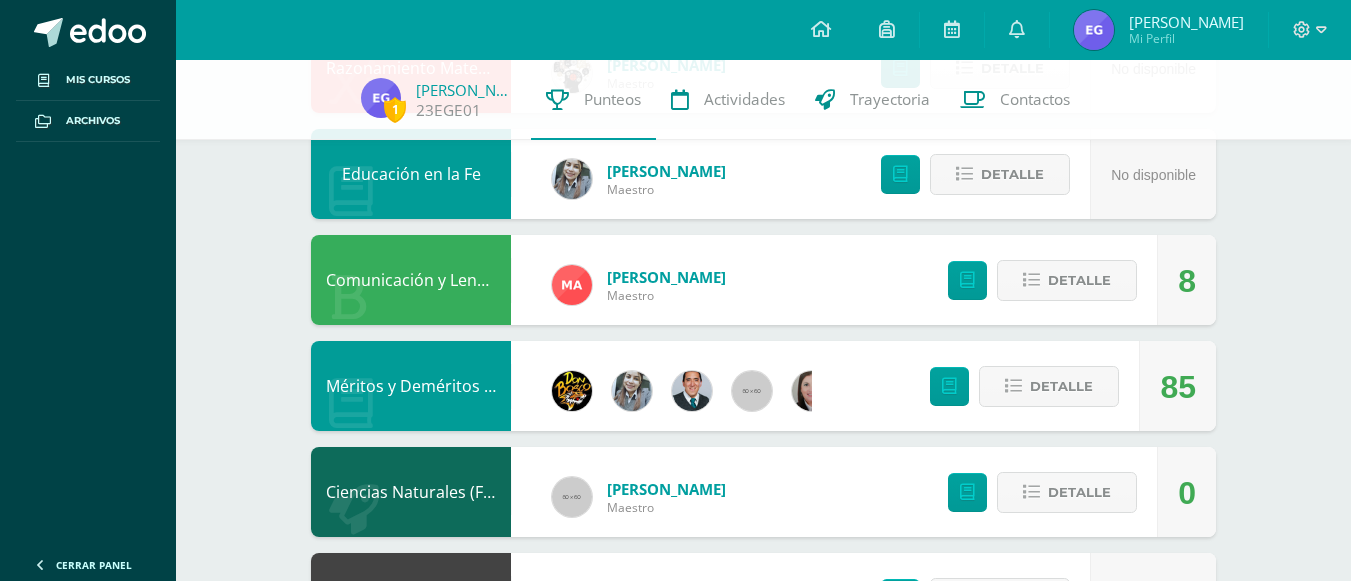 scroll, scrollTop: 1900, scrollLeft: 0, axis: vertical 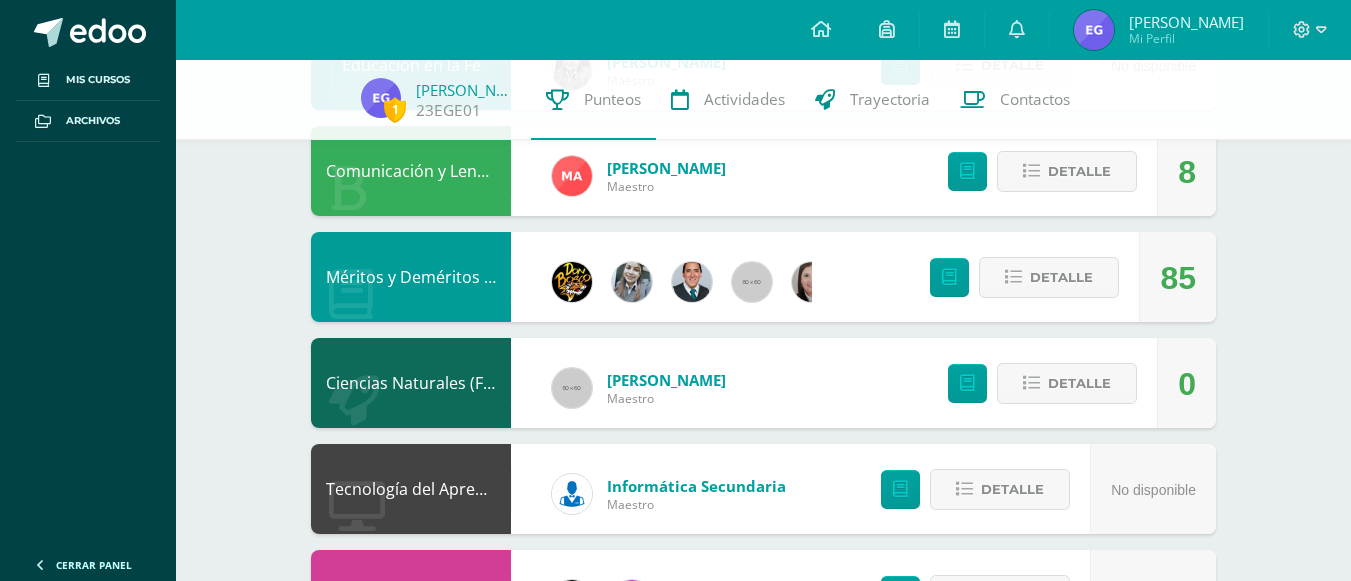 click on "2.50" at bounding box center [1094, 1005] 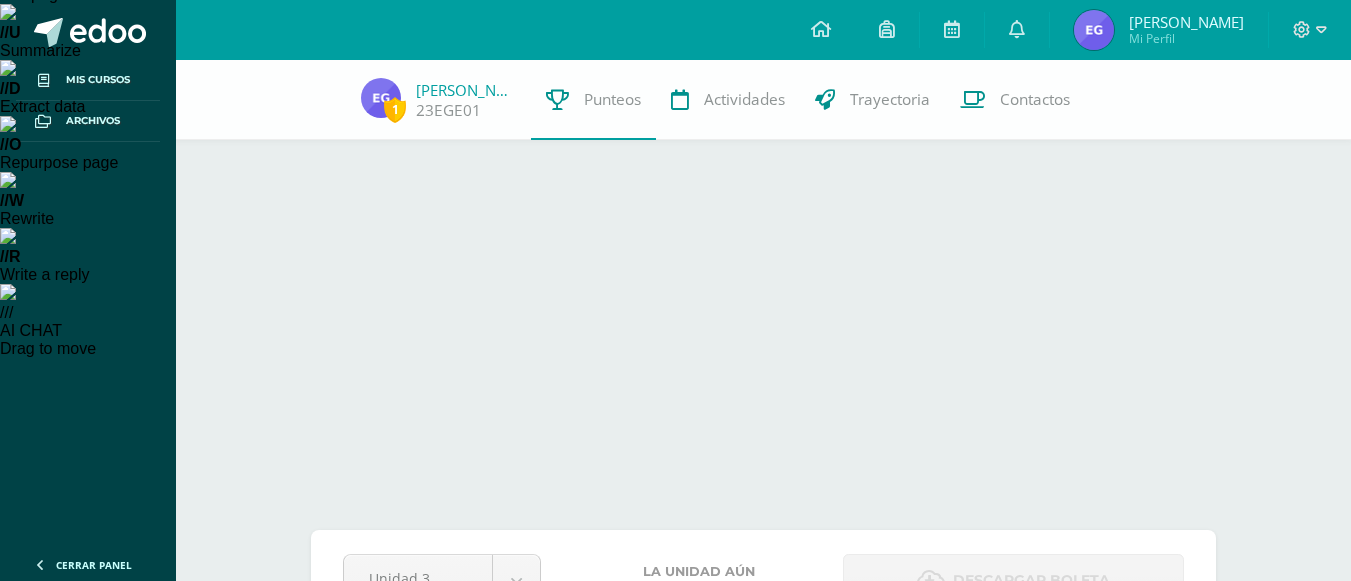 scroll, scrollTop: 289, scrollLeft: 0, axis: vertical 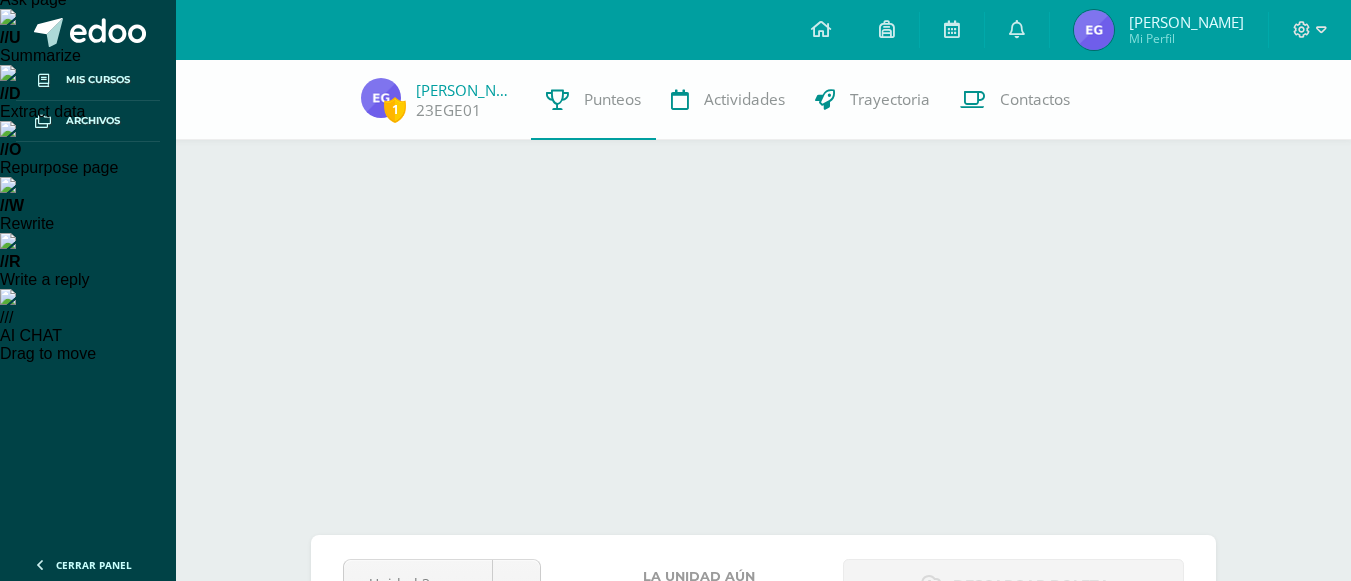 click on "Detalle" at bounding box center [1049, 1040] 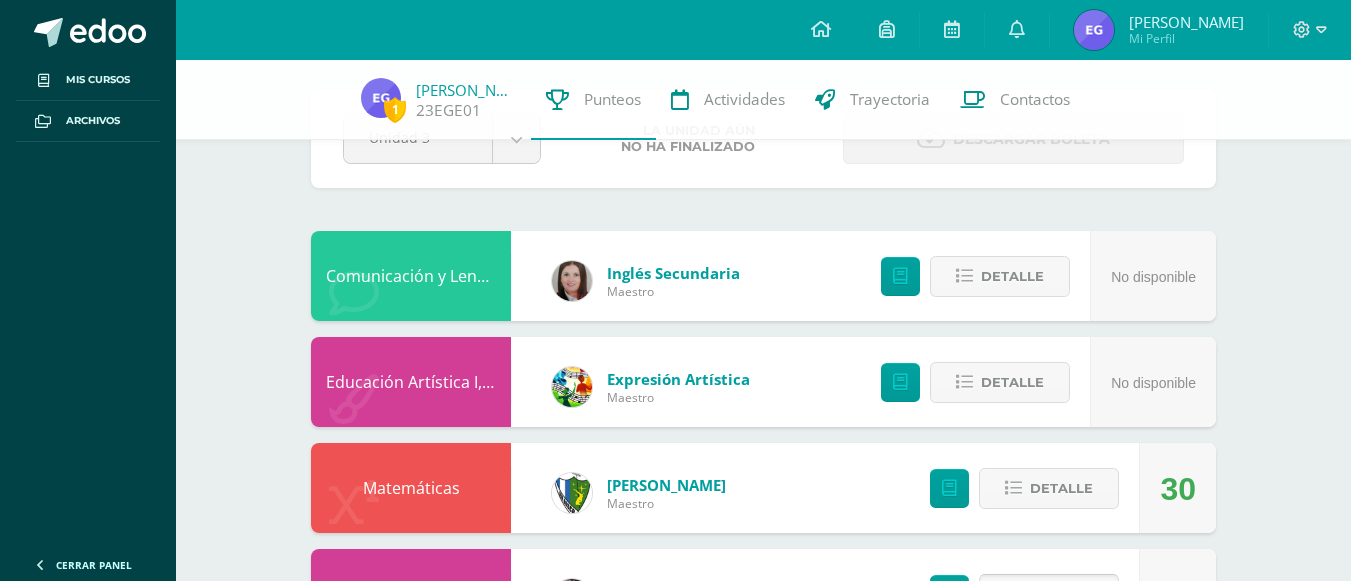 scroll, scrollTop: 582, scrollLeft: 0, axis: vertical 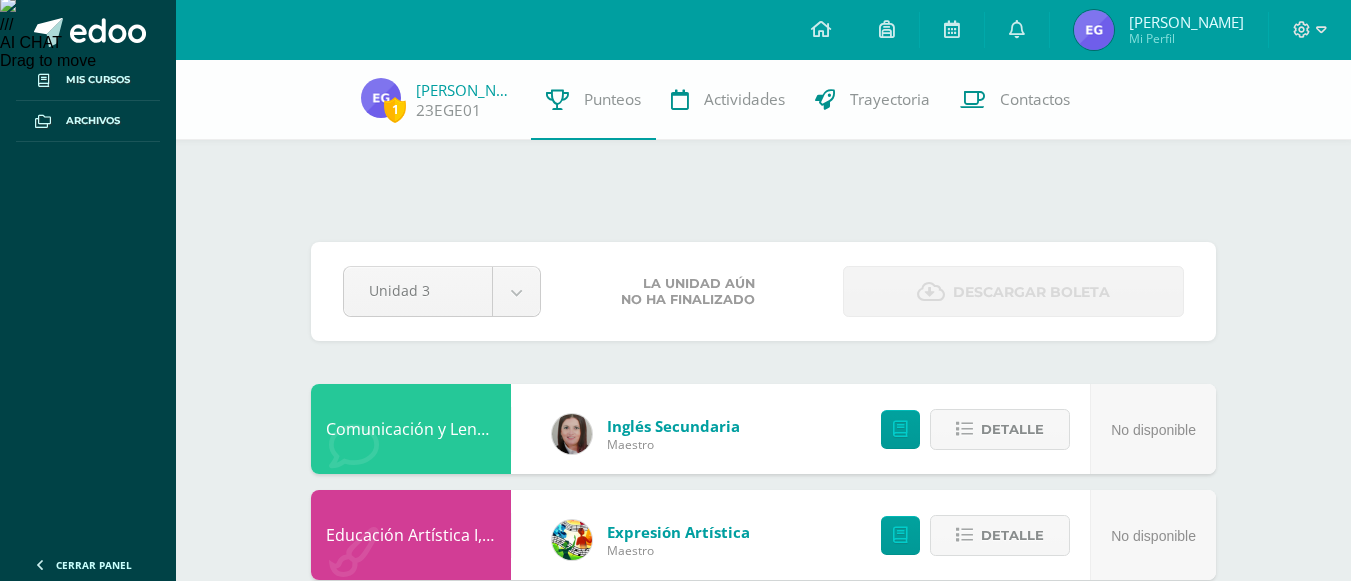 click on "43.00" at bounding box center [1094, 1051] 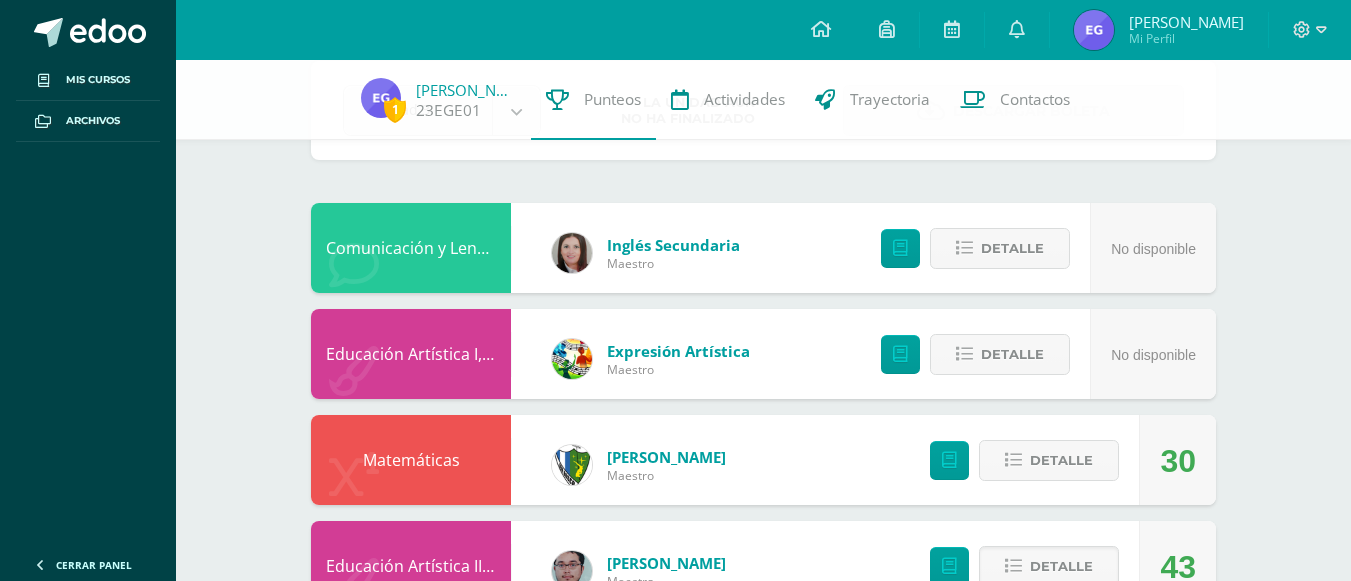 scroll, scrollTop: 764, scrollLeft: 0, axis: vertical 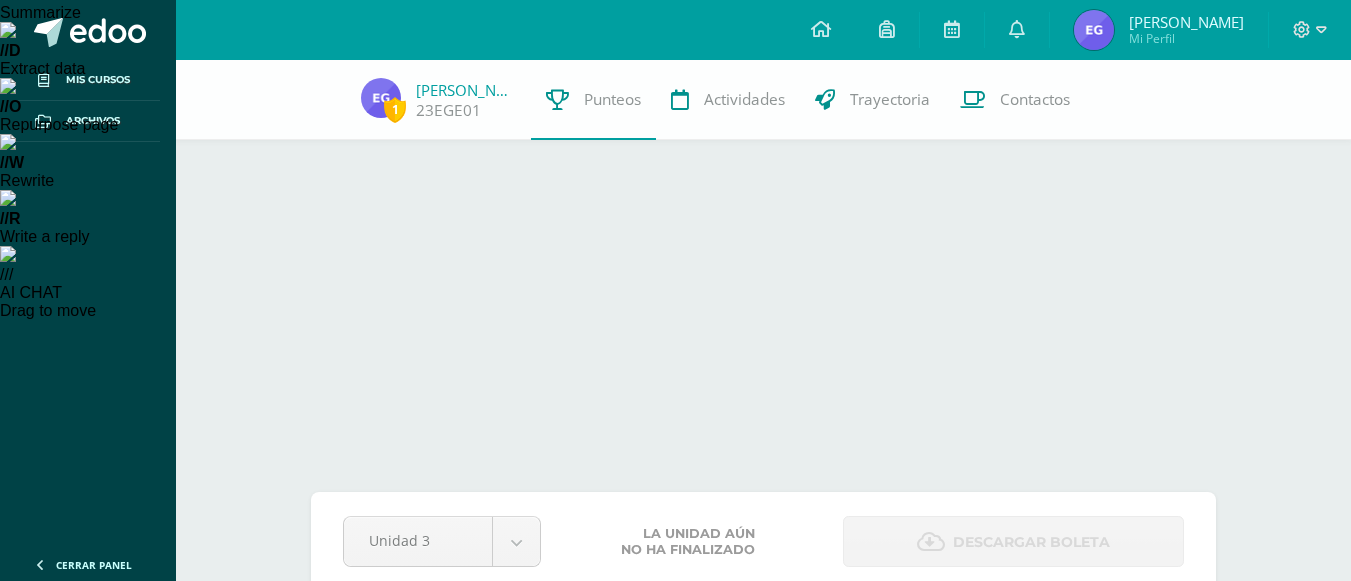 click on "Detalle" at bounding box center (1061, 997) 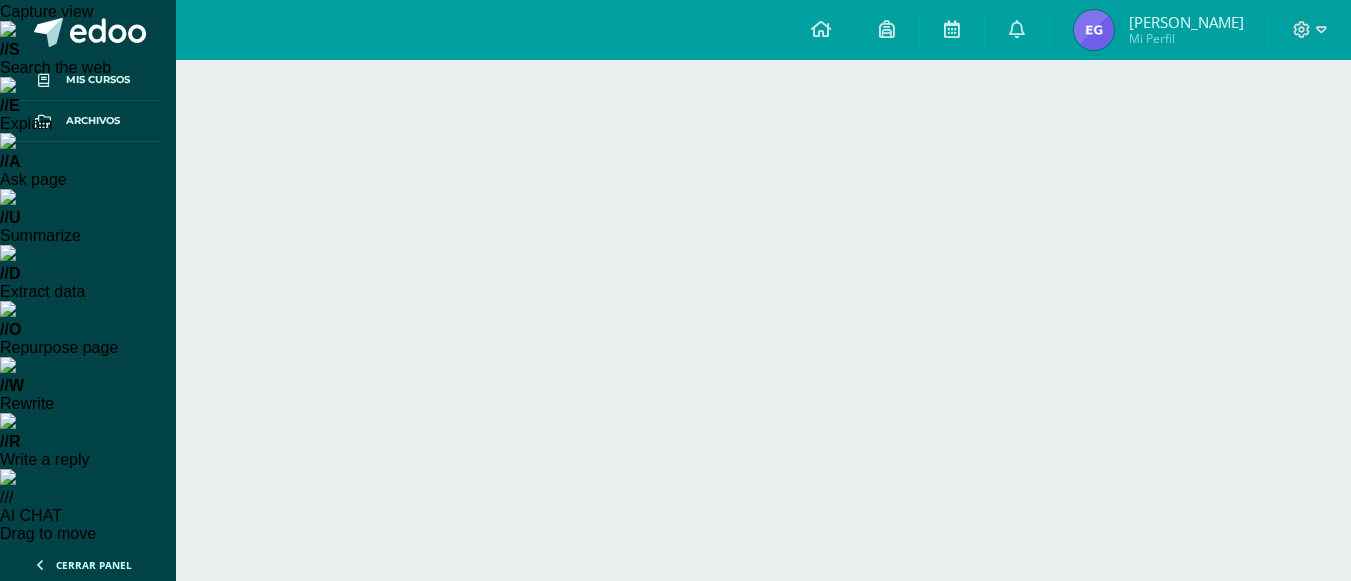 scroll, scrollTop: 0, scrollLeft: 0, axis: both 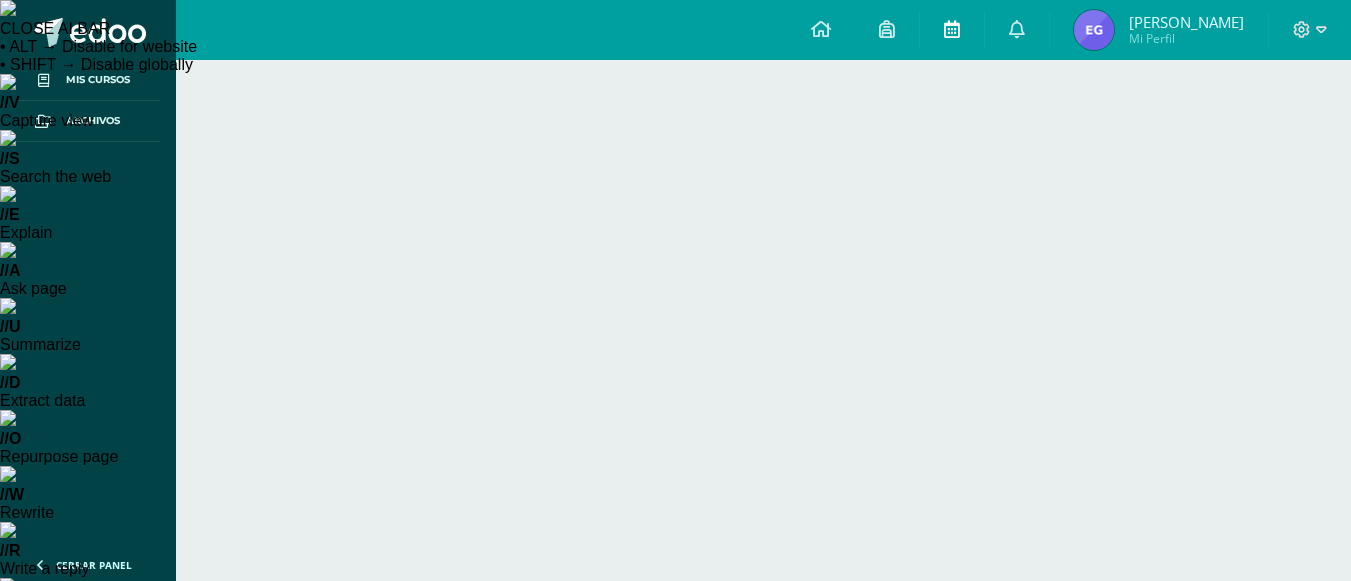 click at bounding box center [952, 30] 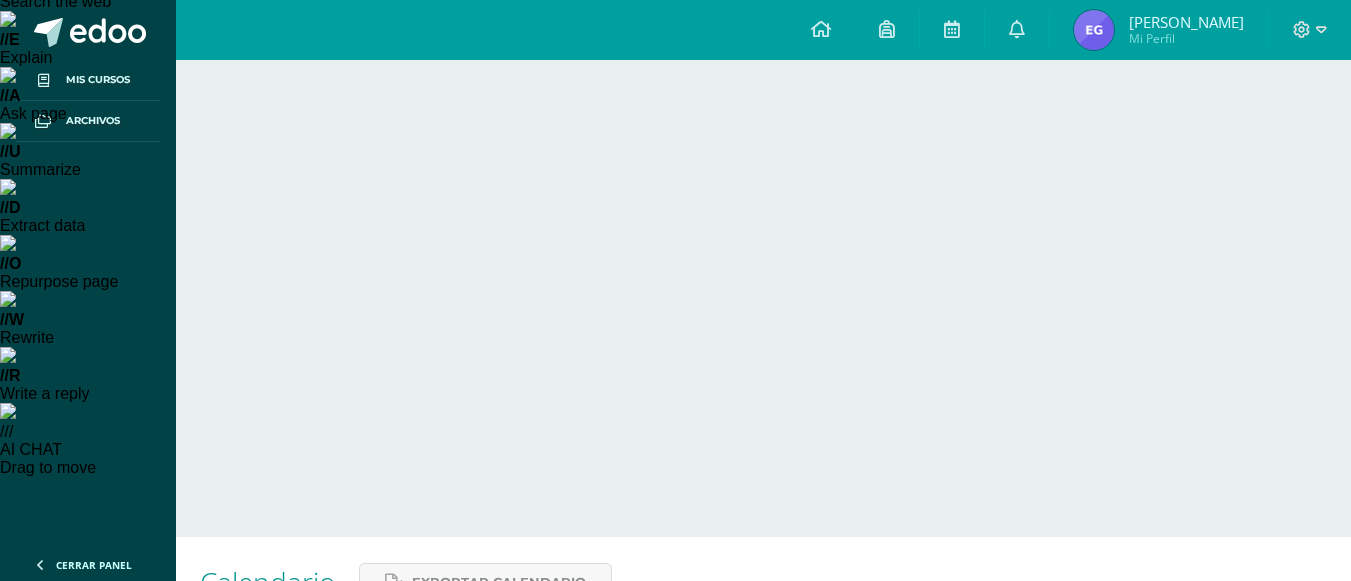 scroll, scrollTop: 0, scrollLeft: 0, axis: both 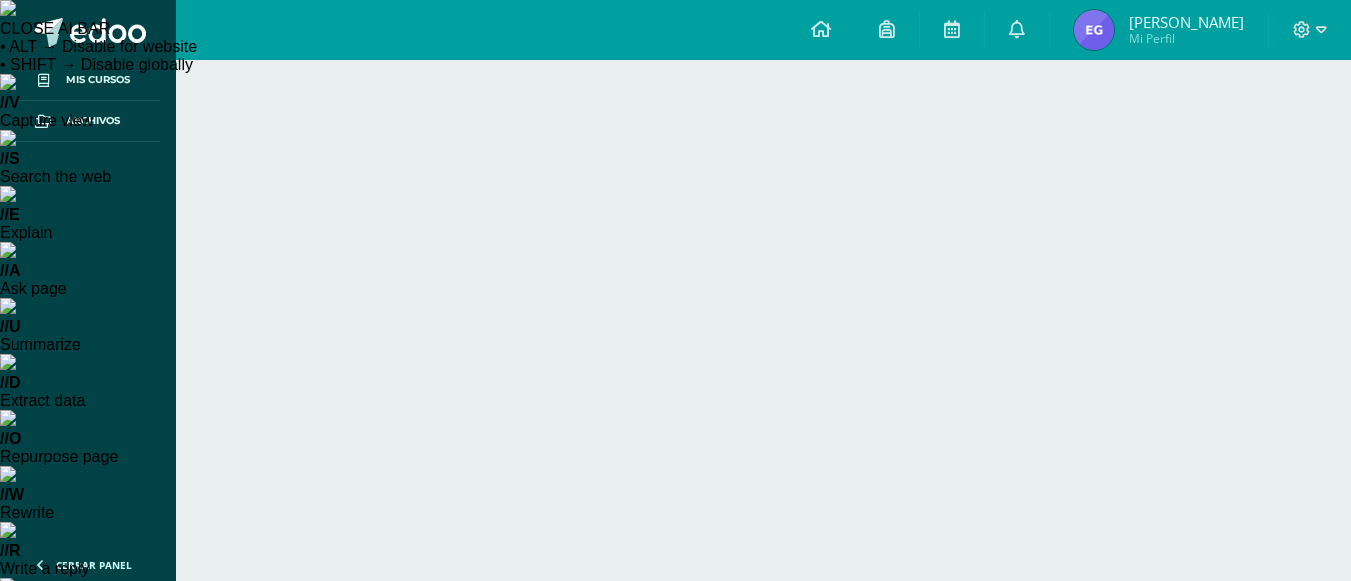 click on "Mes" at bounding box center (1222, 862) 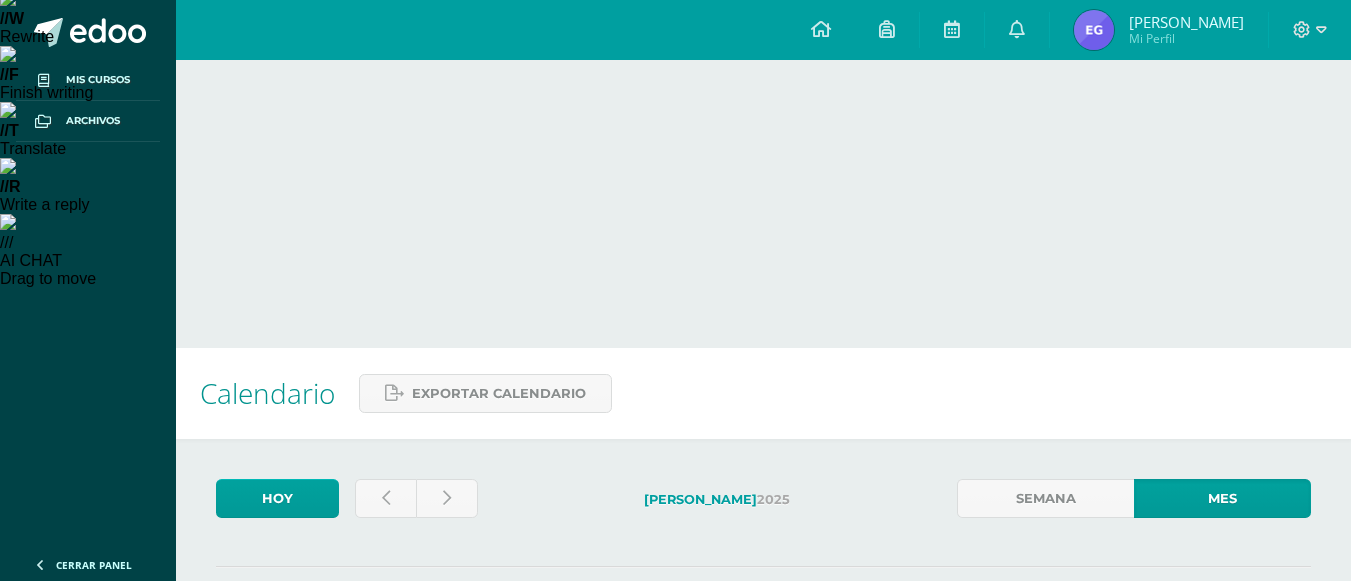 scroll, scrollTop: 365, scrollLeft: 0, axis: vertical 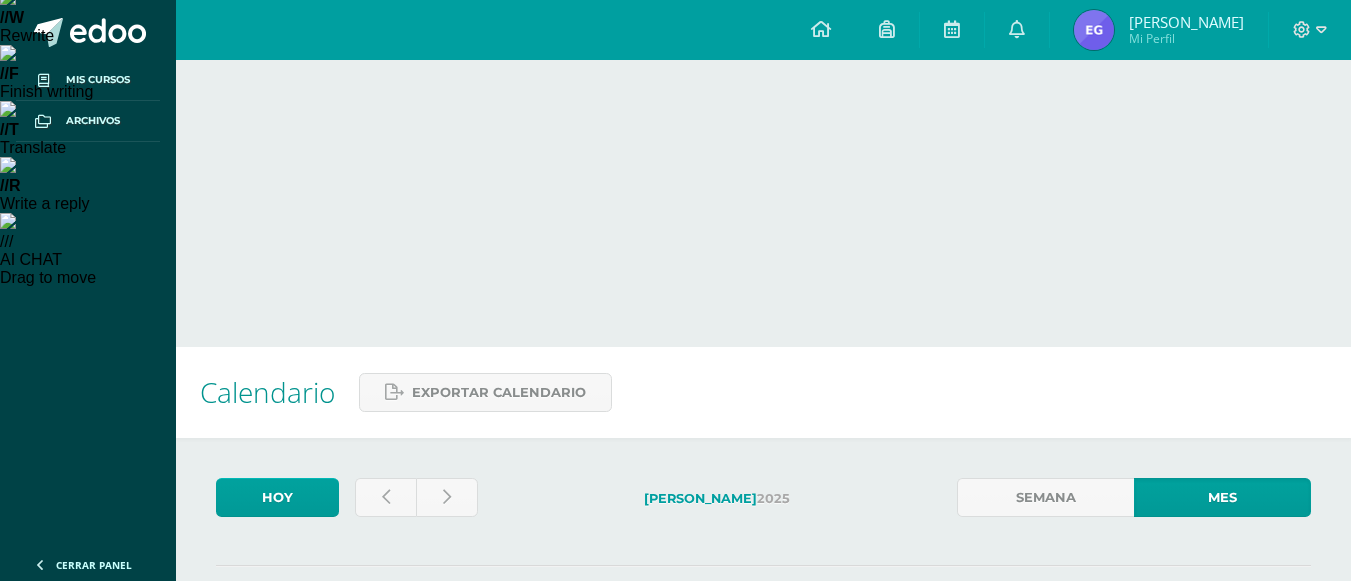 click on "Guia 2" at bounding box center (602, 938) 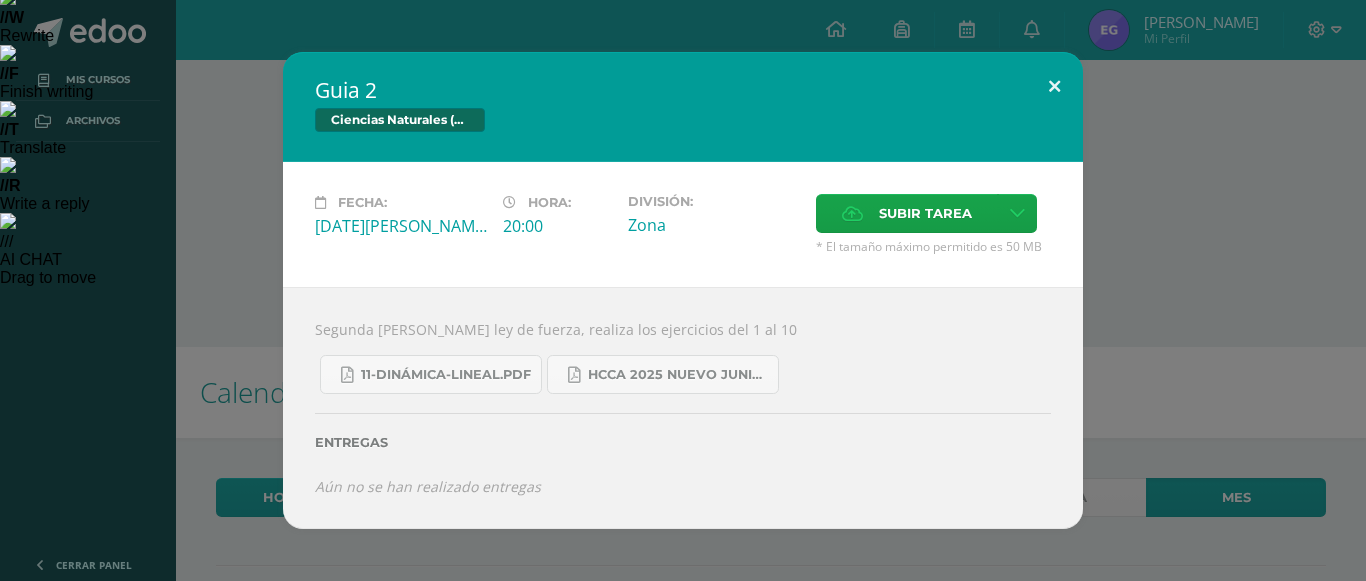 click at bounding box center [1054, 86] 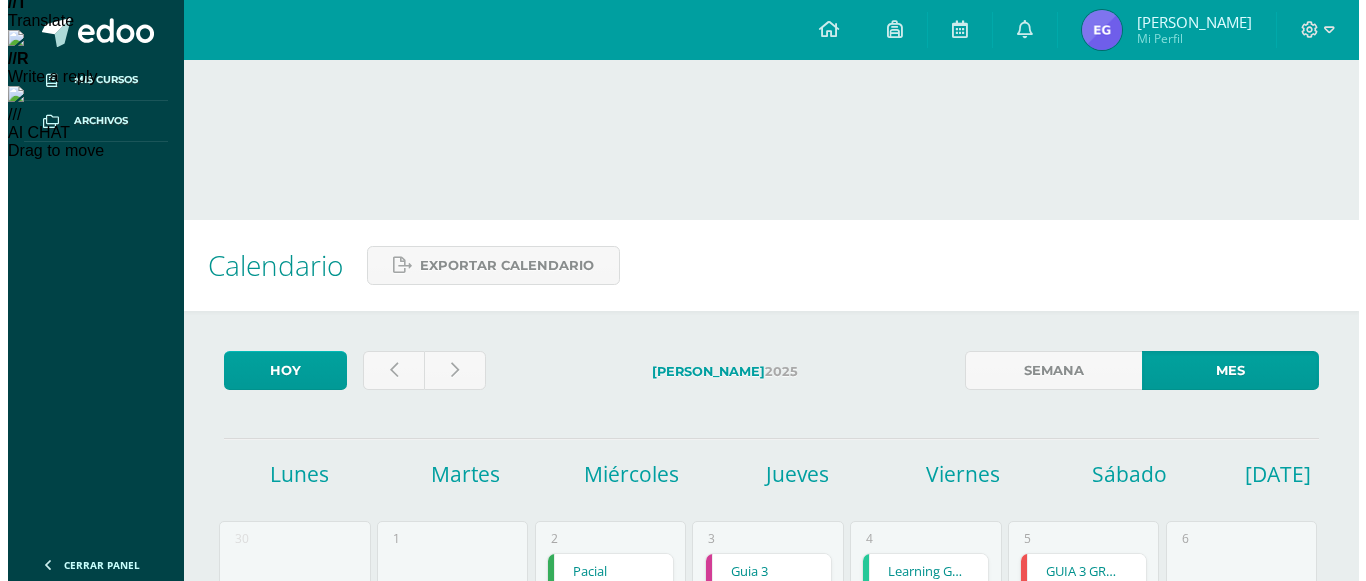 scroll, scrollTop: 509, scrollLeft: 0, axis: vertical 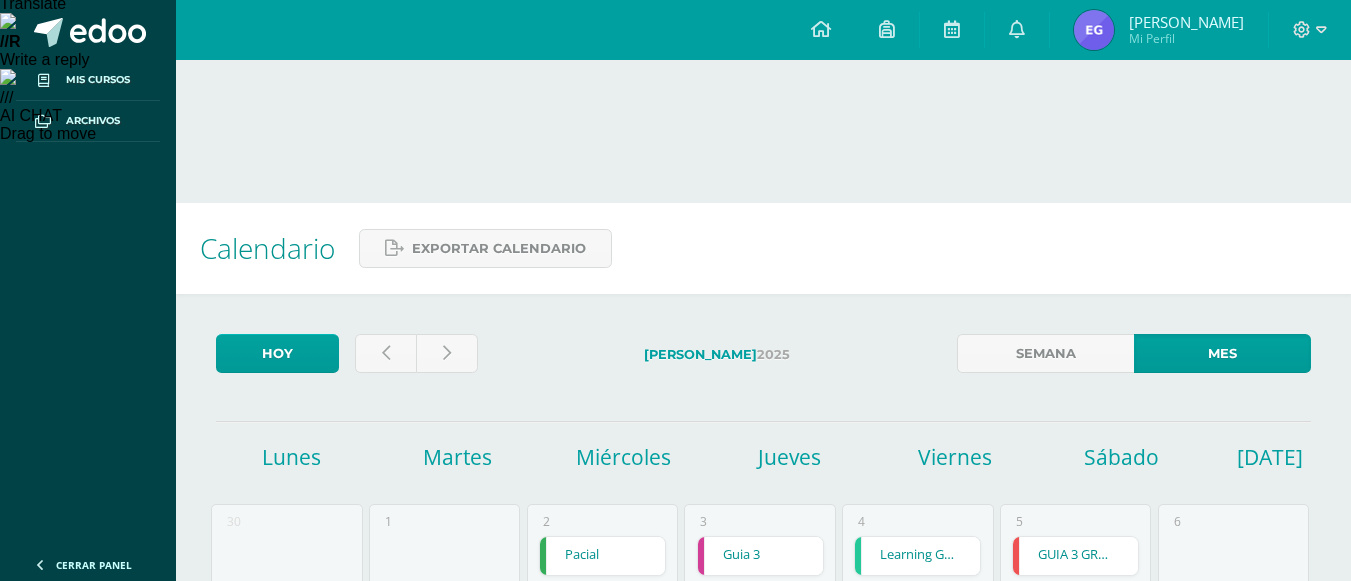 click on "GA- 2 - Teatro guatemalteco" at bounding box center (286, 1128) 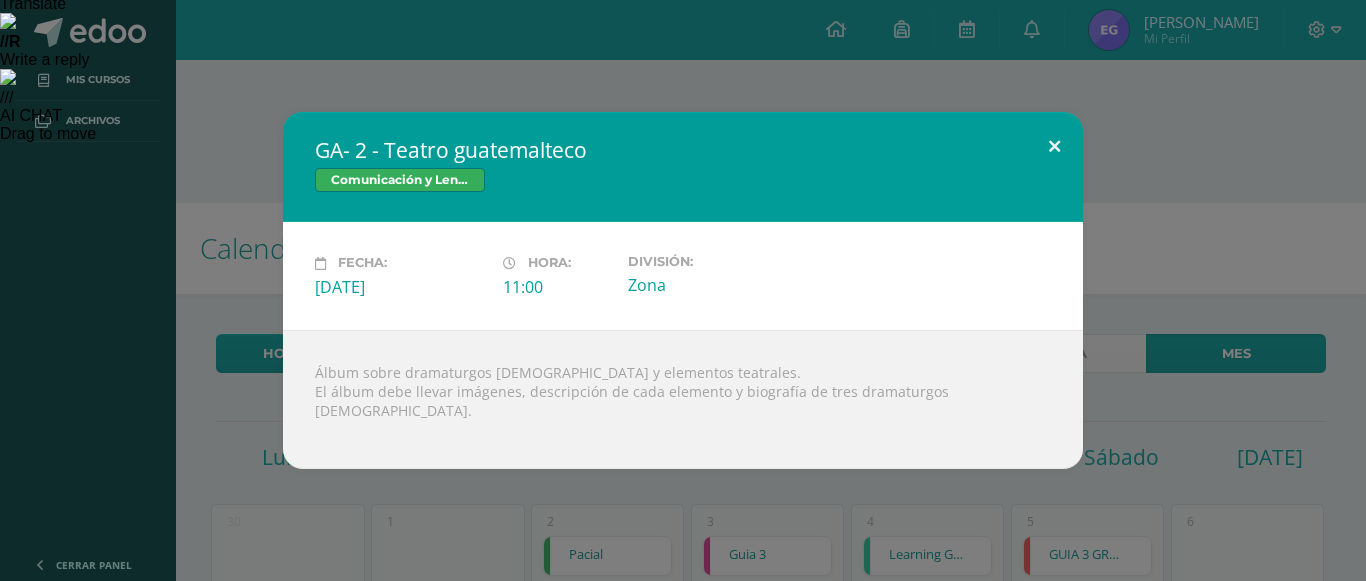 click at bounding box center (1054, 146) 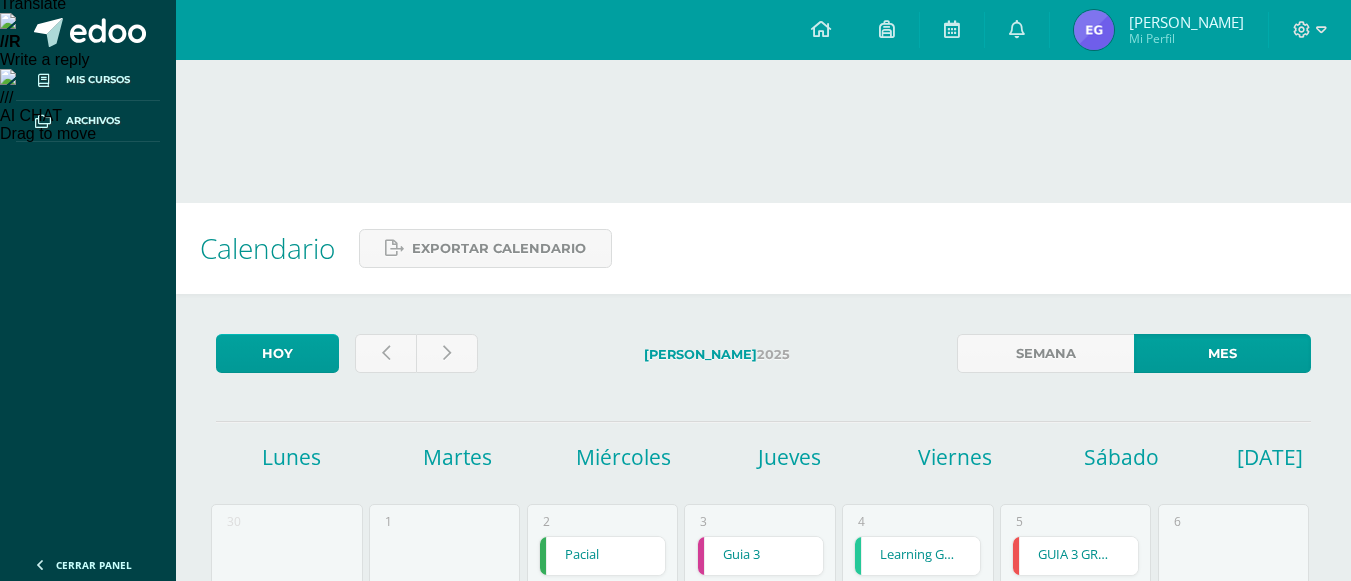 click on "guía 3 y 4" at bounding box center [286, 1080] 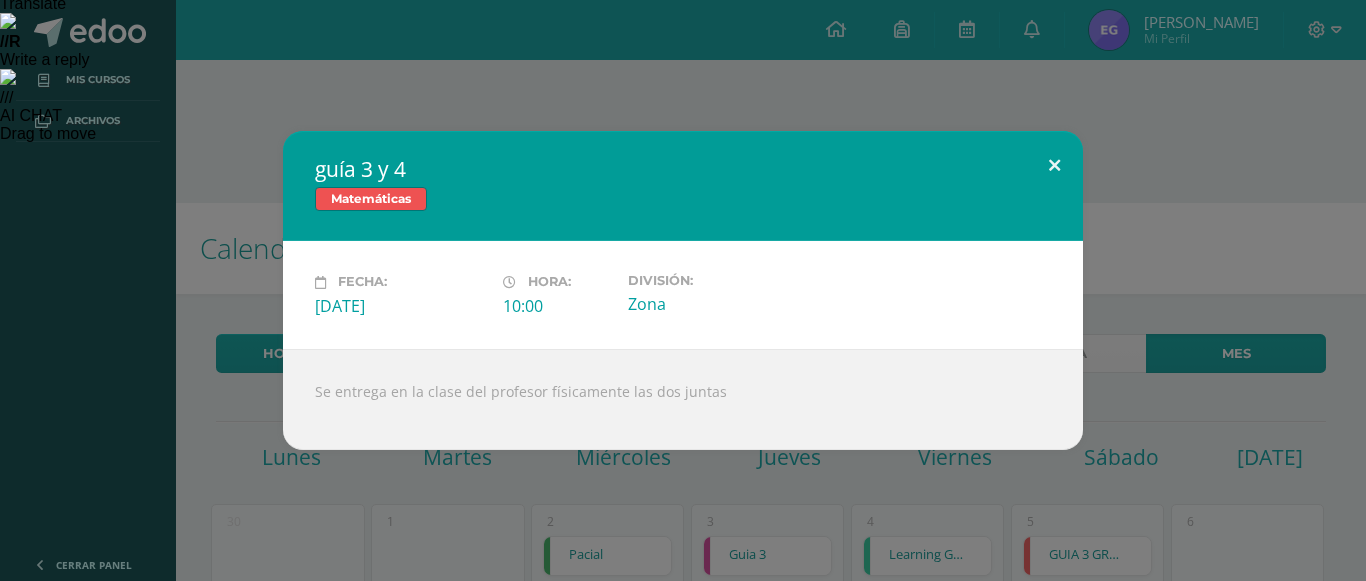 click at bounding box center [1054, 165] 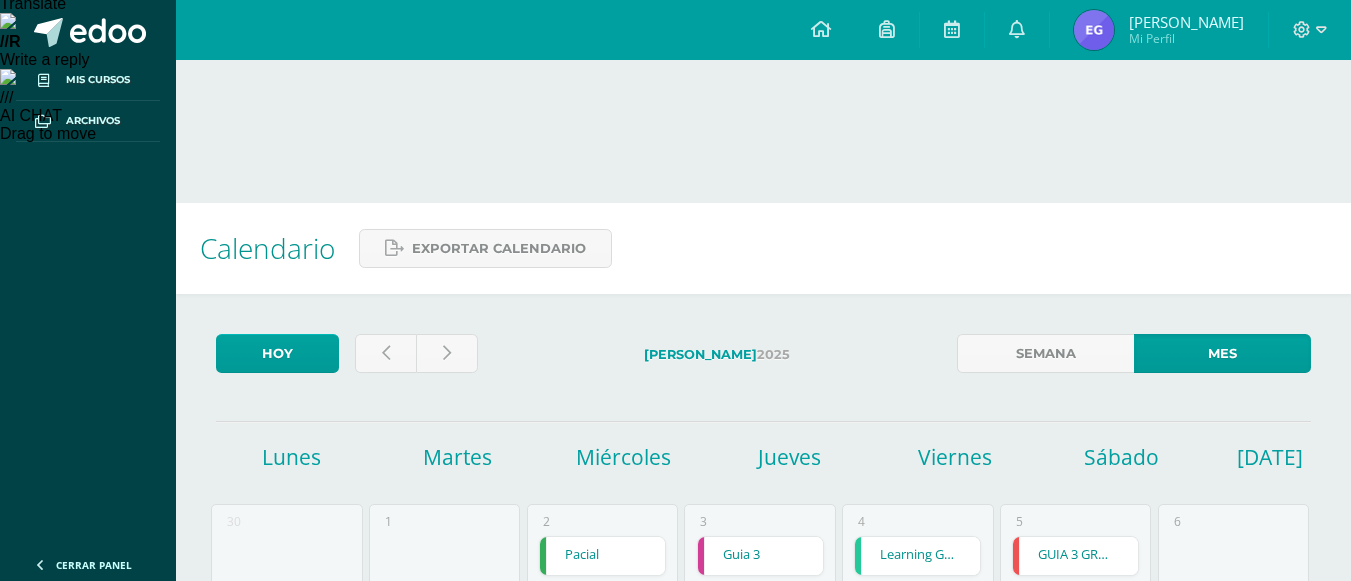 click on "Prueba parcial unidad 3" at bounding box center [286, 1032] 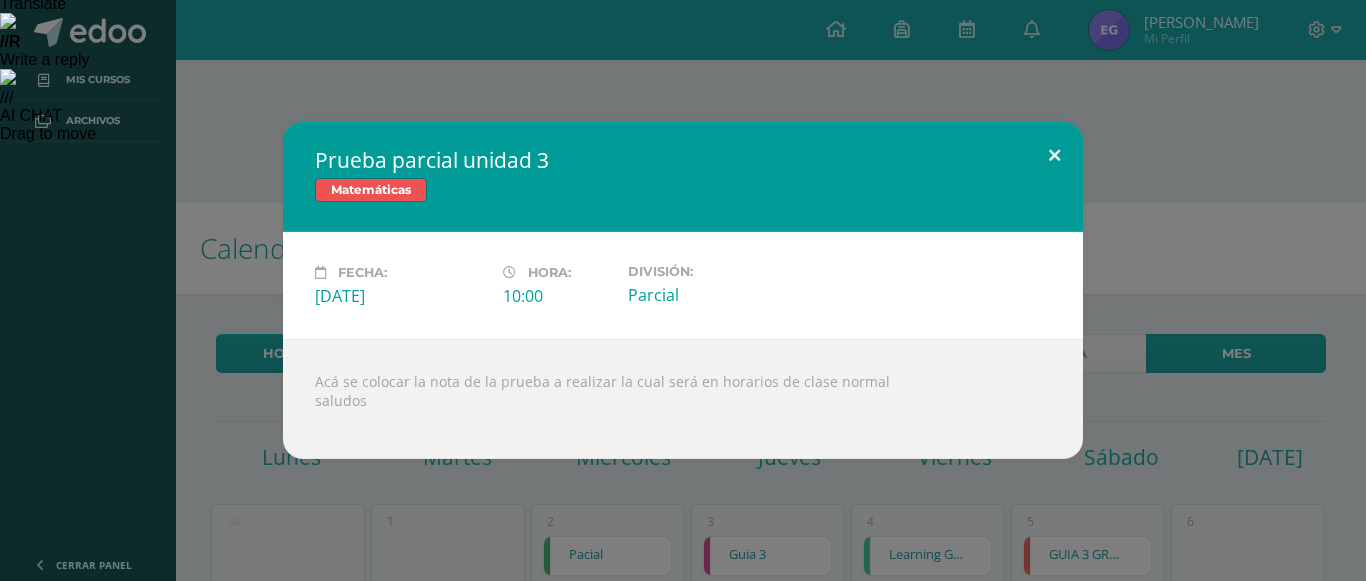 click at bounding box center (1054, 156) 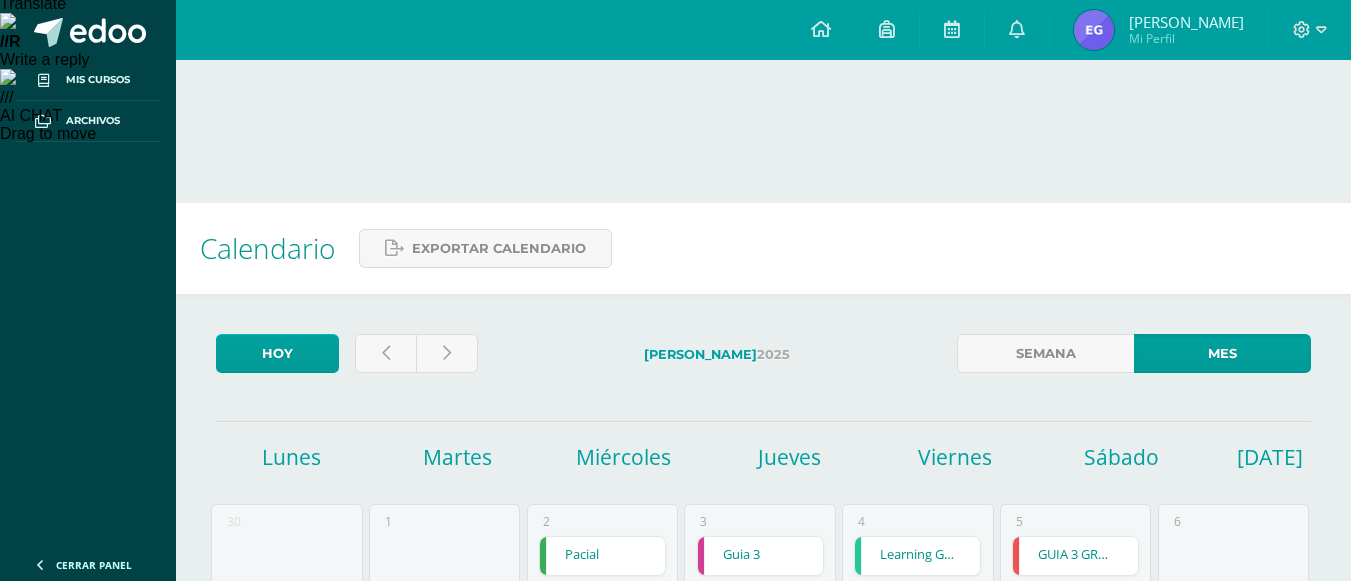 click on "GA- 3 - El Fantasma de Canterville" at bounding box center [444, 1032] 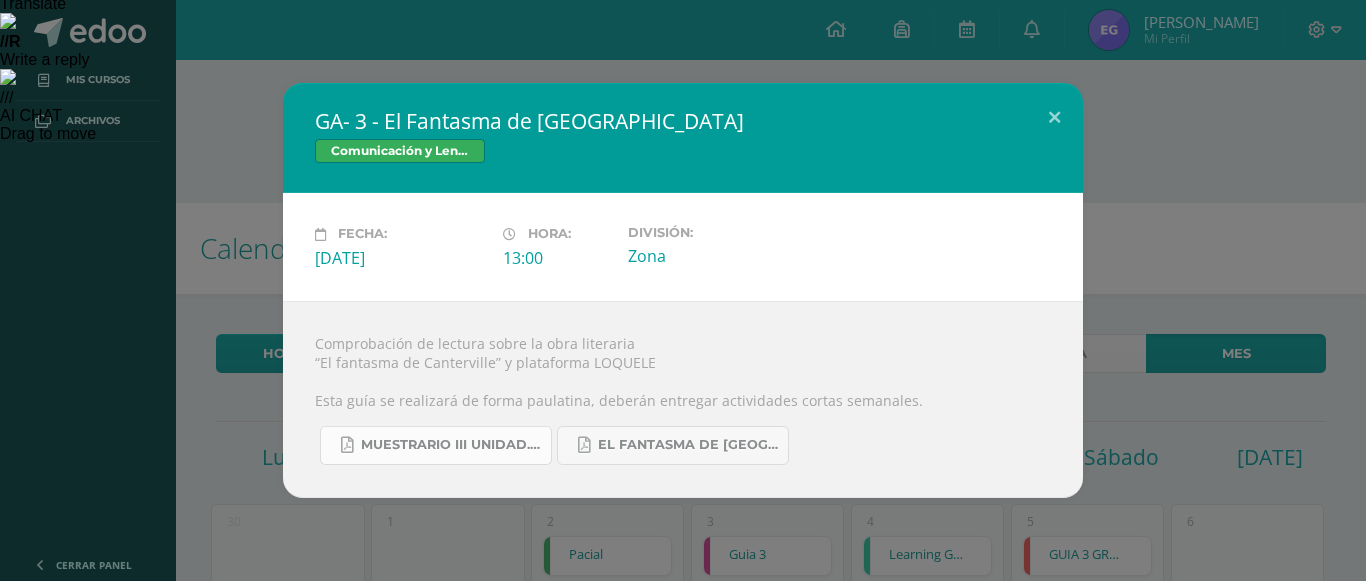 click on "Muestrario III UNIDAD.pdf" at bounding box center [451, 445] 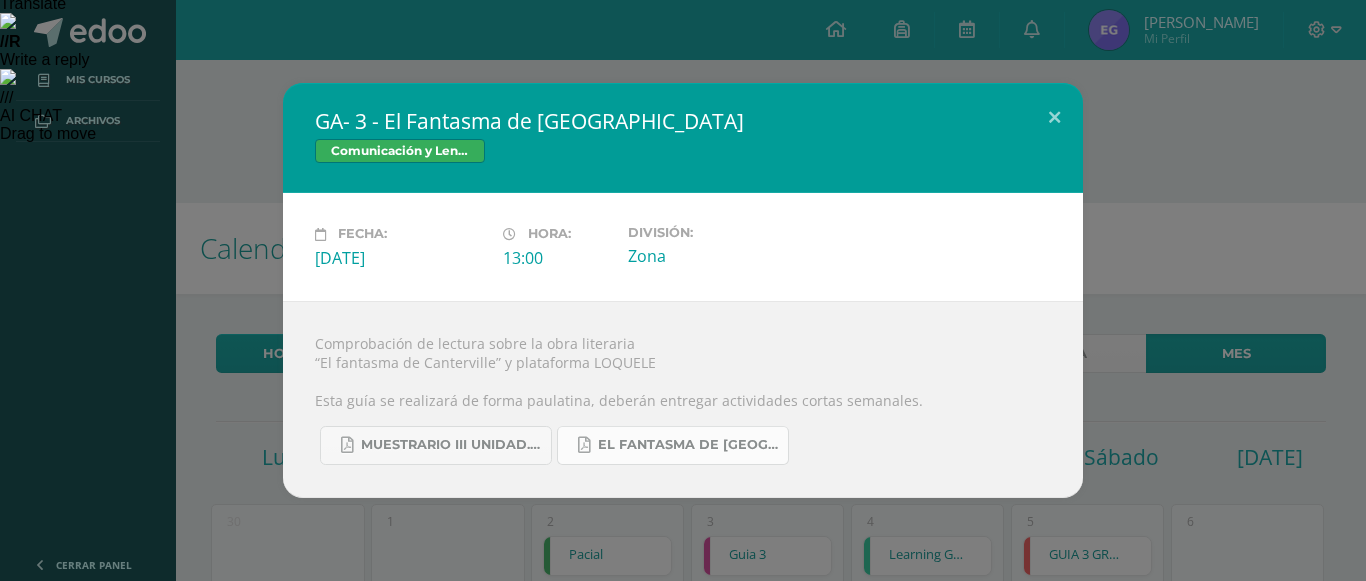 click on "El Fantasma de Canterville.pdf" at bounding box center (673, 445) 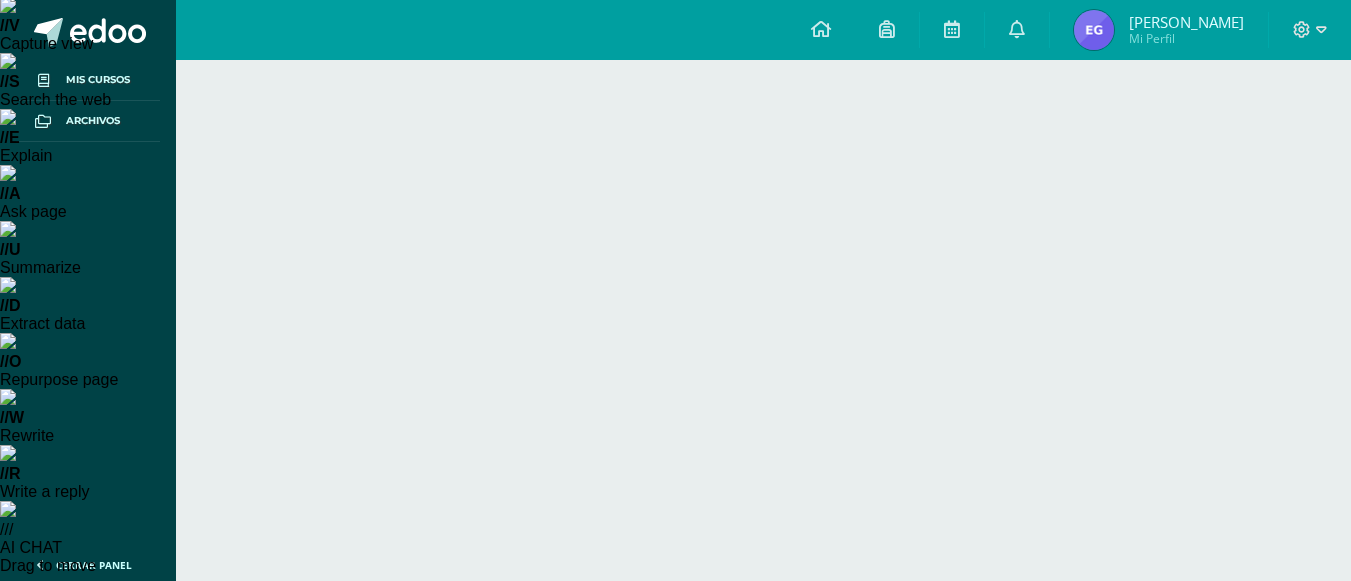 scroll, scrollTop: 0, scrollLeft: 0, axis: both 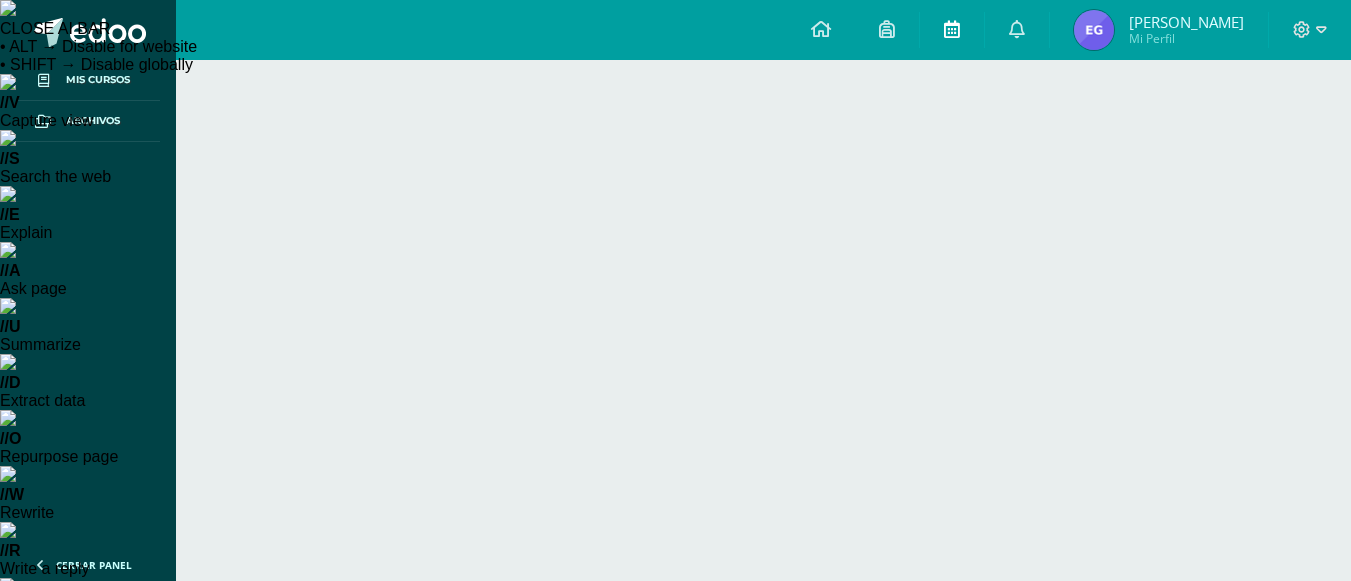 click at bounding box center (952, 30) 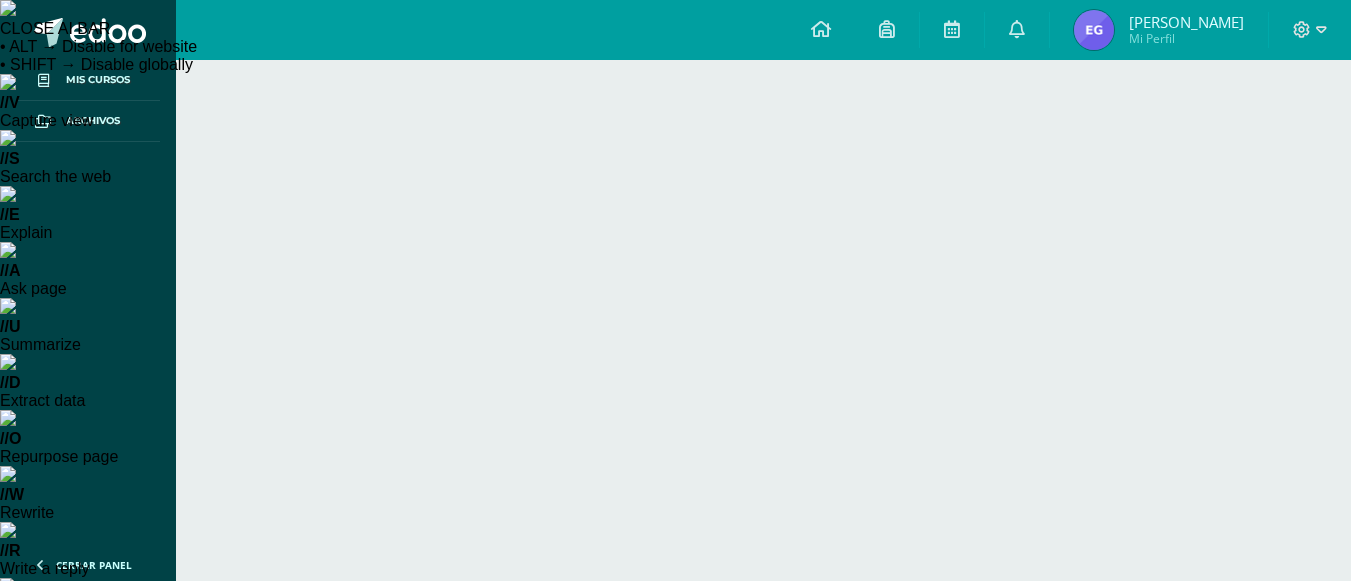 scroll, scrollTop: 0, scrollLeft: 0, axis: both 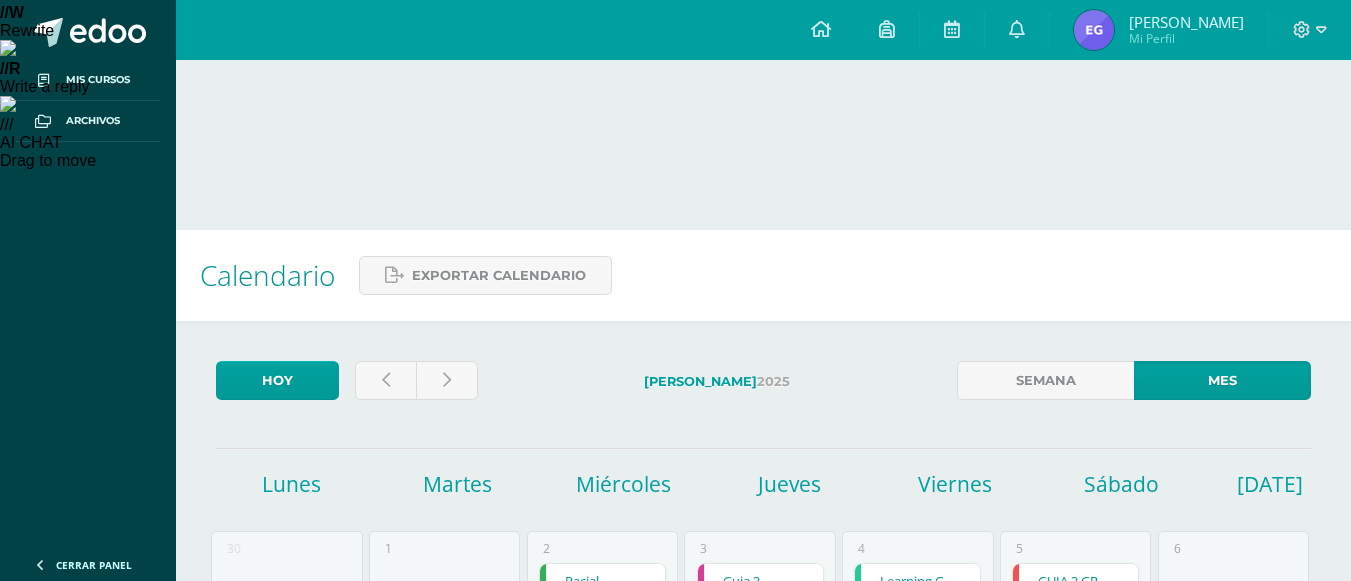 click on "Prueba parcial unidad 3" at bounding box center [286, 1059] 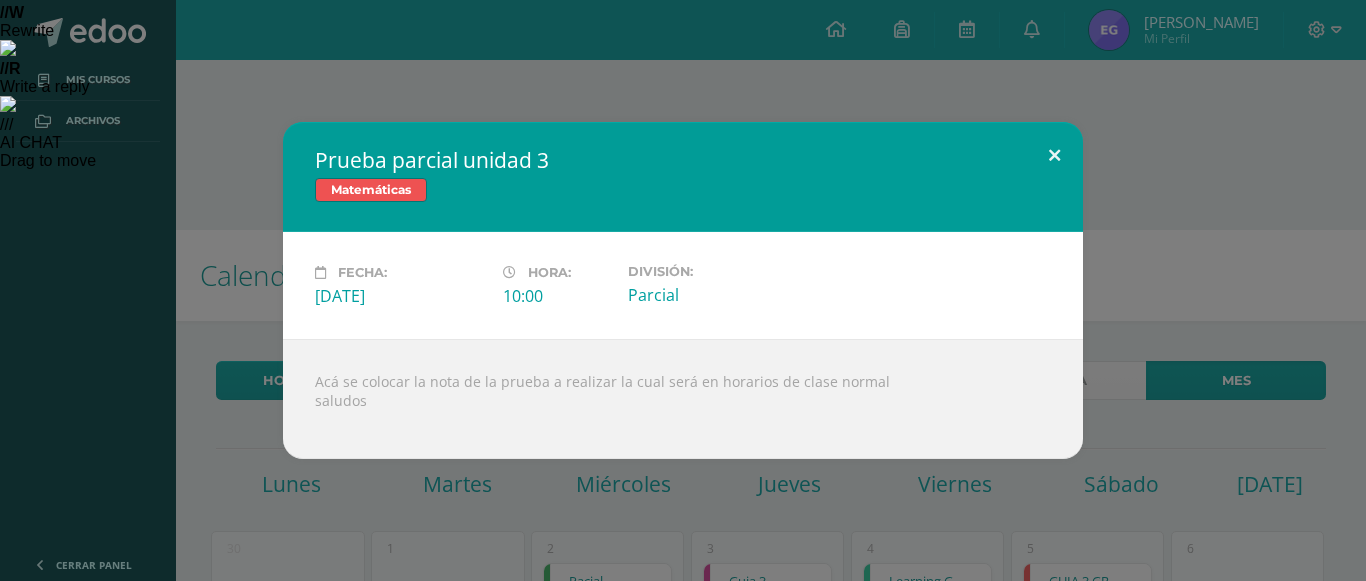 click at bounding box center [1054, 156] 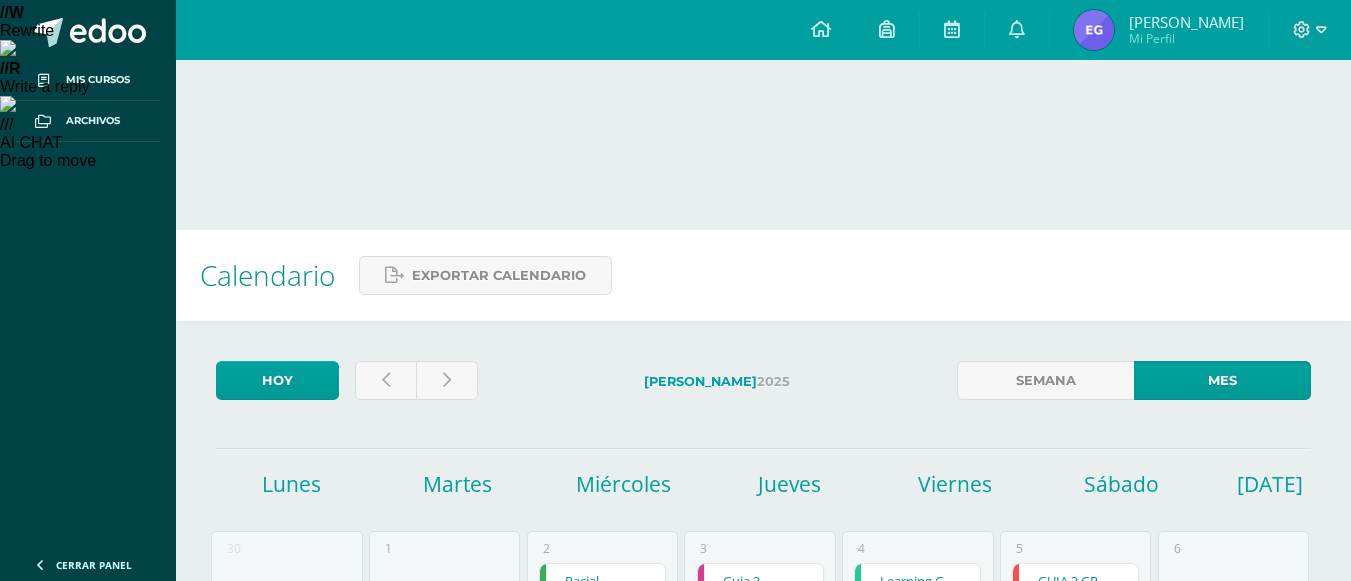 click on "guía 3 y 4" at bounding box center (286, 1107) 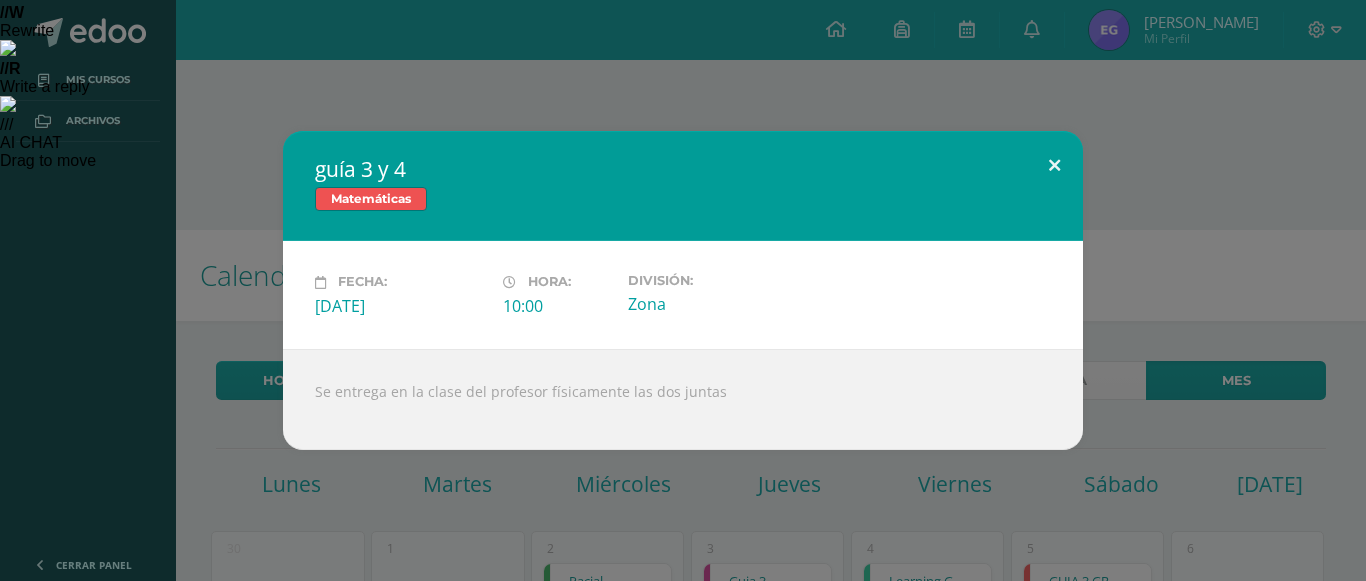 click at bounding box center (1054, 165) 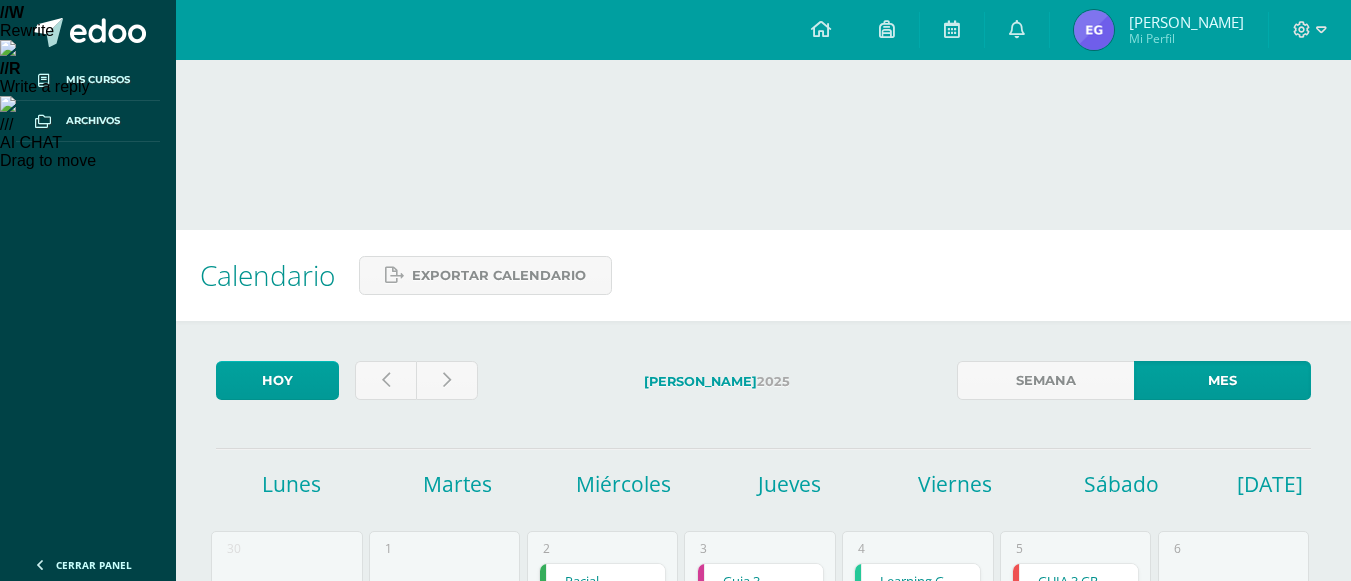 click on "GA- 2 - Teatro guatemalteco" at bounding box center [286, 1155] 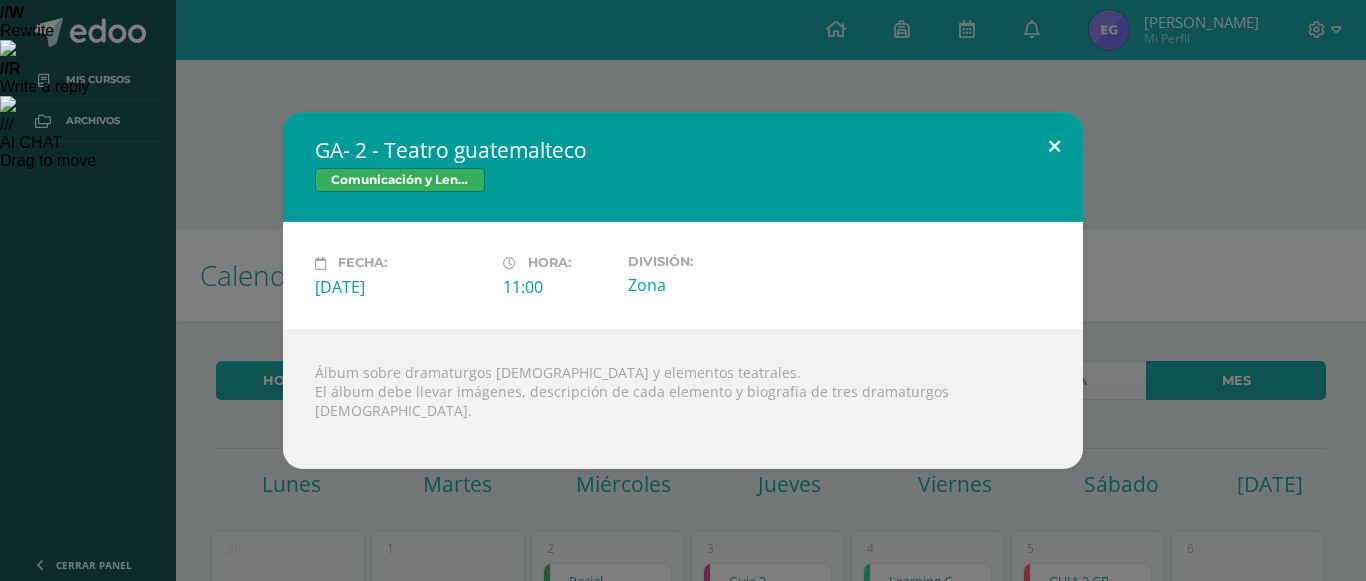 click at bounding box center [1054, 146] 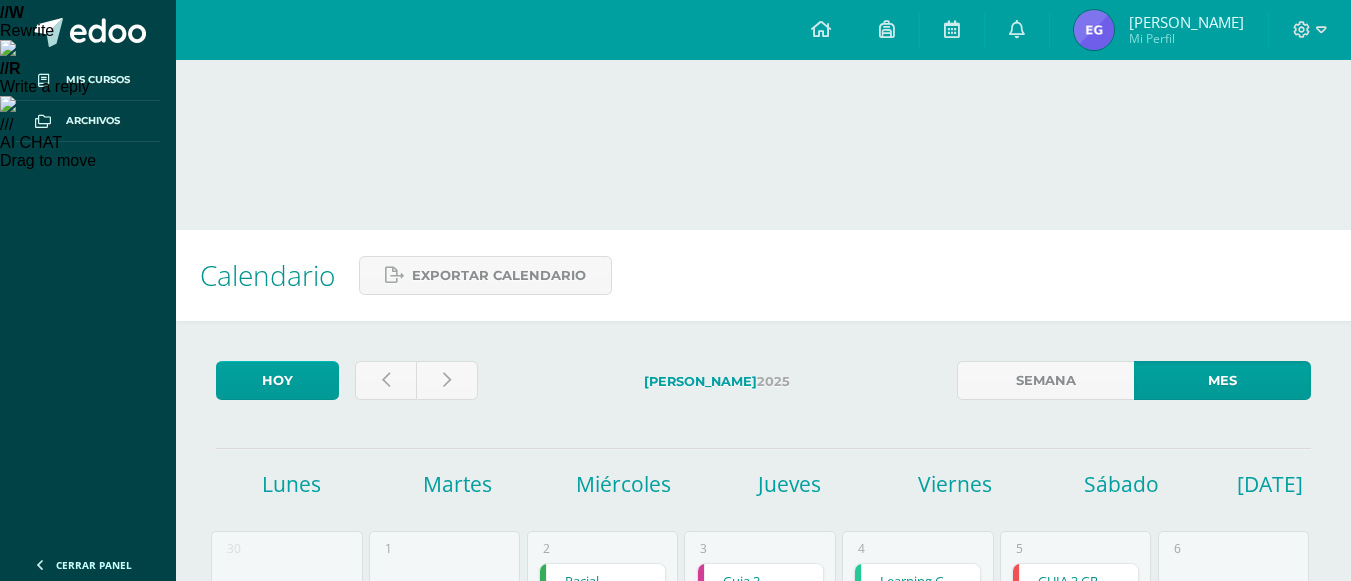 click on "GA- 3 - El Fantasma de Canterville" at bounding box center (444, 1059) 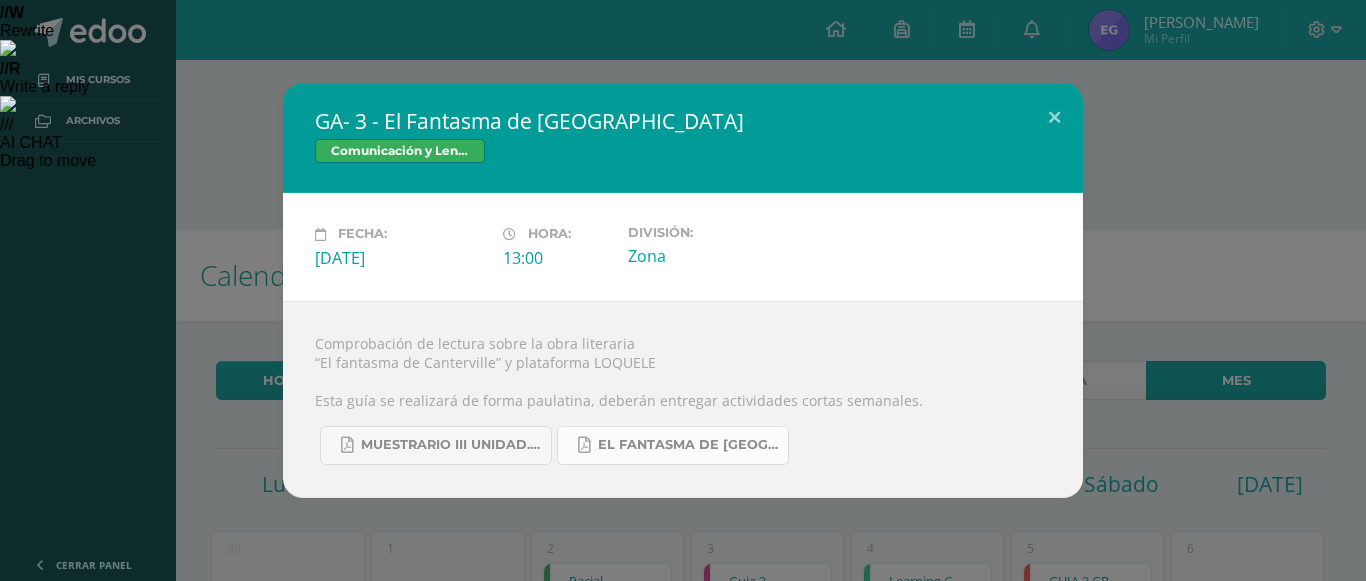 click at bounding box center (584, 445) 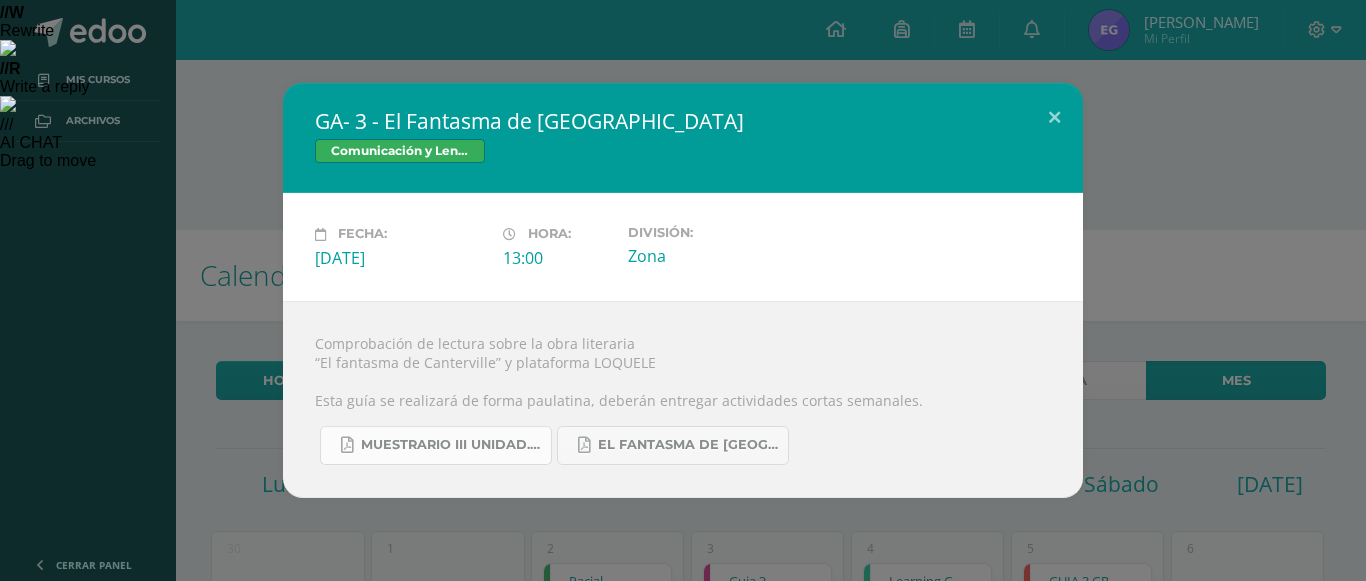 click on "Muestrario III UNIDAD.pdf" at bounding box center (436, 445) 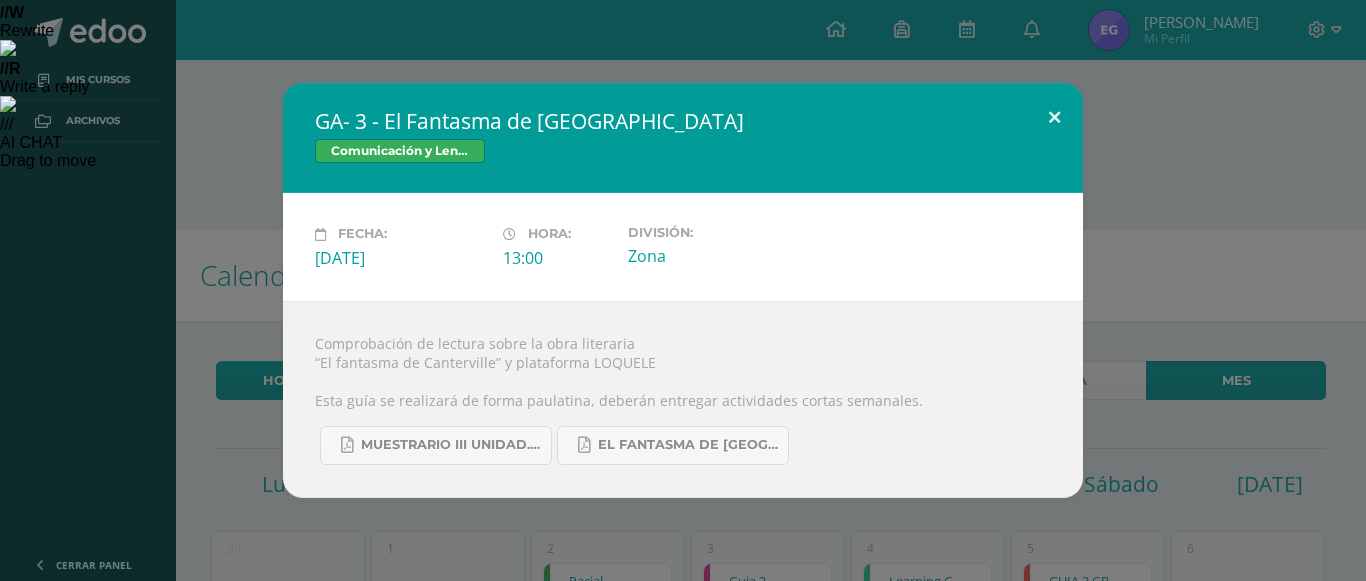 click at bounding box center [1054, 117] 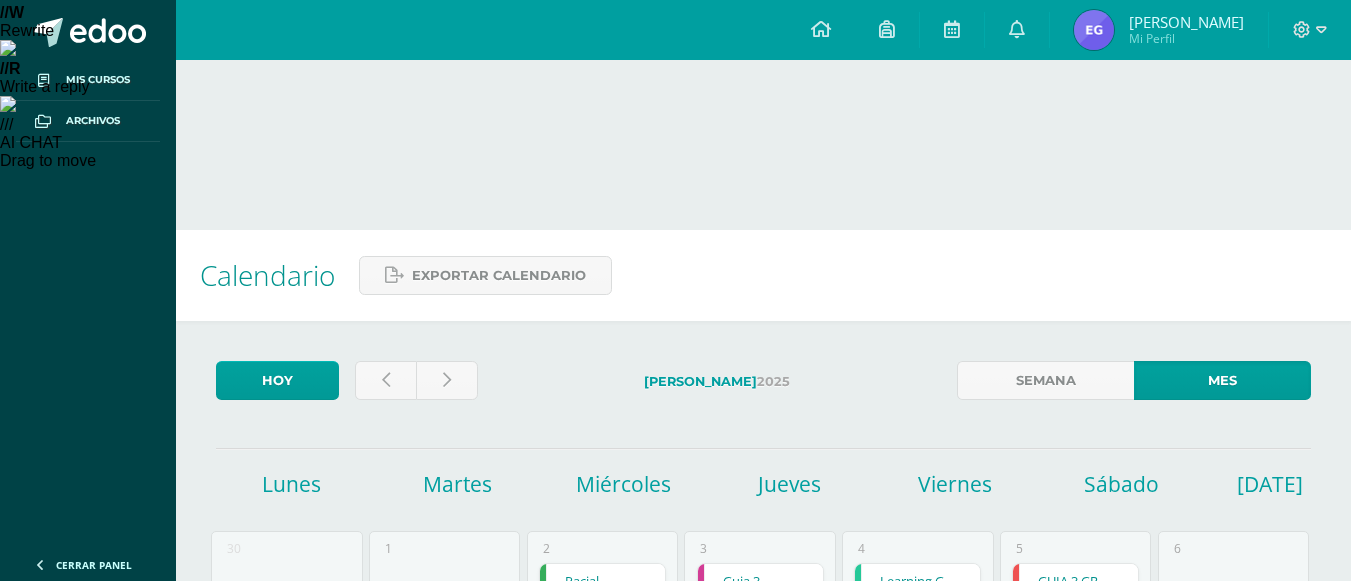 click on "GA- 3 - El Fantasma de Canterville" at bounding box center (444, 1059) 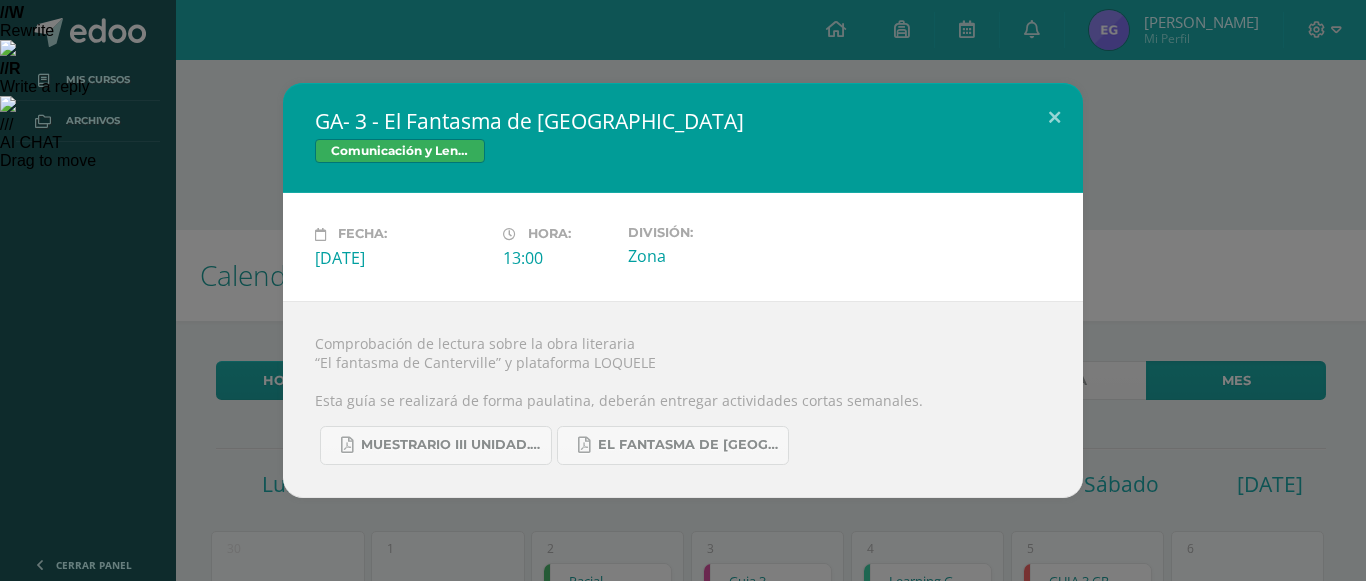 click on "Muestrario III UNIDAD.pdf
El Fantasma de Canterville.pdf" at bounding box center (683, 437) 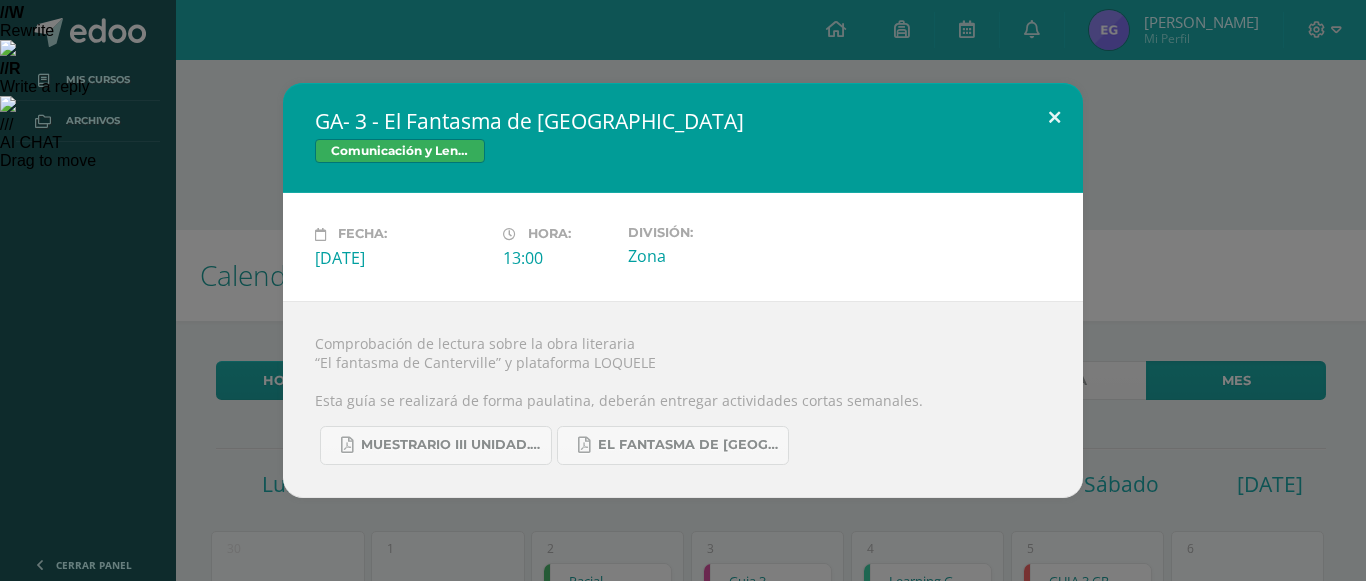 click at bounding box center [1054, 117] 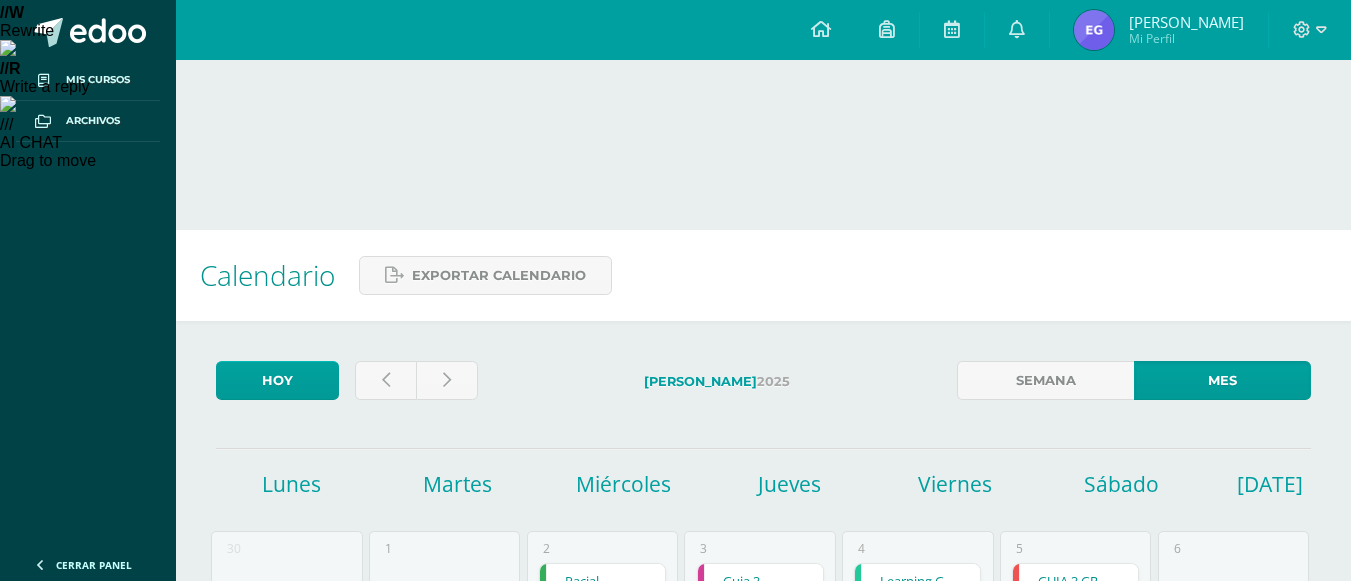 click on "GA- 2 - Teatro guatemalteco" at bounding box center [286, 1155] 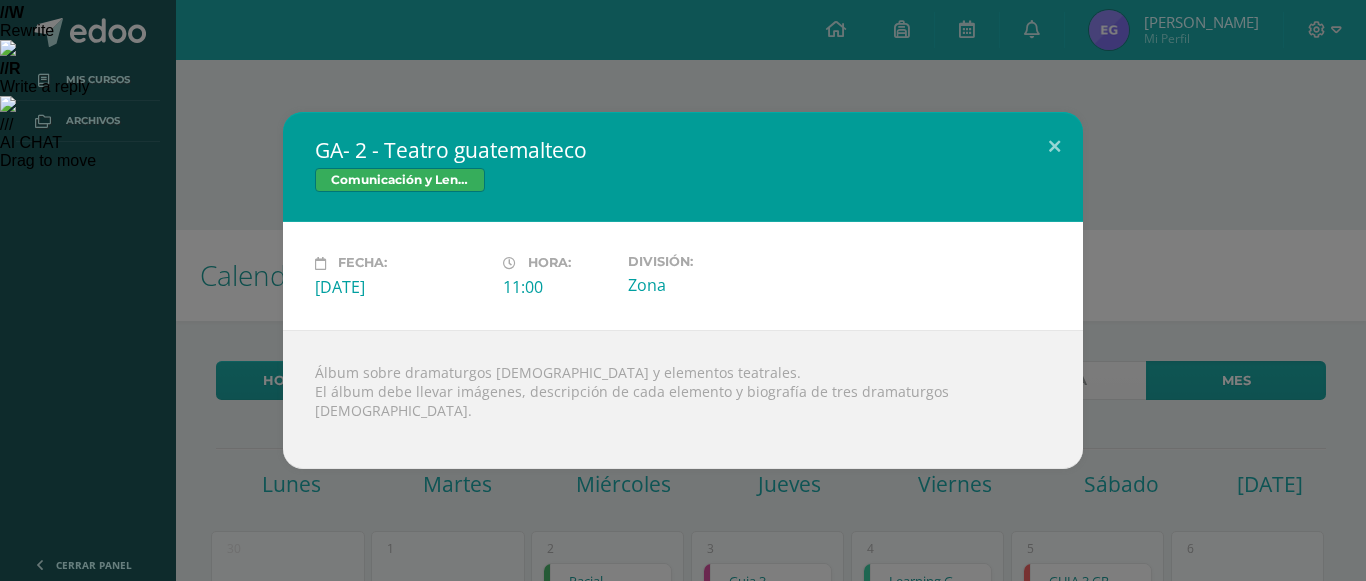 click on "GA- 2 - Teatro guatemalteco
Comunicación y Lenguaje, Idioma Español
Fecha:
Lunes 14 de Julio
Hora:
11:00
División:
Zona
Loading..." at bounding box center (683, 290) 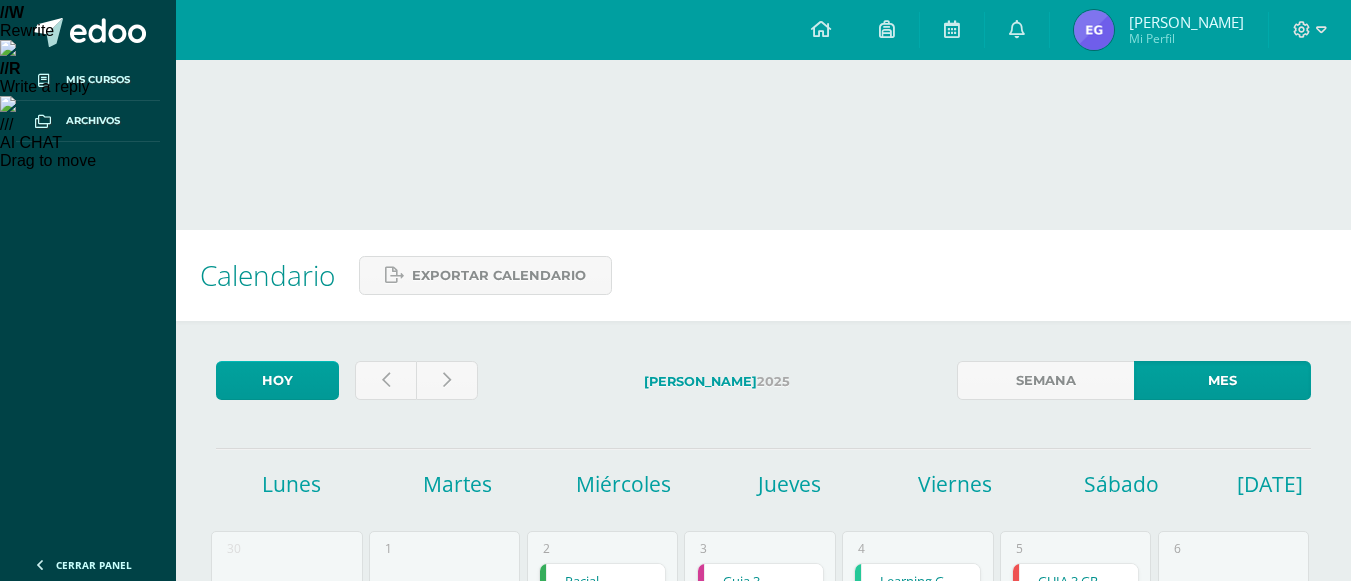 click on "Guía 3" at bounding box center [602, 1059] 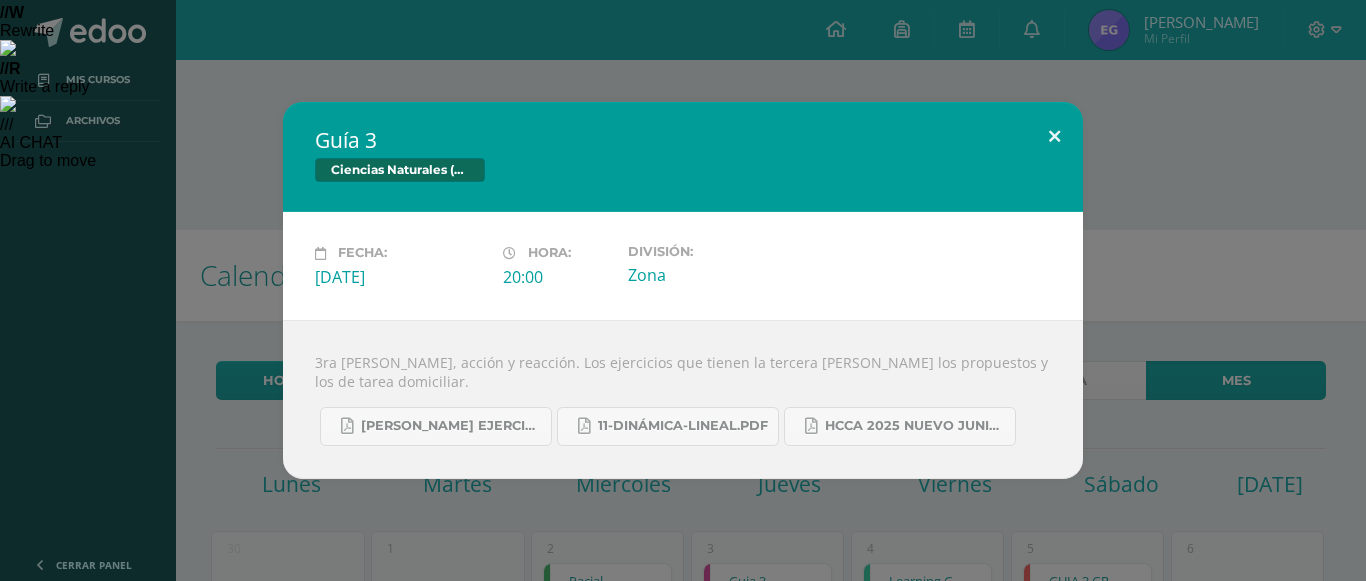 click at bounding box center (1054, 136) 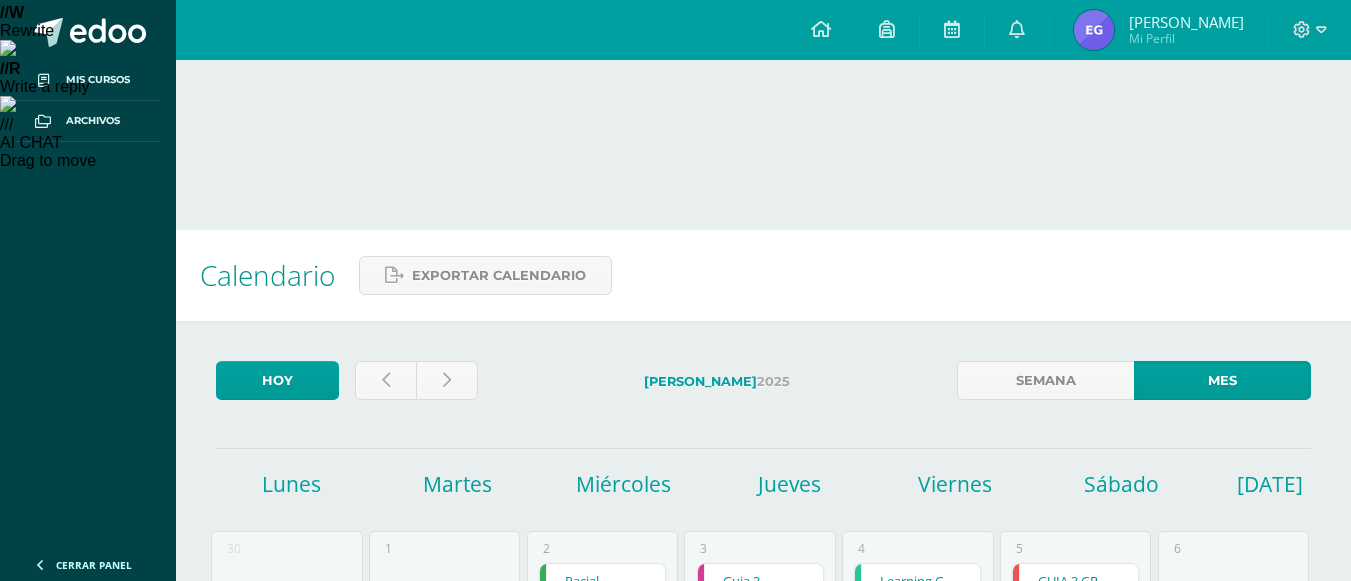 click on "17
Learning Guide 3
Learning Guide 3
Comunicación y Lenguaje, Idioma Extranjero Inglés
Cargando contenido" at bounding box center [759, 1122] 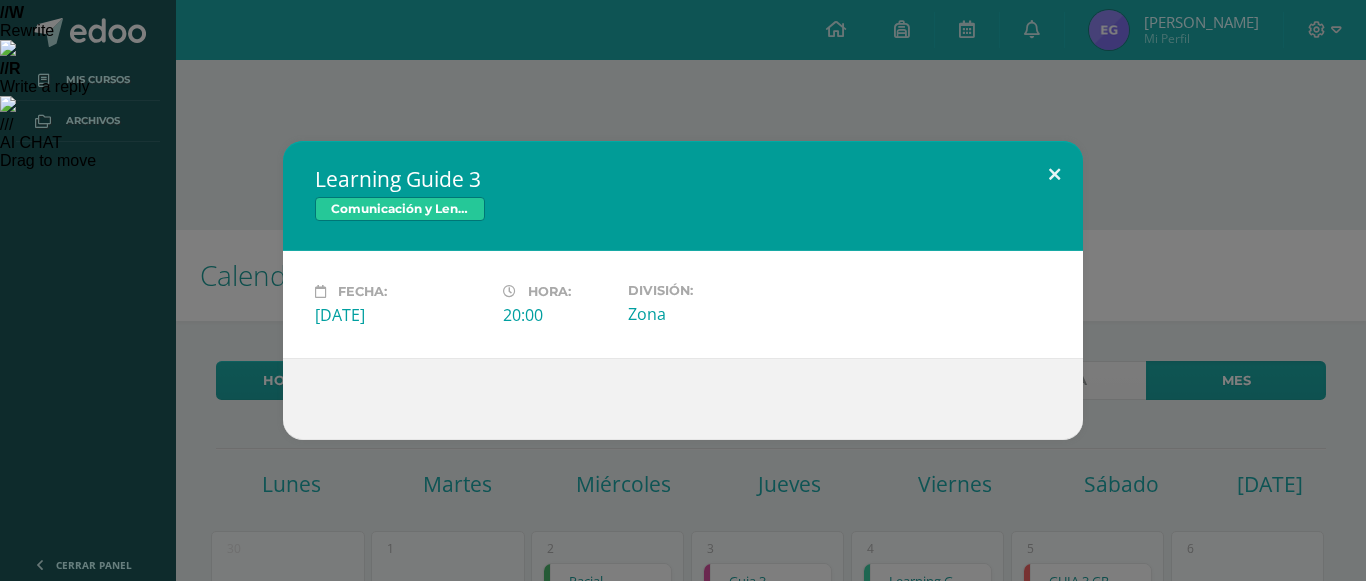 click at bounding box center (1054, 175) 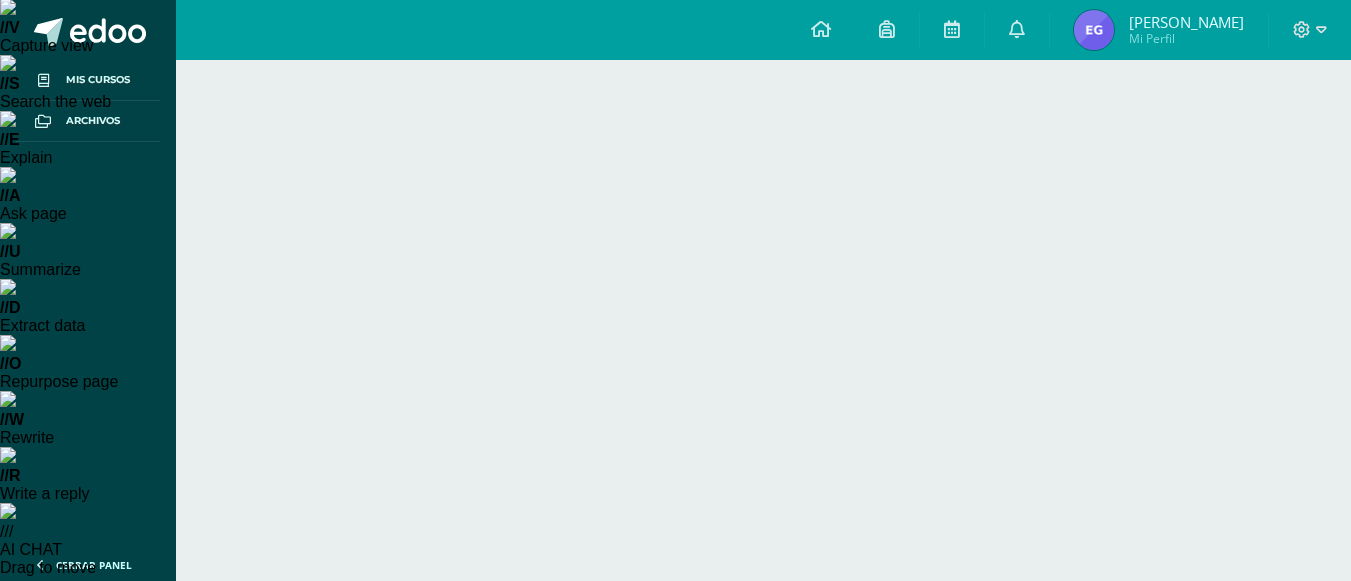 scroll, scrollTop: 0, scrollLeft: 0, axis: both 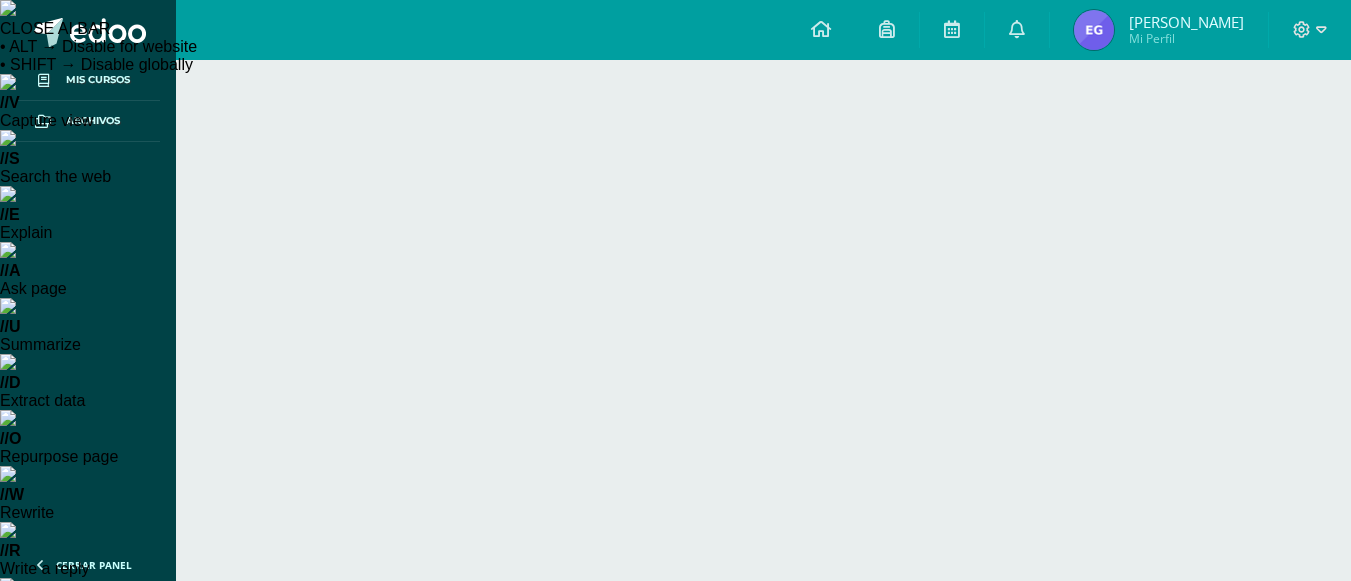 click at bounding box center (386, 862) 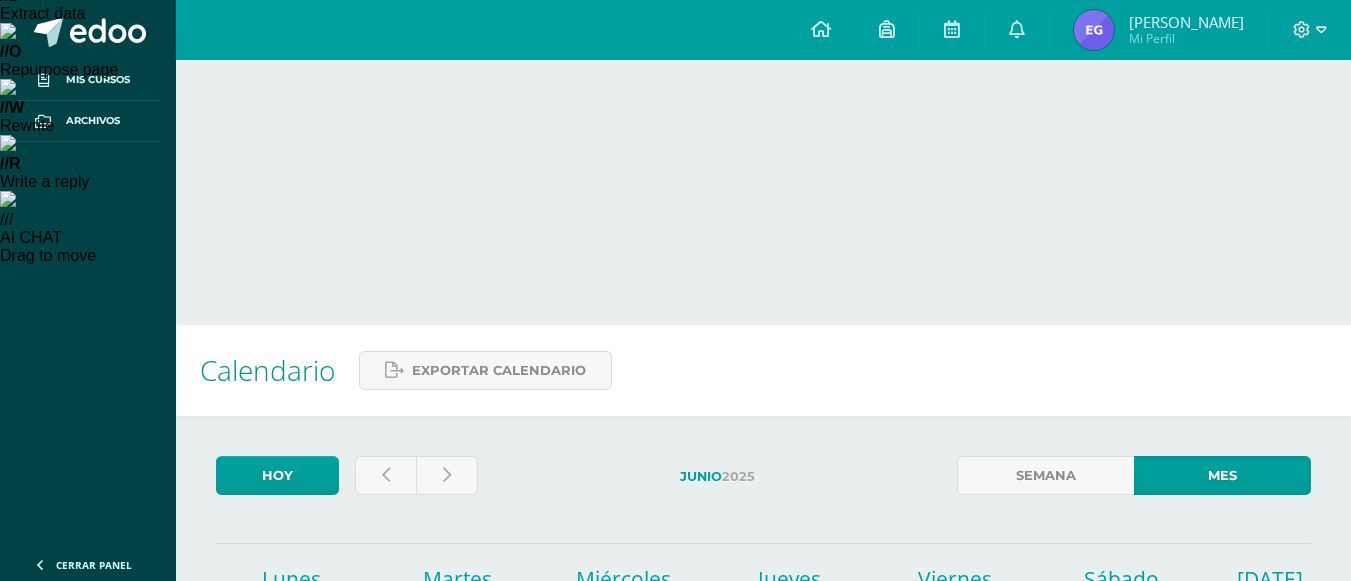 scroll, scrollTop: 386, scrollLeft: 0, axis: vertical 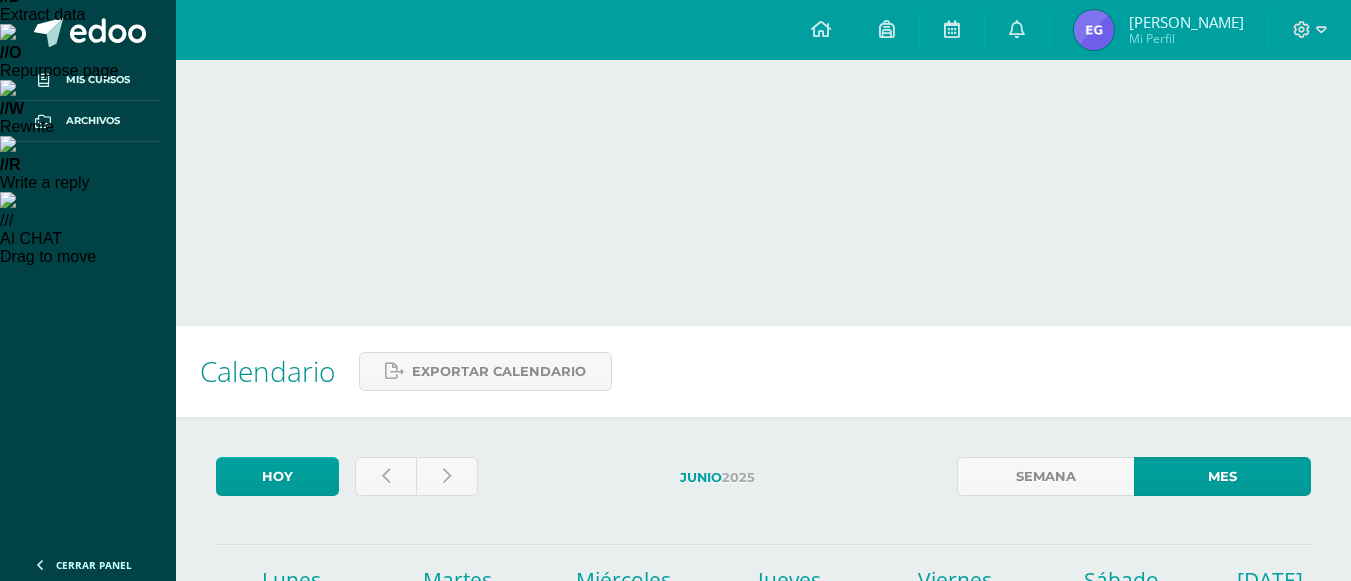 click on "GUIA NO.1 LINEA DEL TIEMPO." at bounding box center (917, 1013) 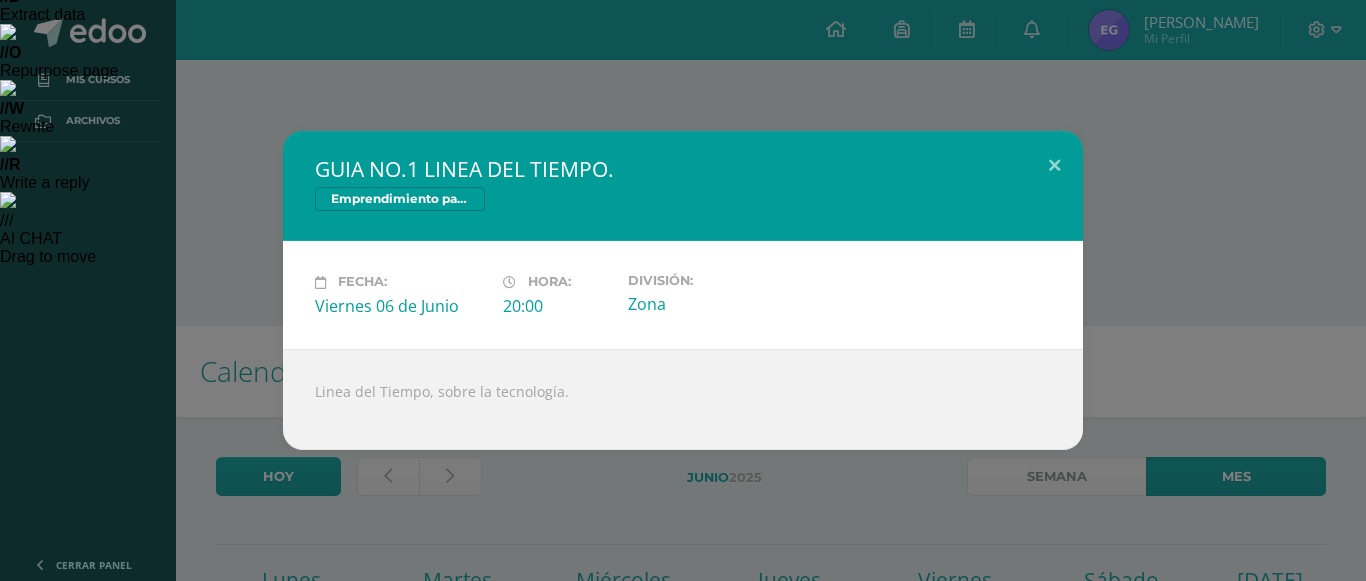 click on "GUIA NO.1 LINEA DEL TIEMPO.
Emprendimiento para la Productividad" at bounding box center (683, 186) 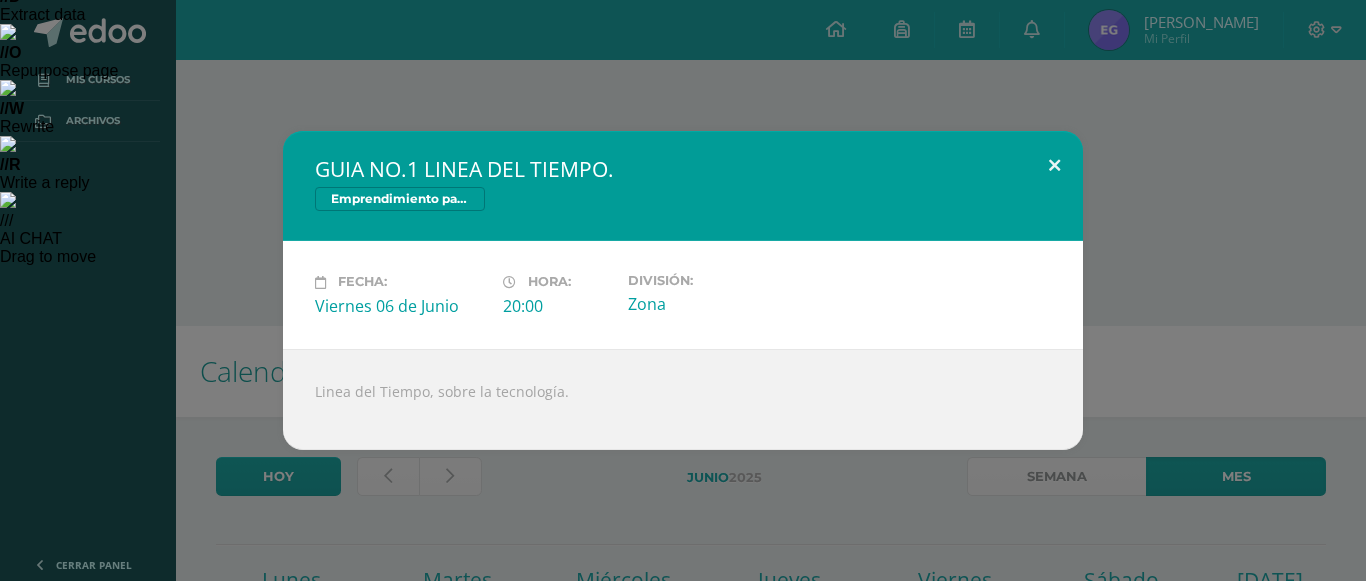 click at bounding box center [1054, 165] 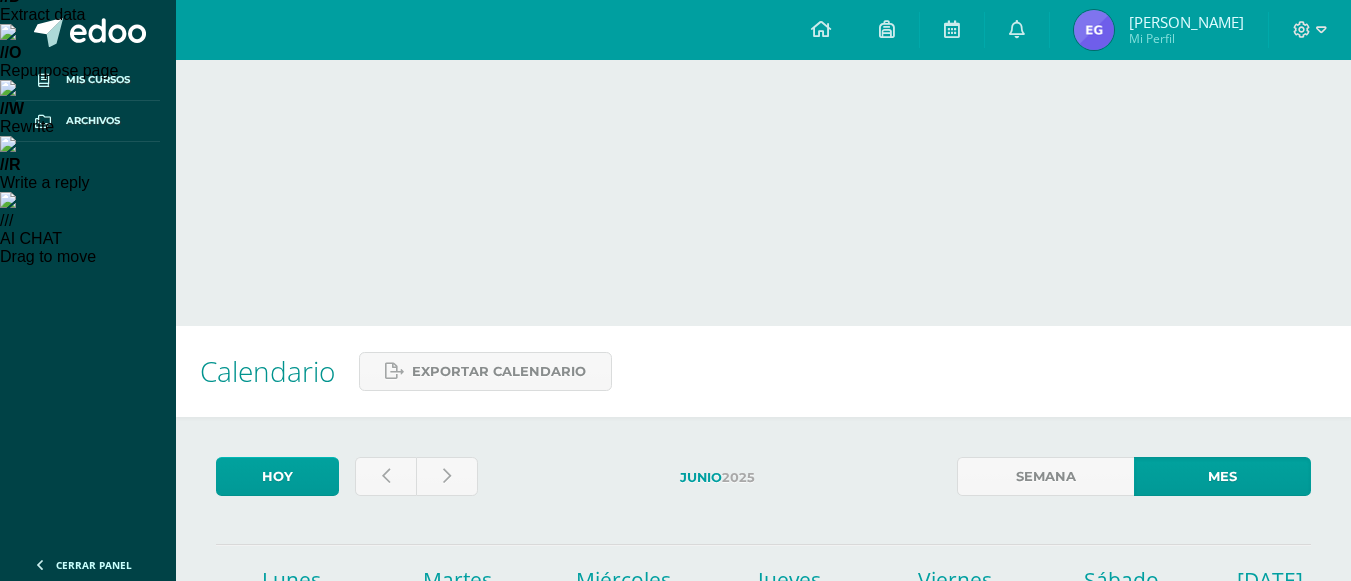 click on "Guia 1" at bounding box center [917, 965] 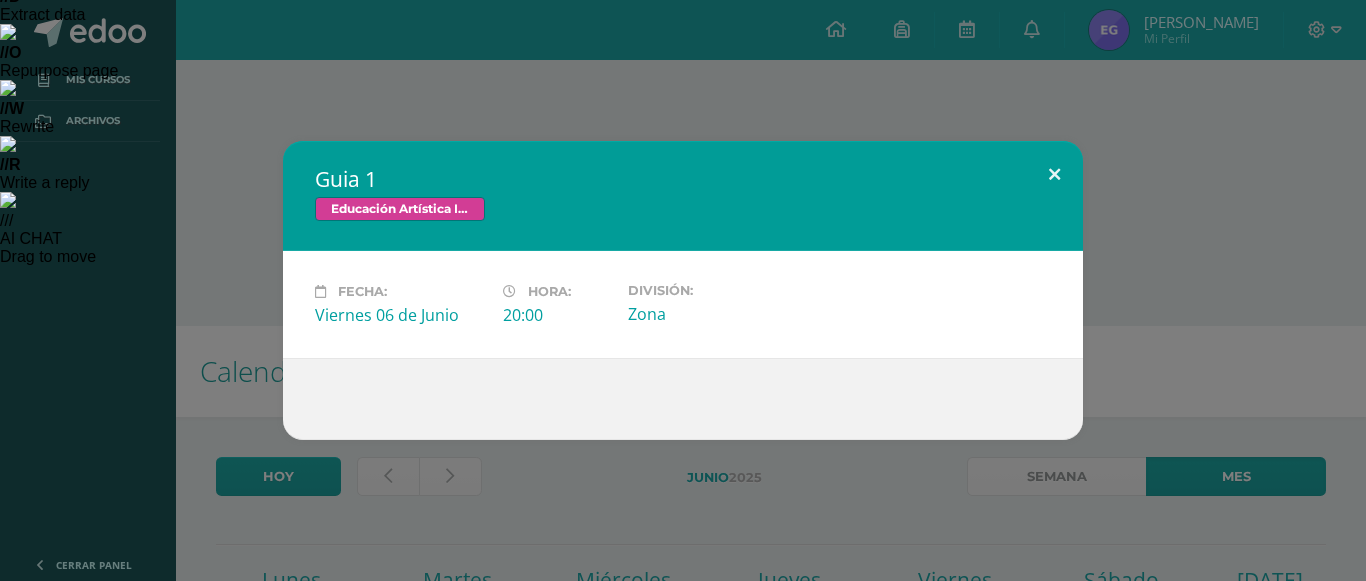 click at bounding box center (1054, 175) 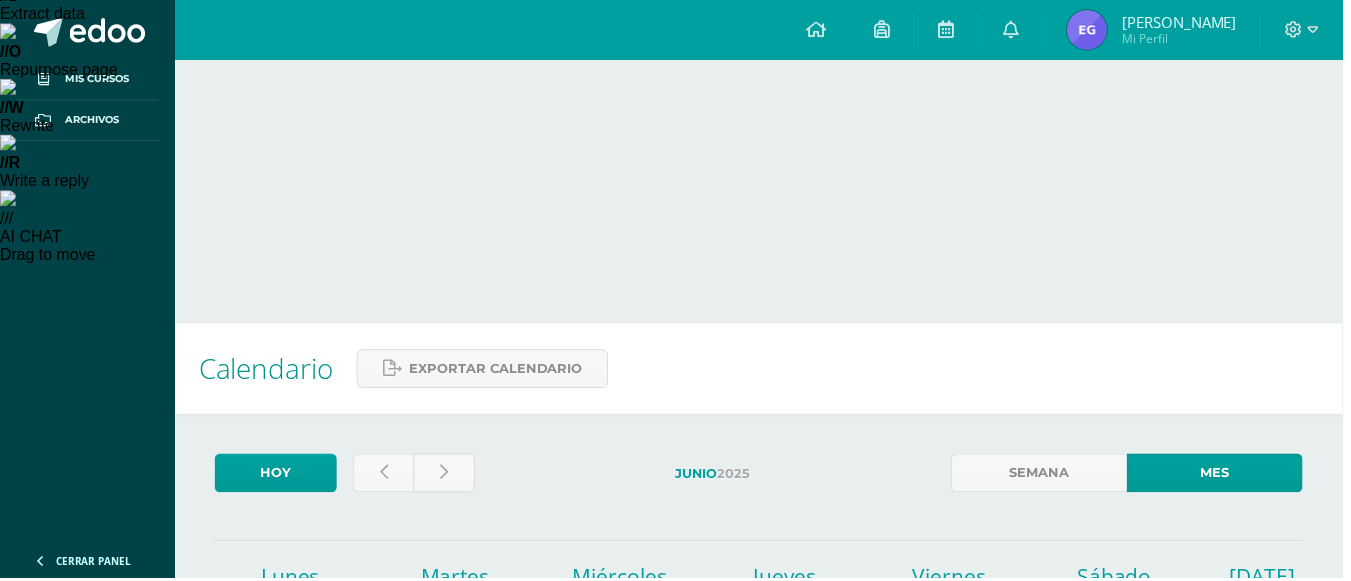 click on "Guia 1" at bounding box center [917, 917] 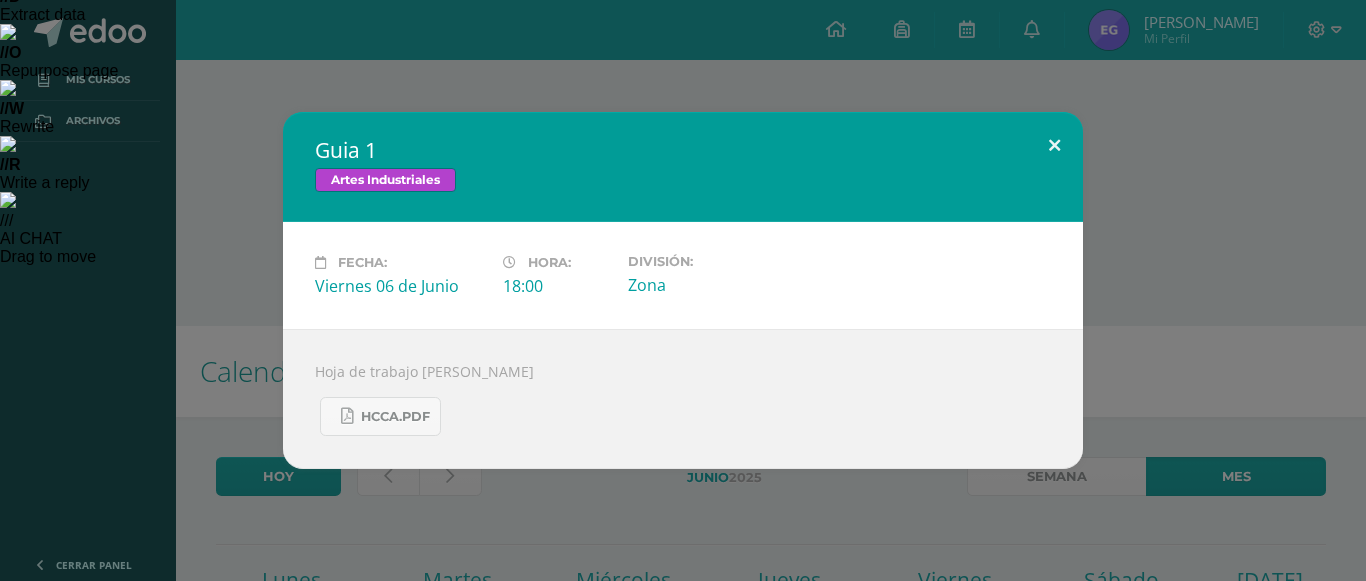 click at bounding box center (1054, 146) 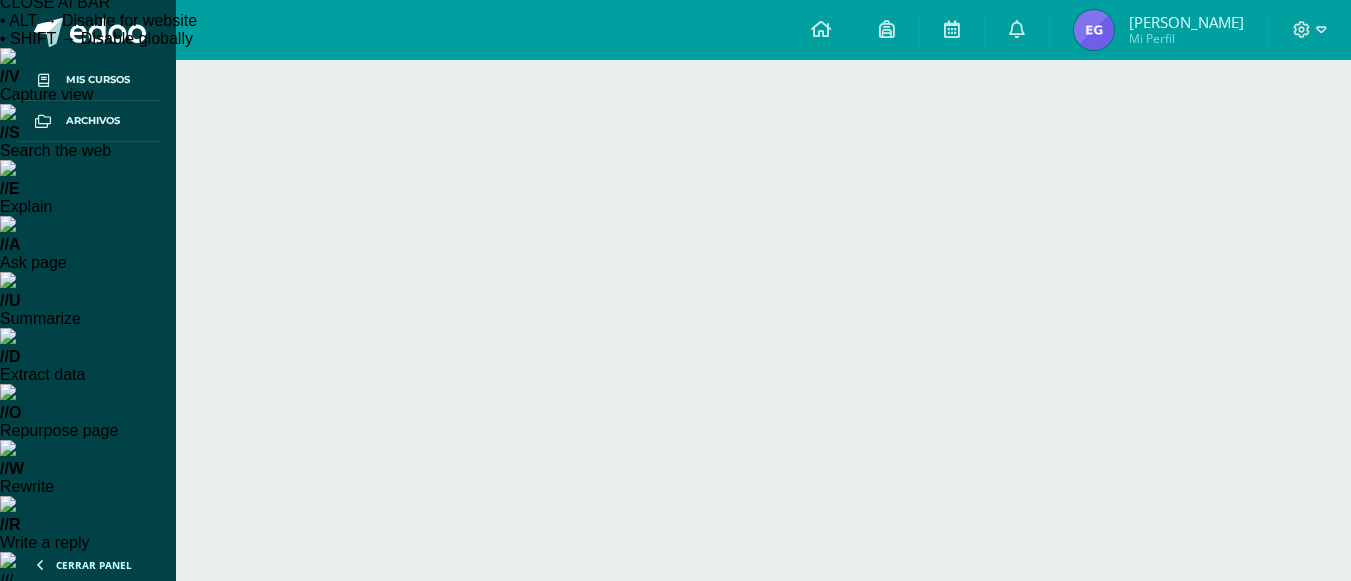 scroll, scrollTop: 0, scrollLeft: 0, axis: both 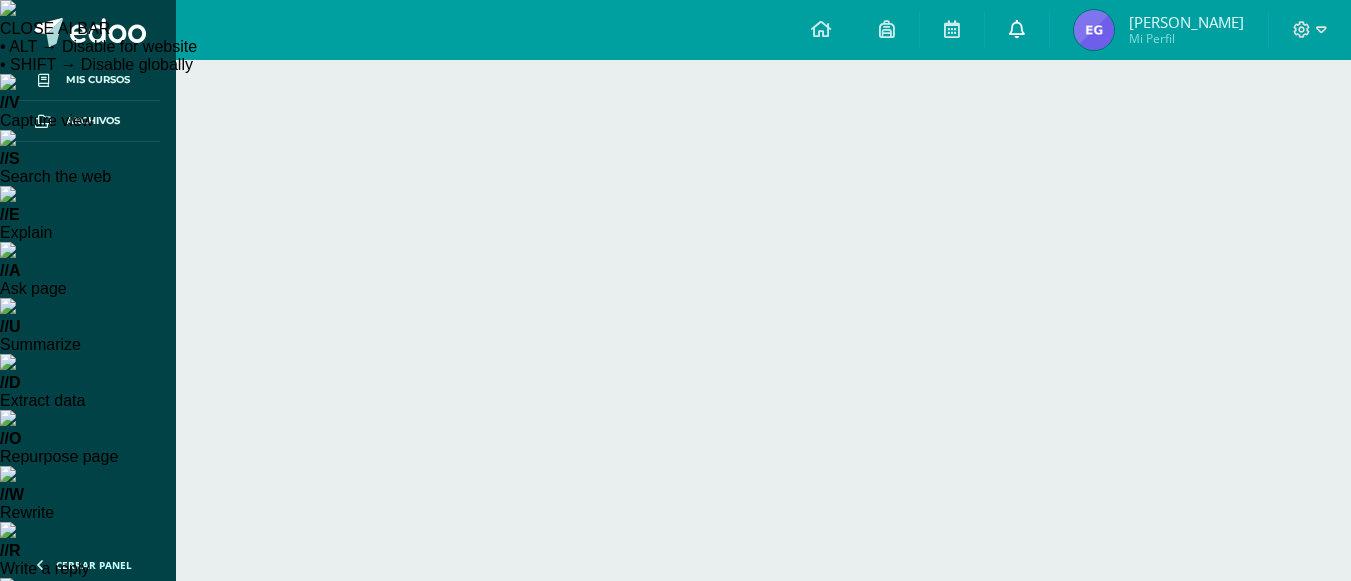click at bounding box center [1017, 29] 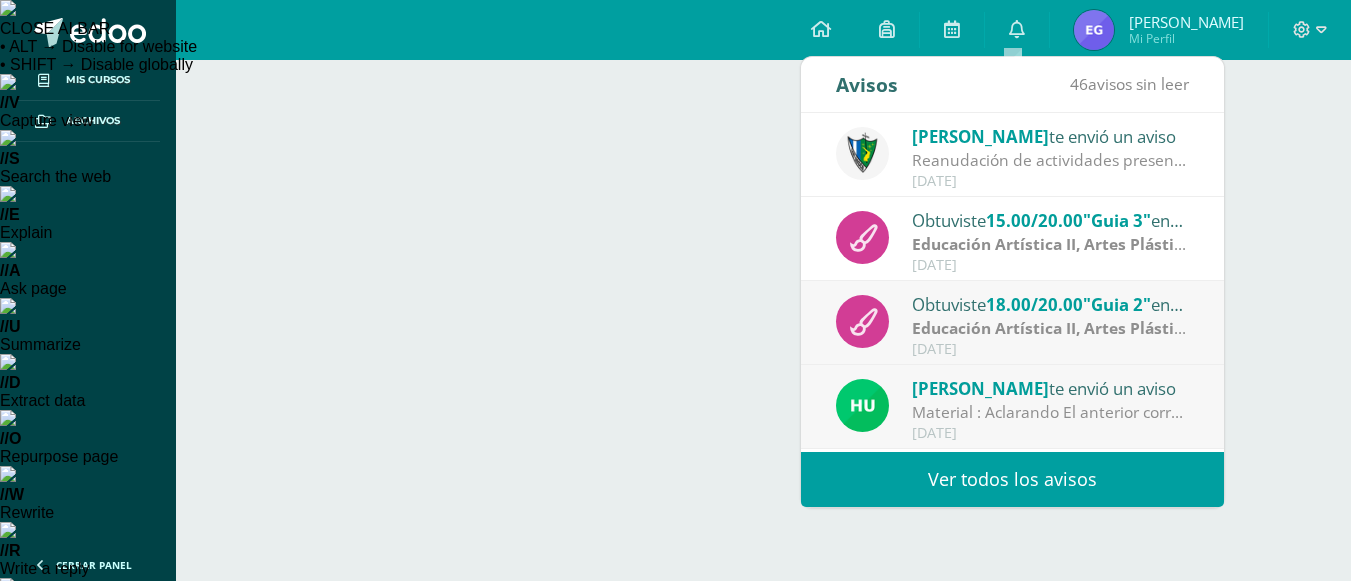 click on "Ver todos los avisos" at bounding box center (1012, 479) 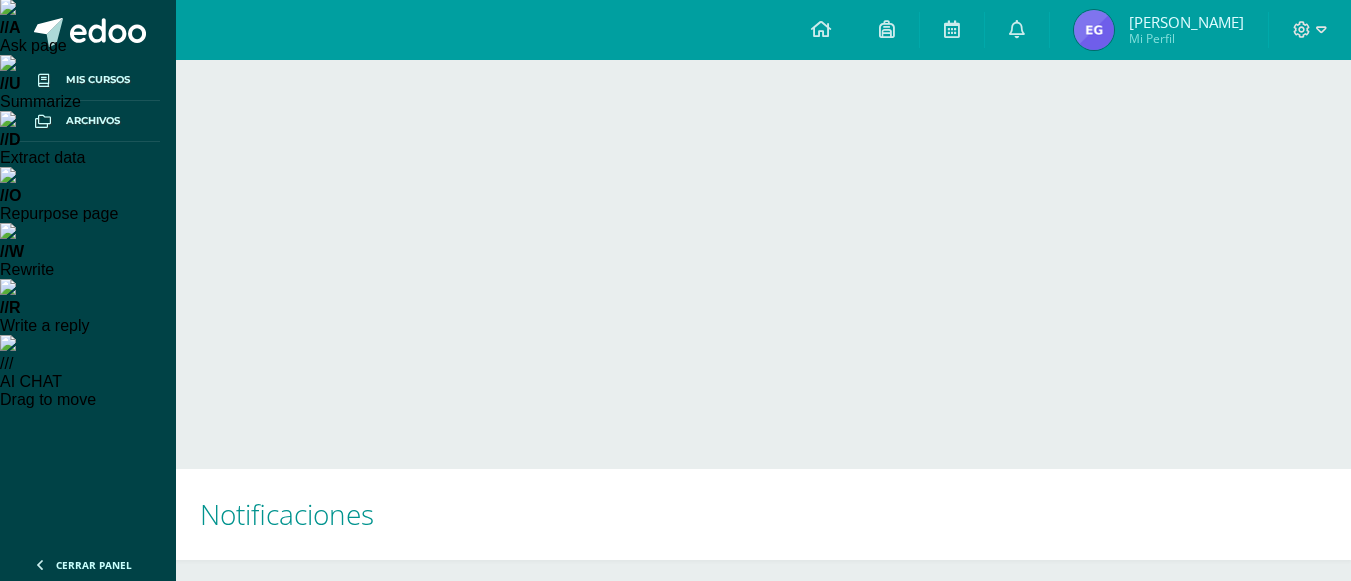 scroll, scrollTop: 291, scrollLeft: 0, axis: vertical 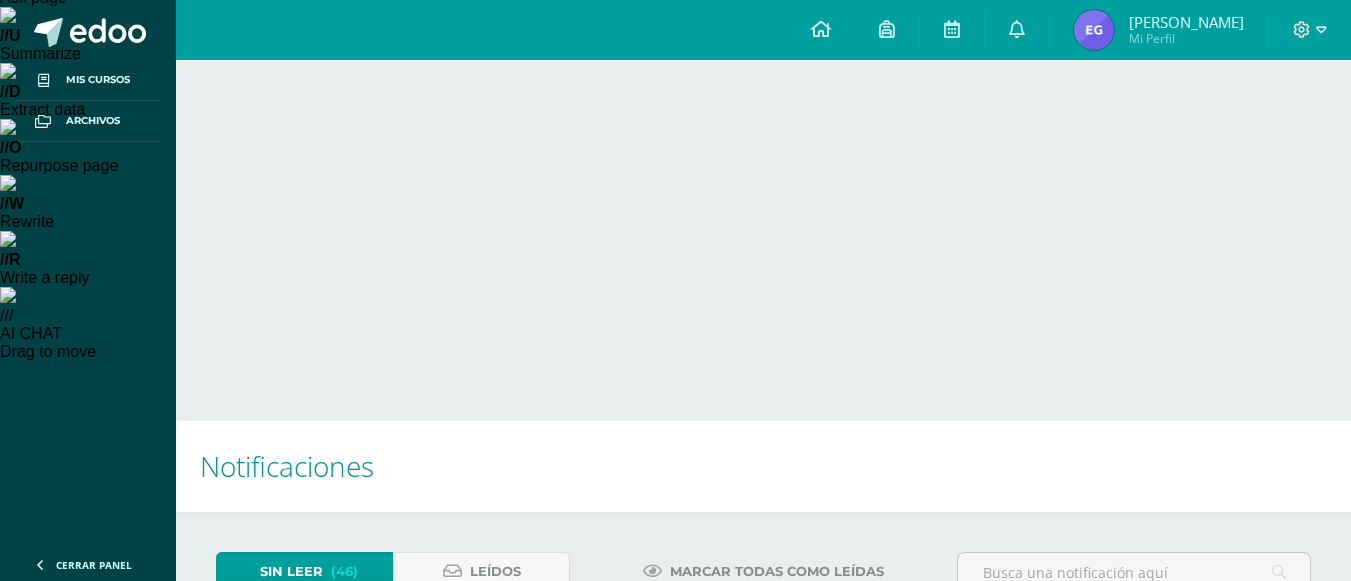 click on "Ver detalle" at bounding box center (1217, 926) 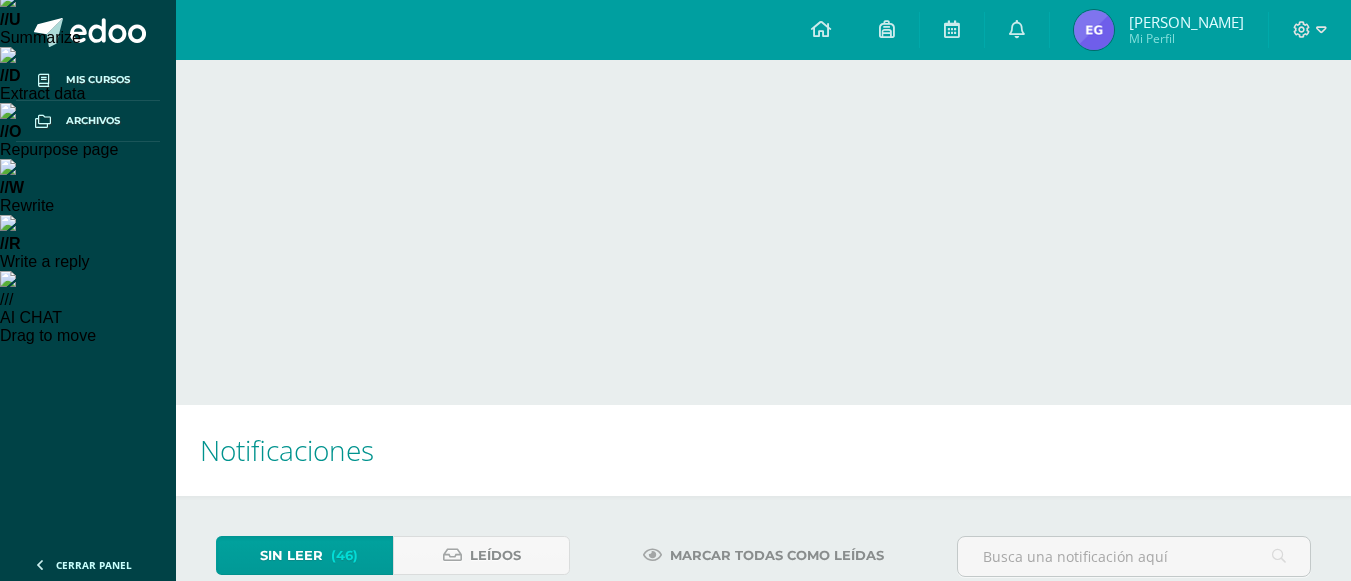 scroll, scrollTop: 310, scrollLeft: 0, axis: vertical 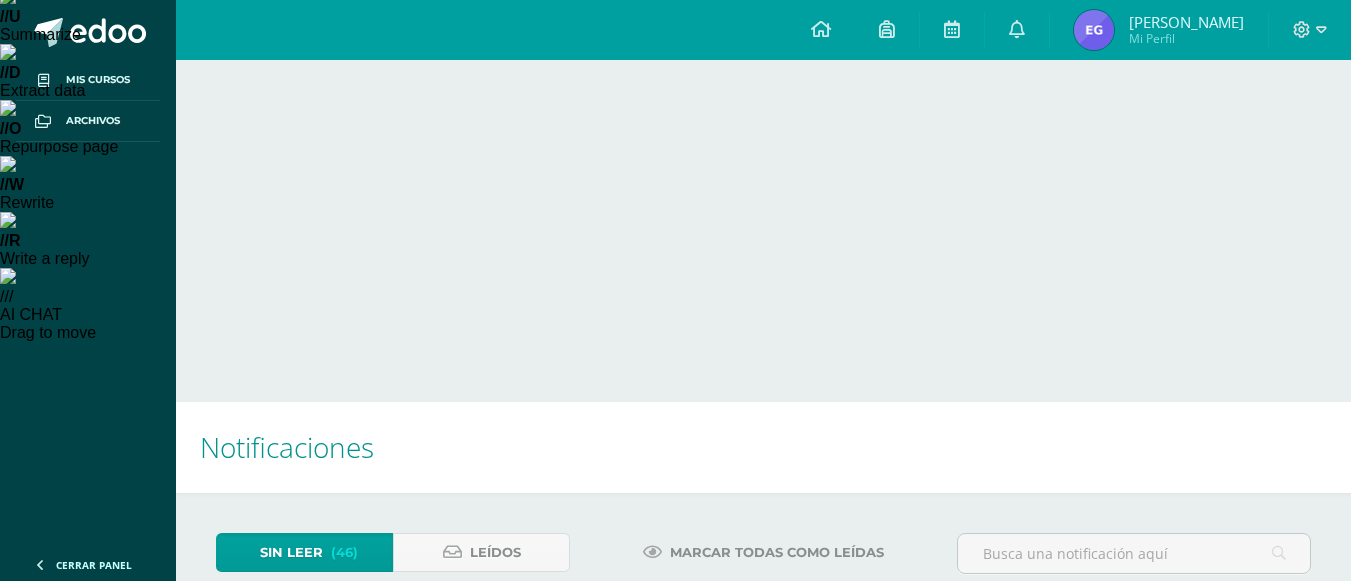 click on "Ver detalle" at bounding box center [1217, 907] 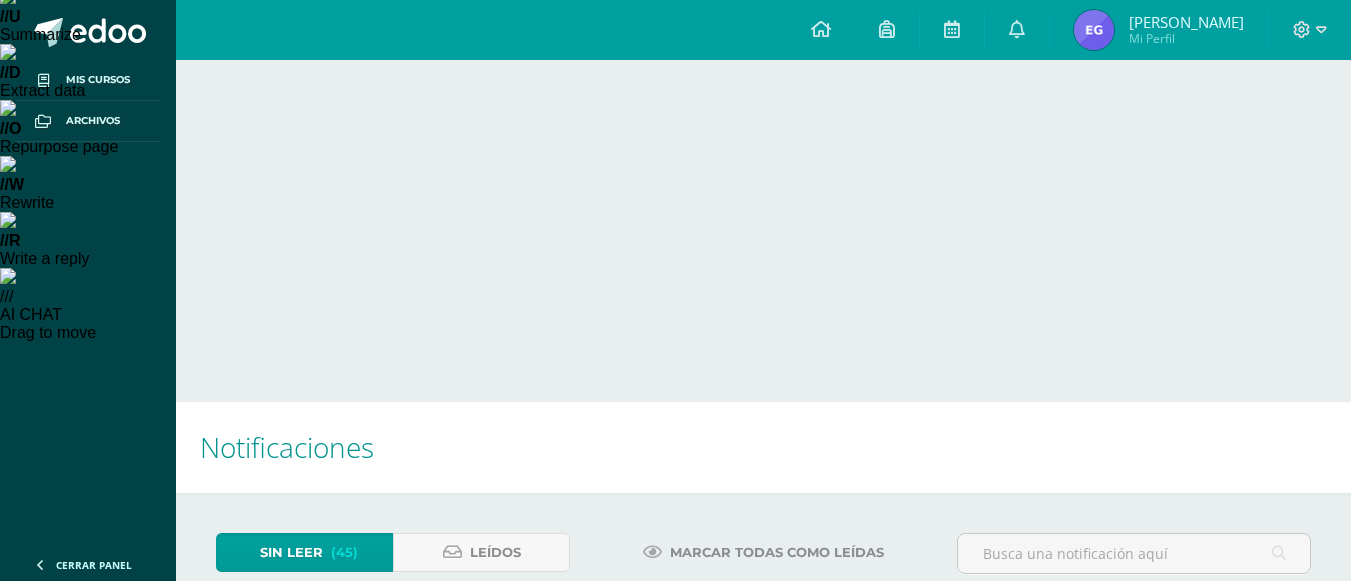 click on "Ver detalle" at bounding box center (1217, 907) 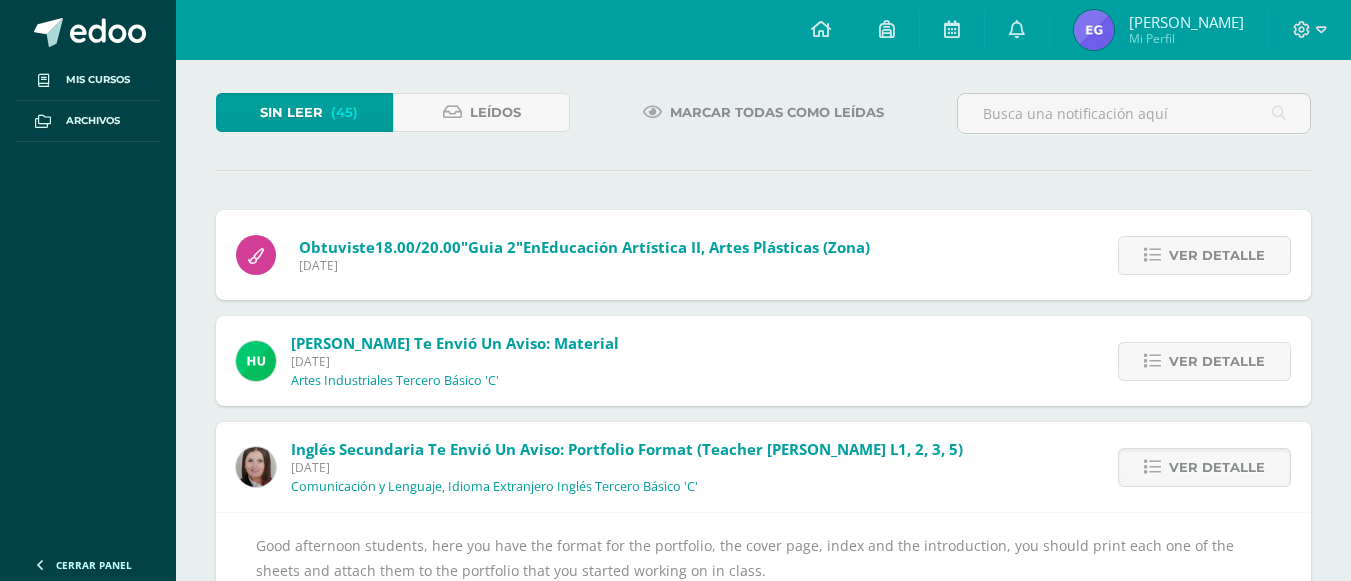 scroll, scrollTop: 755, scrollLeft: 0, axis: vertical 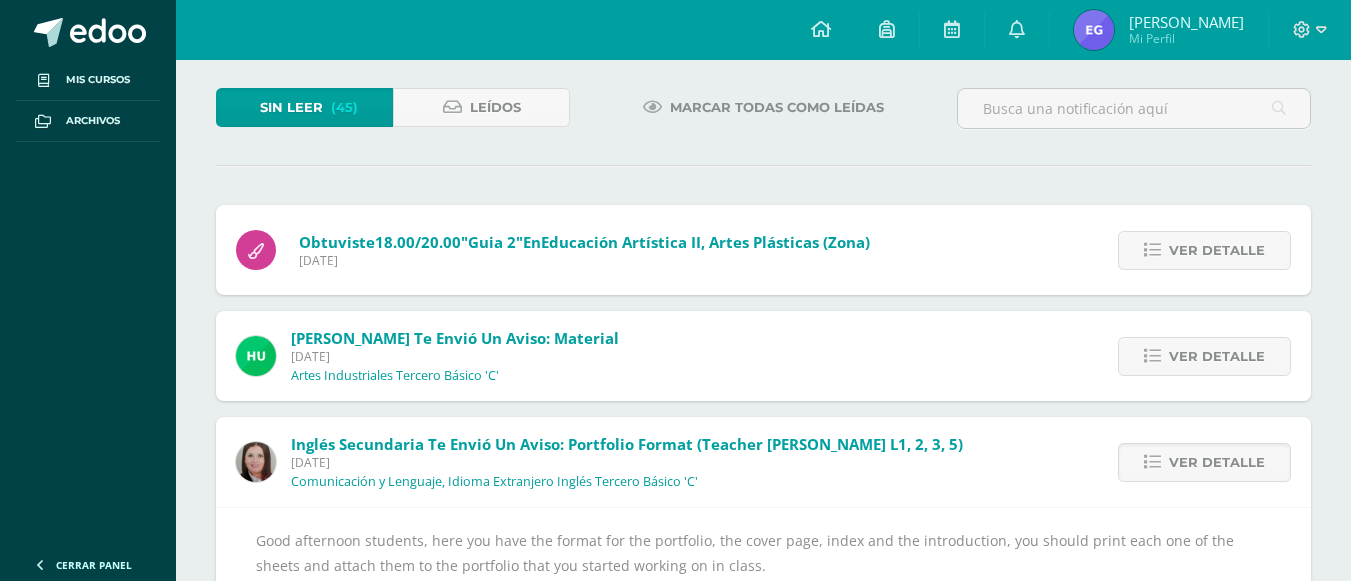 click on "Ver detalle" at bounding box center [1217, 986] 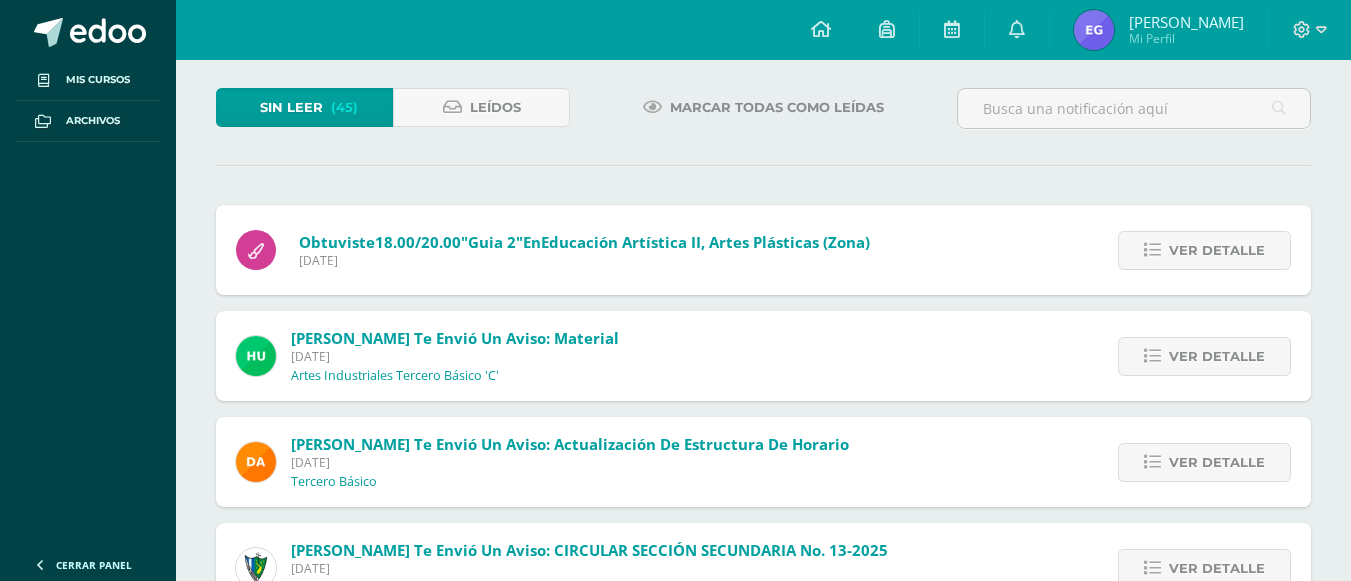 scroll, scrollTop: 665, scrollLeft: 0, axis: vertical 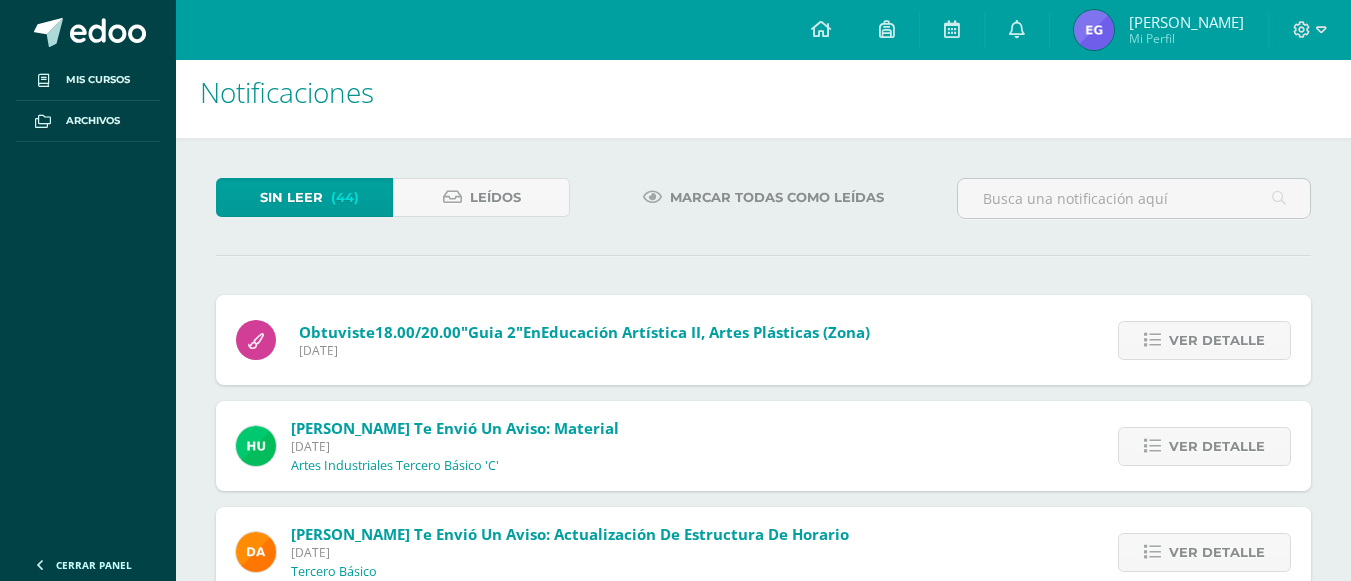 click on "Archivo Adjunto" at bounding box center (375, 950) 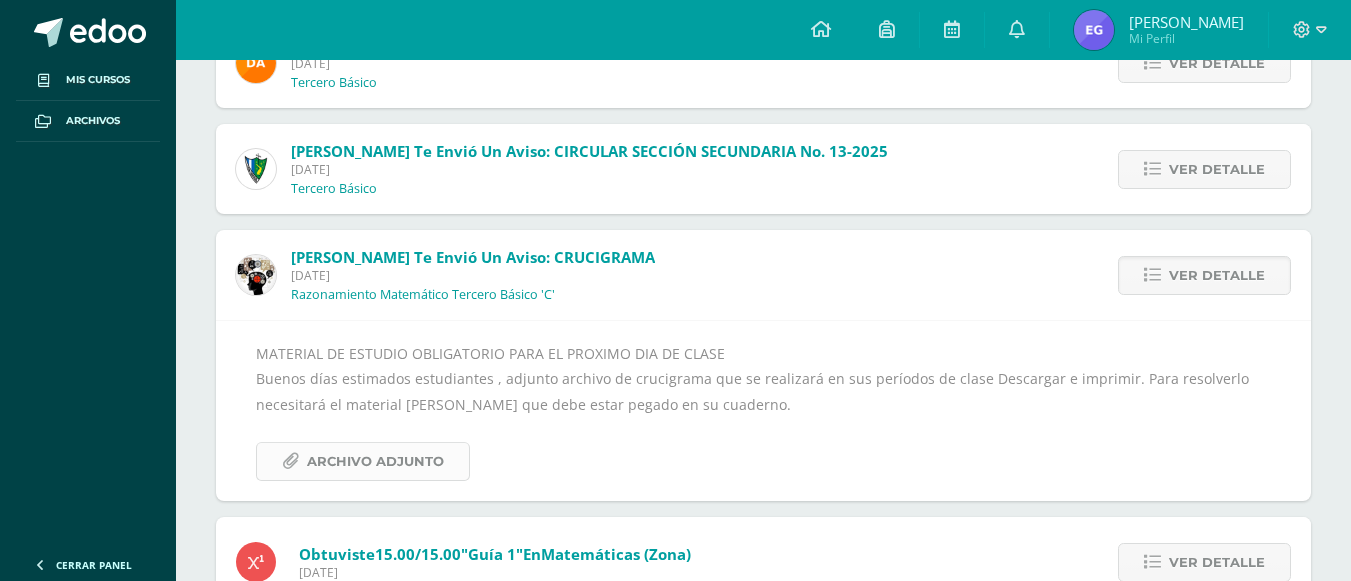 scroll, scrollTop: 1178, scrollLeft: 0, axis: vertical 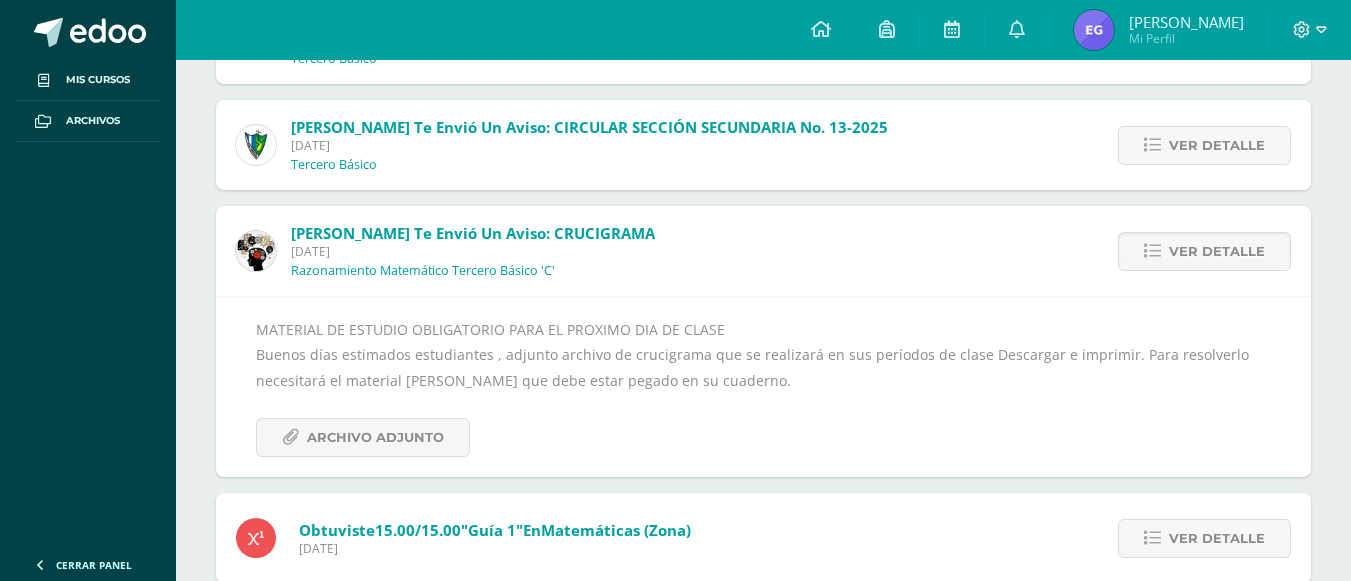 click on "Ver detalle" at bounding box center [1213, 962] 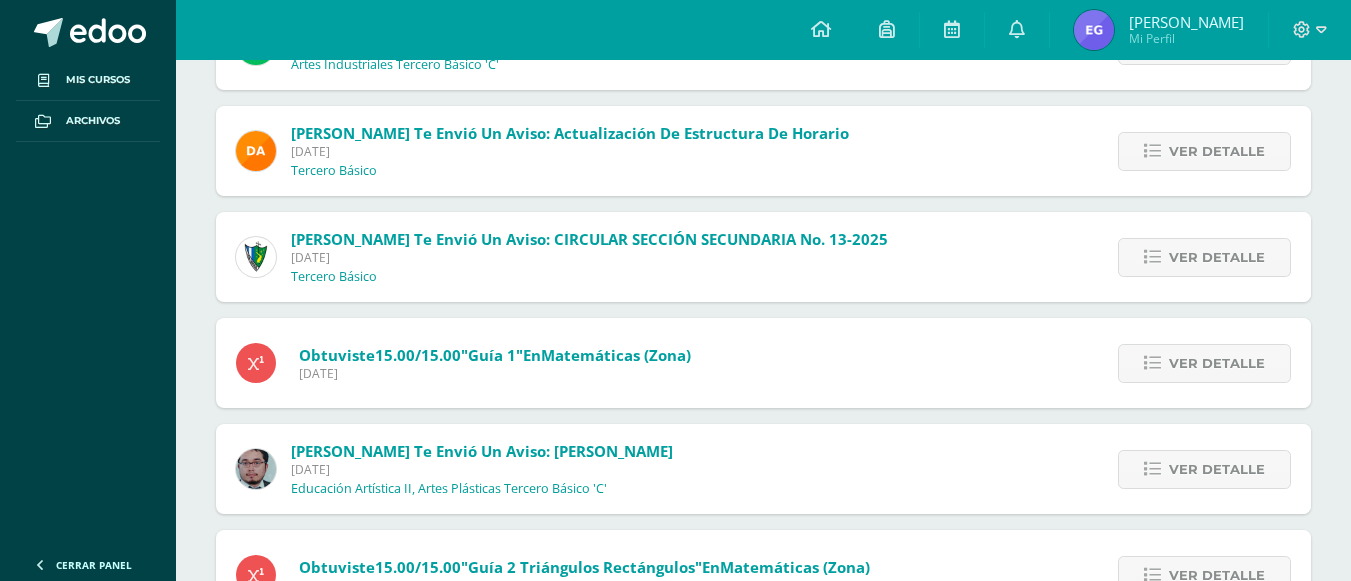 scroll, scrollTop: 1067, scrollLeft: 0, axis: vertical 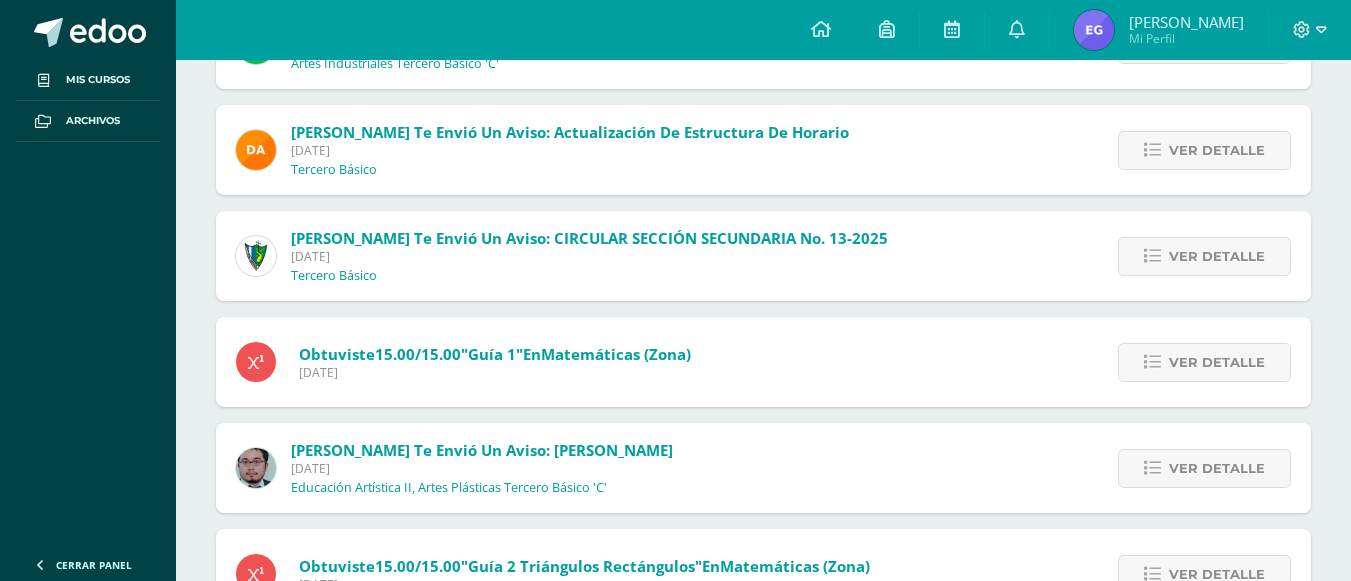 click on "Archivo Adjunto" at bounding box center [375, 1148] 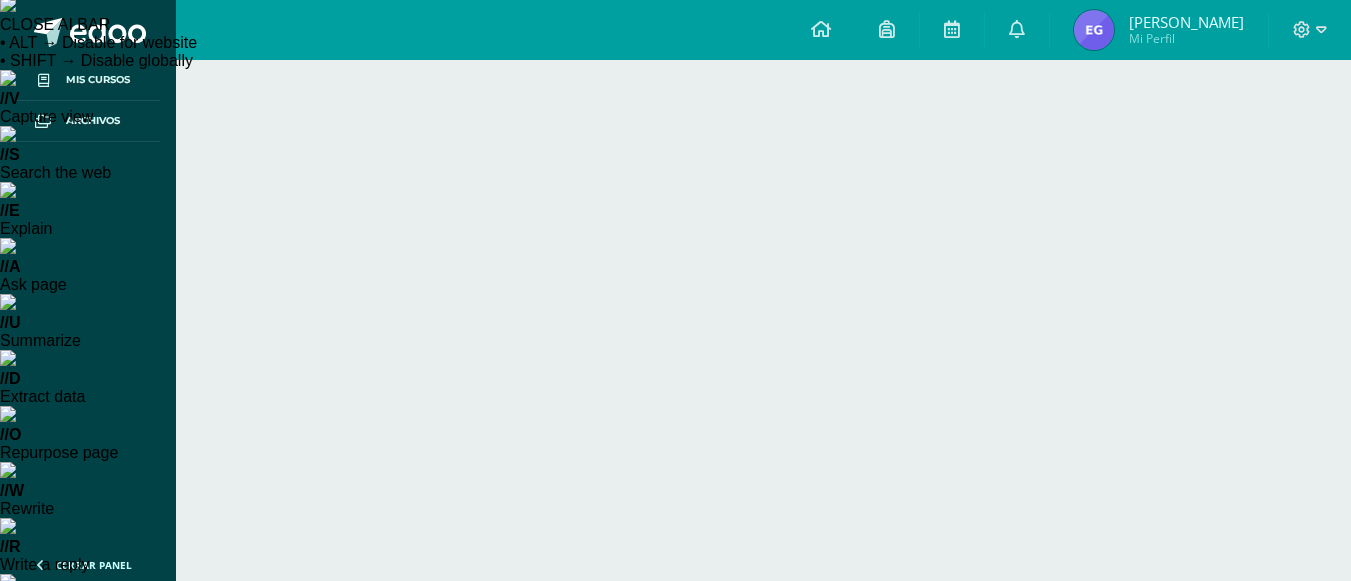 scroll, scrollTop: 0, scrollLeft: 0, axis: both 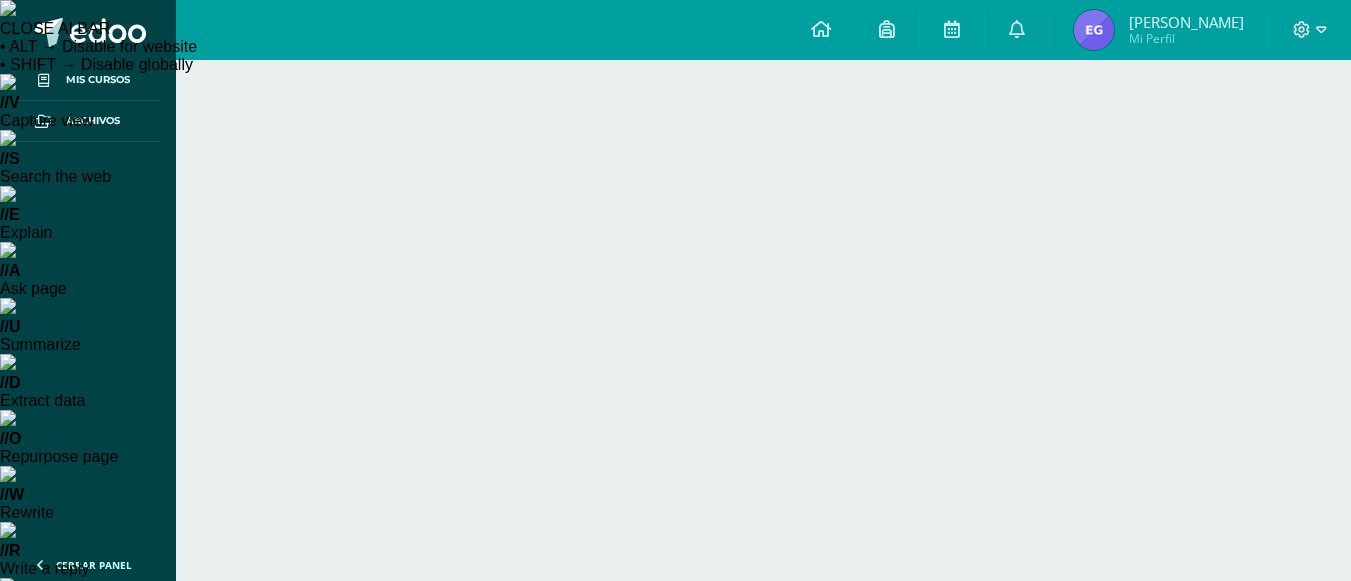 click on "Leídos" at bounding box center (495, 862) 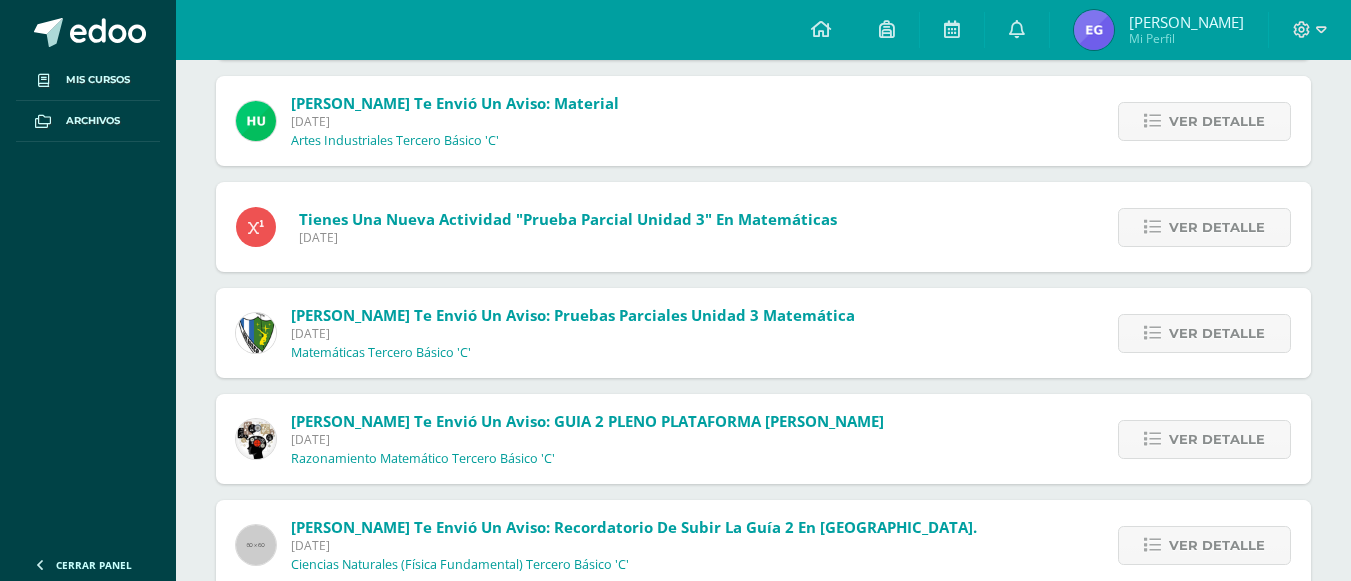 scroll, scrollTop: 1427, scrollLeft: 0, axis: vertical 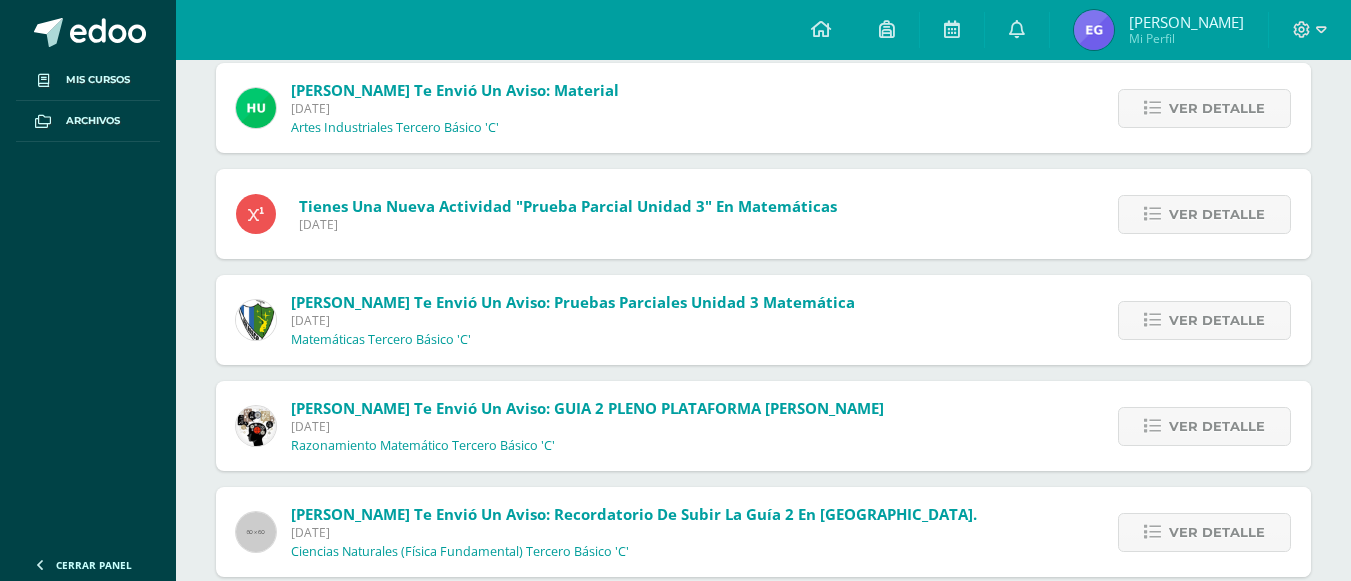 click at bounding box center [1148, 1062] 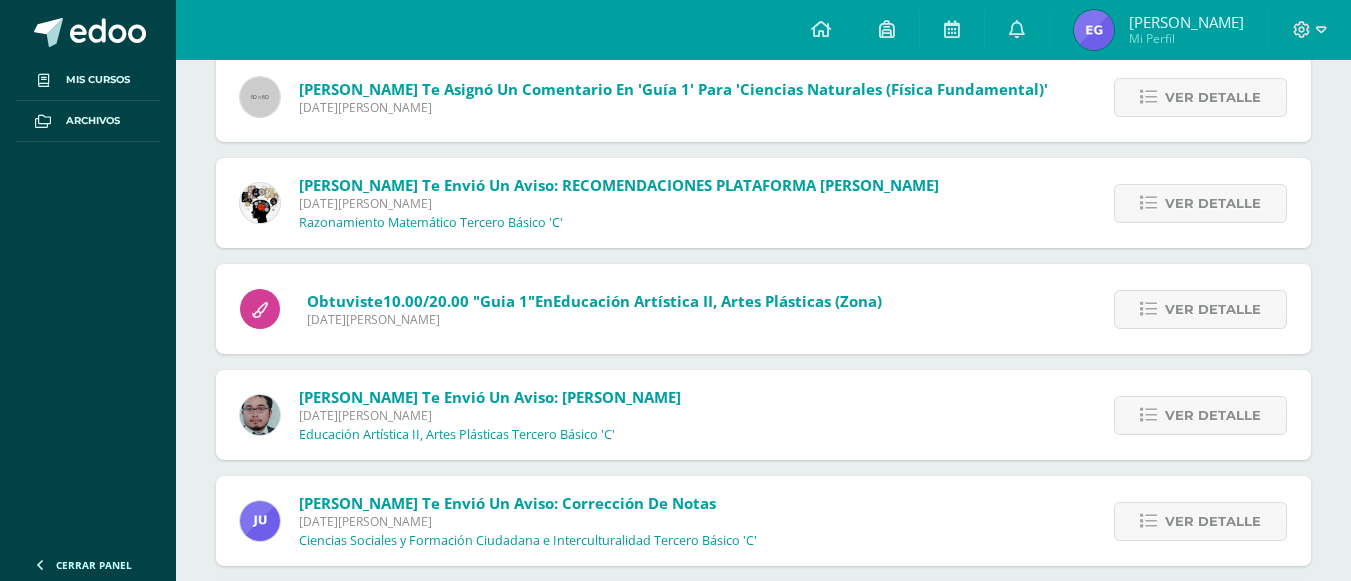 scroll, scrollTop: 3284, scrollLeft: 0, axis: vertical 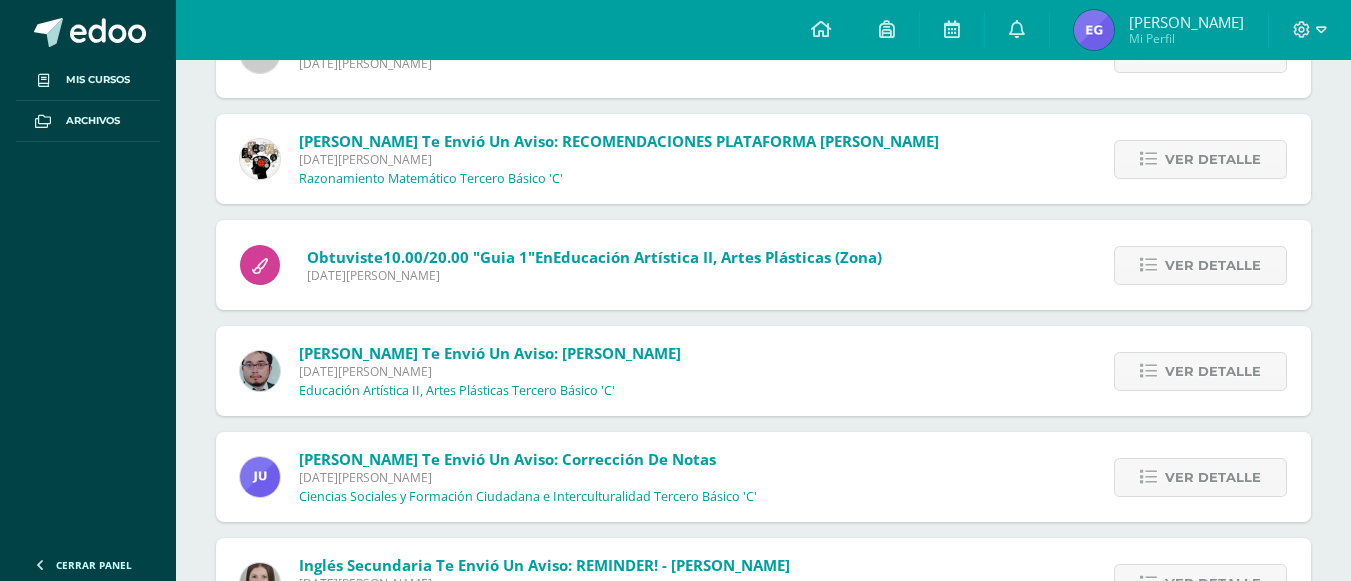 click on "Ver detalle" at bounding box center (1213, 1113) 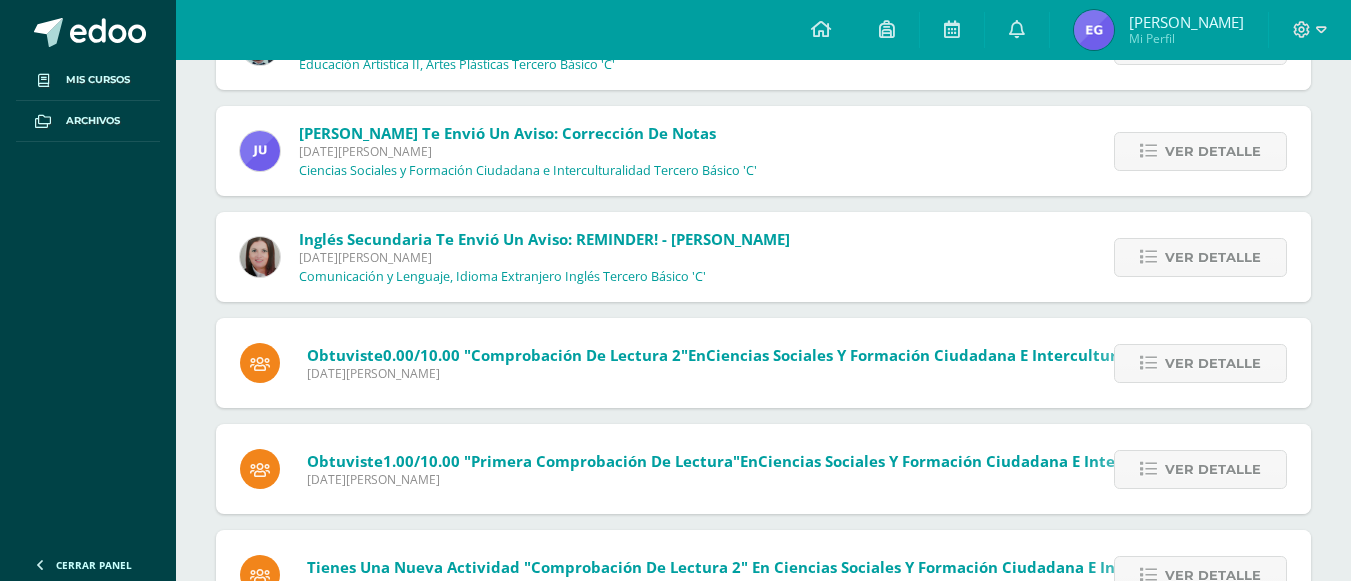 scroll, scrollTop: 3295, scrollLeft: 0, axis: vertical 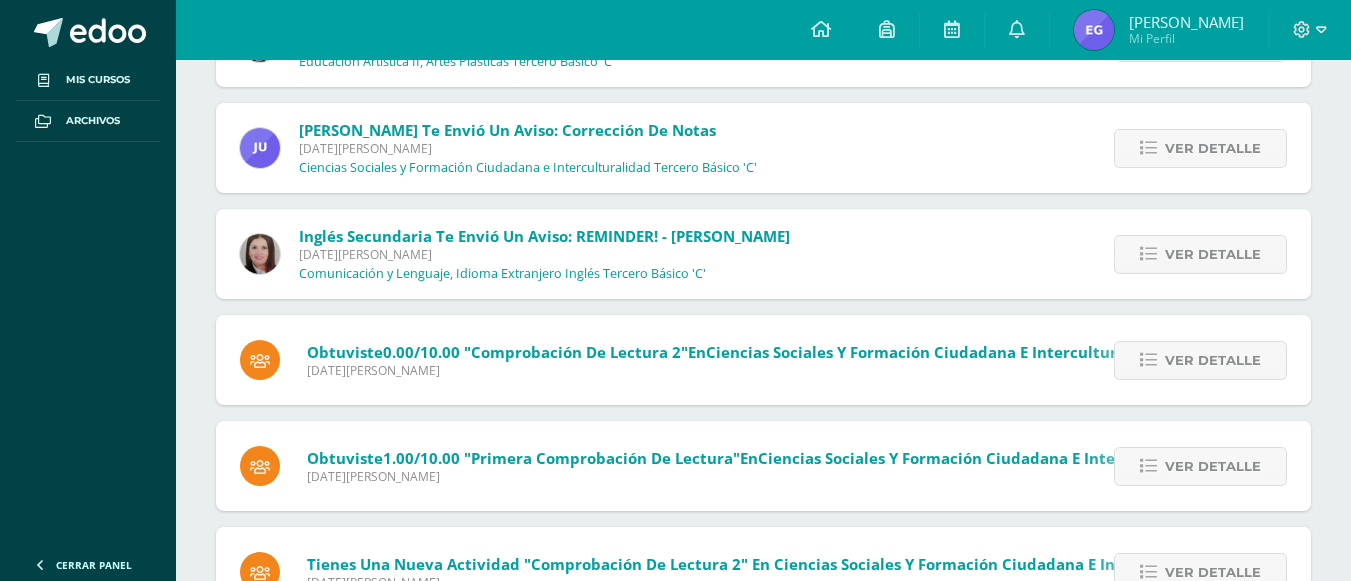 drag, startPoint x: 847, startPoint y: 561, endPoint x: 456, endPoint y: 418, distance: 416.3292 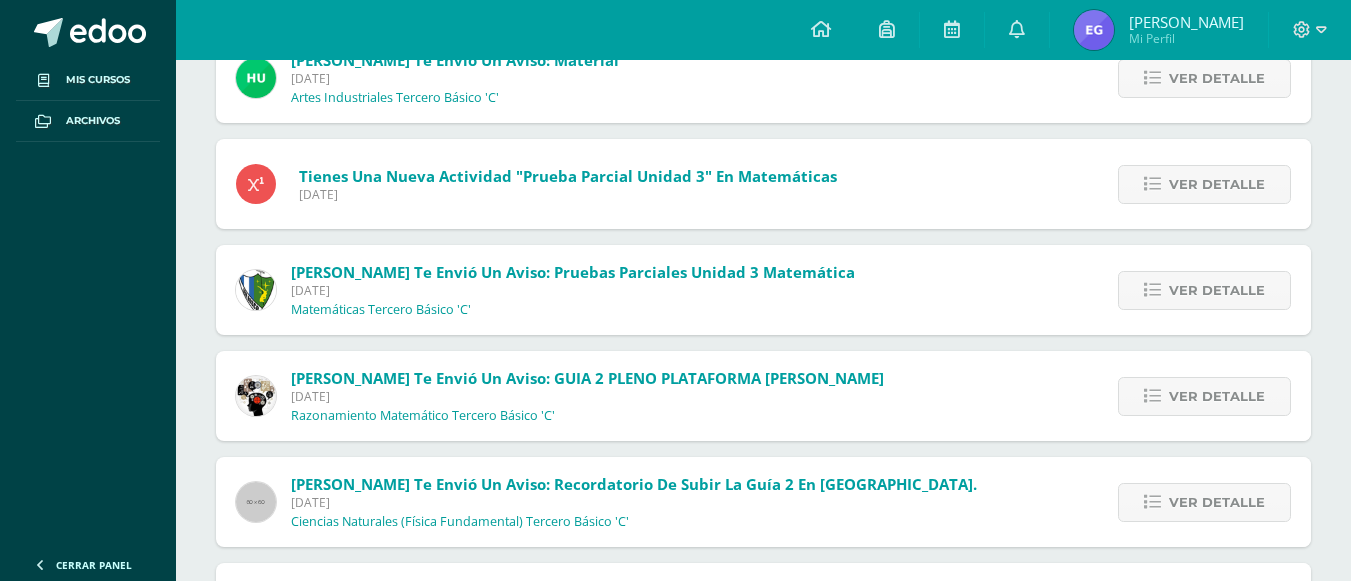 scroll, scrollTop: 1460, scrollLeft: 0, axis: vertical 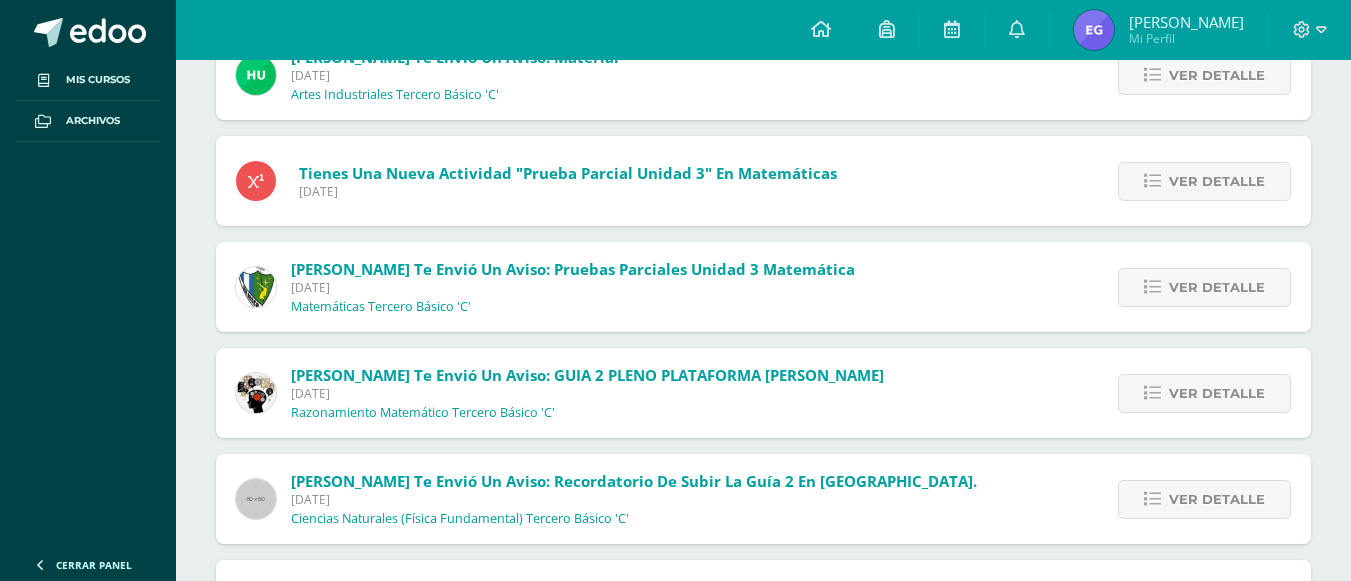 click on "Ver detalle" at bounding box center [1213, 1029] 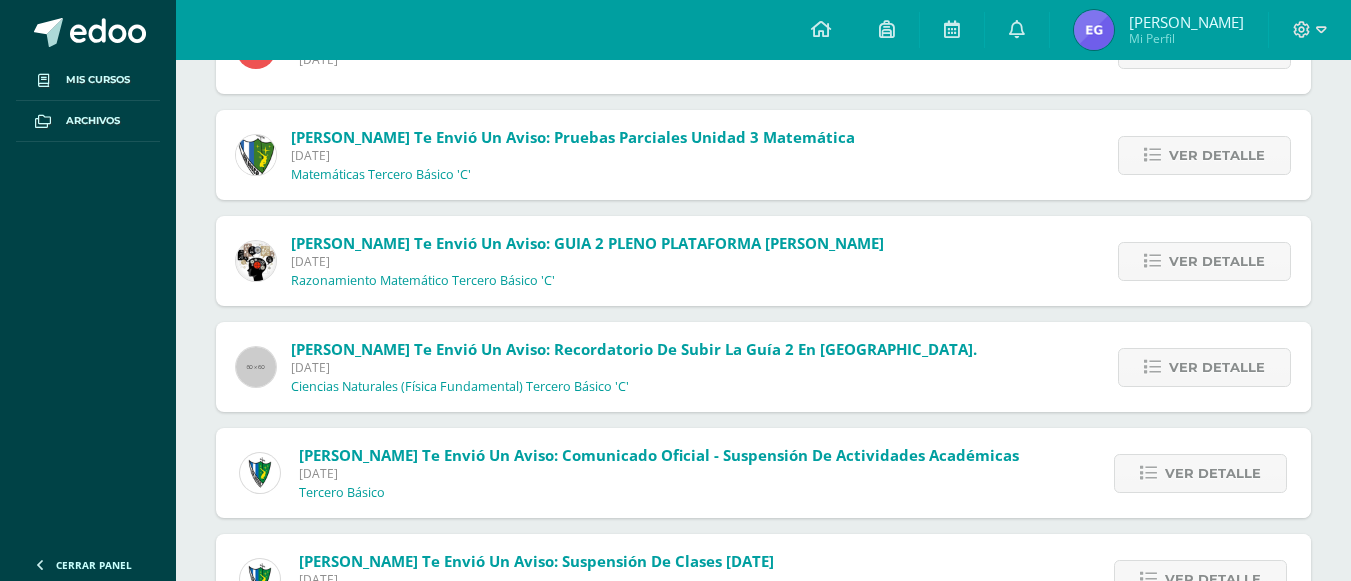 scroll, scrollTop: 1603, scrollLeft: 0, axis: vertical 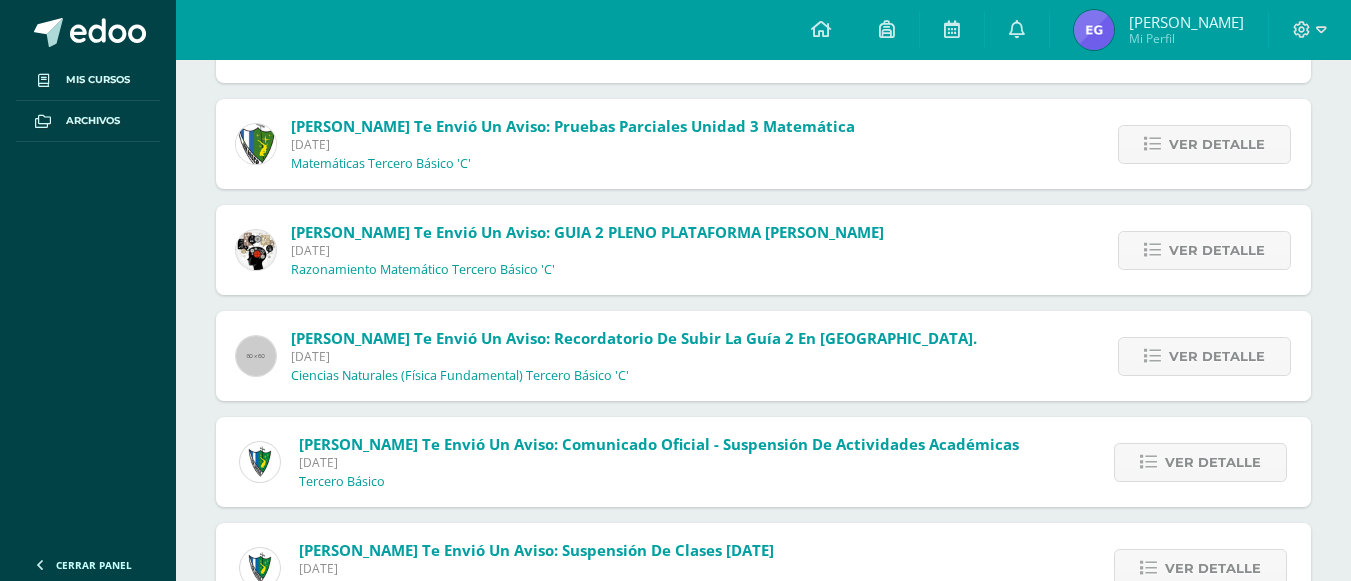 click on "Mis cursos Archivos" at bounding box center (88, 300) 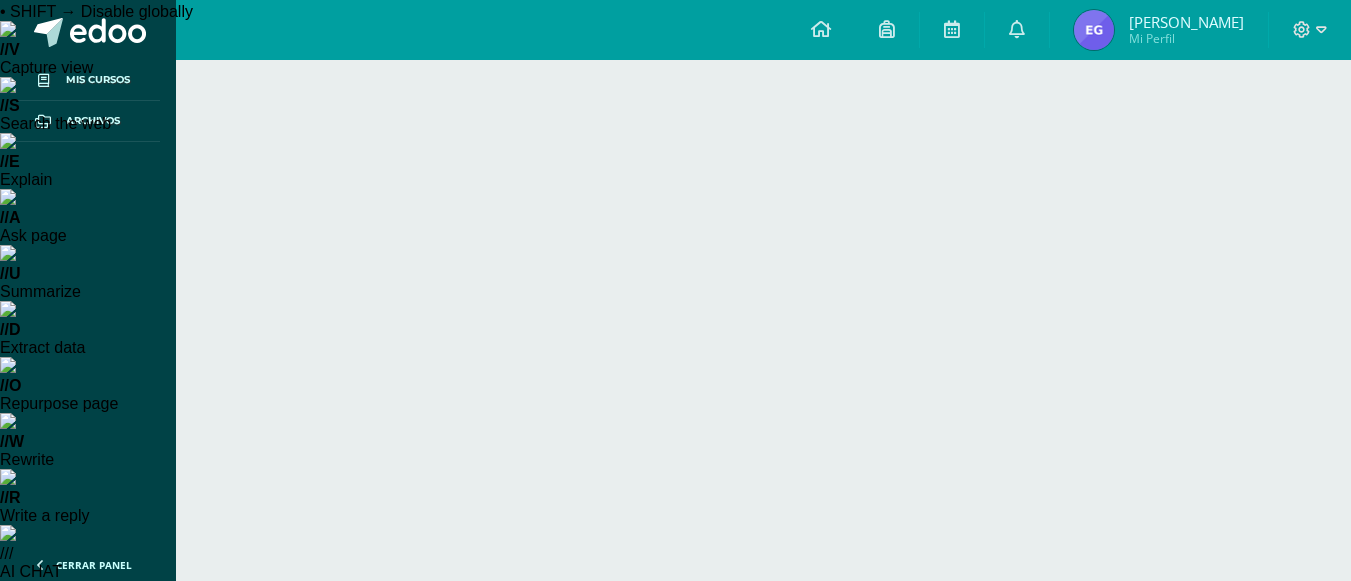 scroll, scrollTop: 50, scrollLeft: 0, axis: vertical 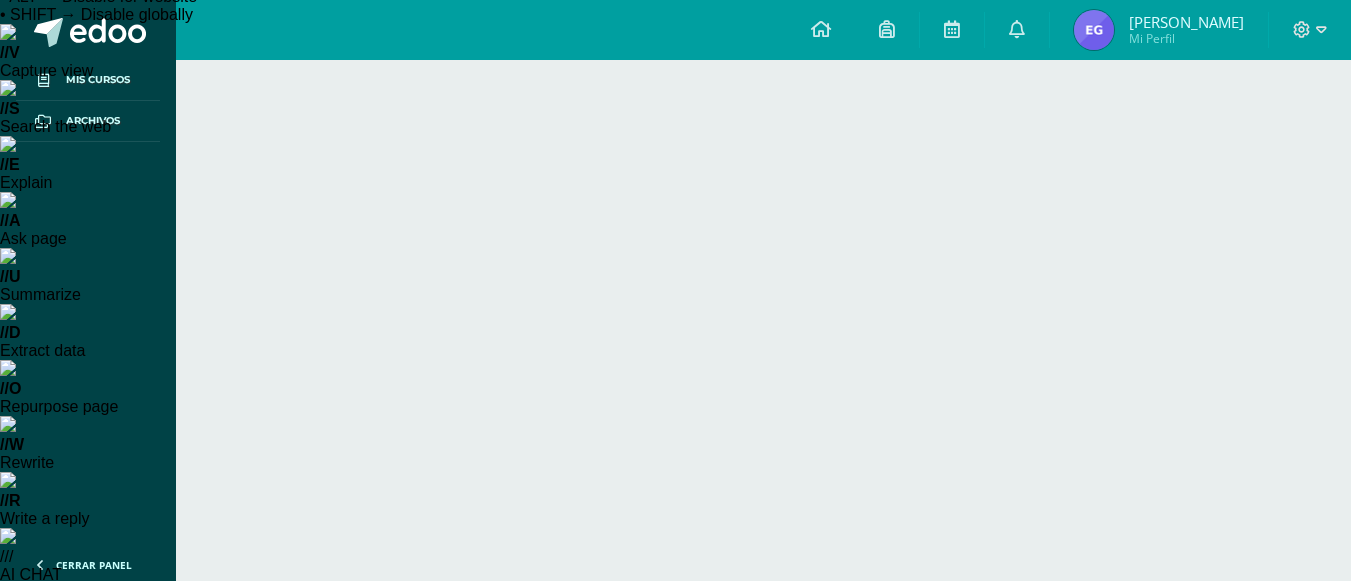 click on "Sin leer" at bounding box center (291, 812) 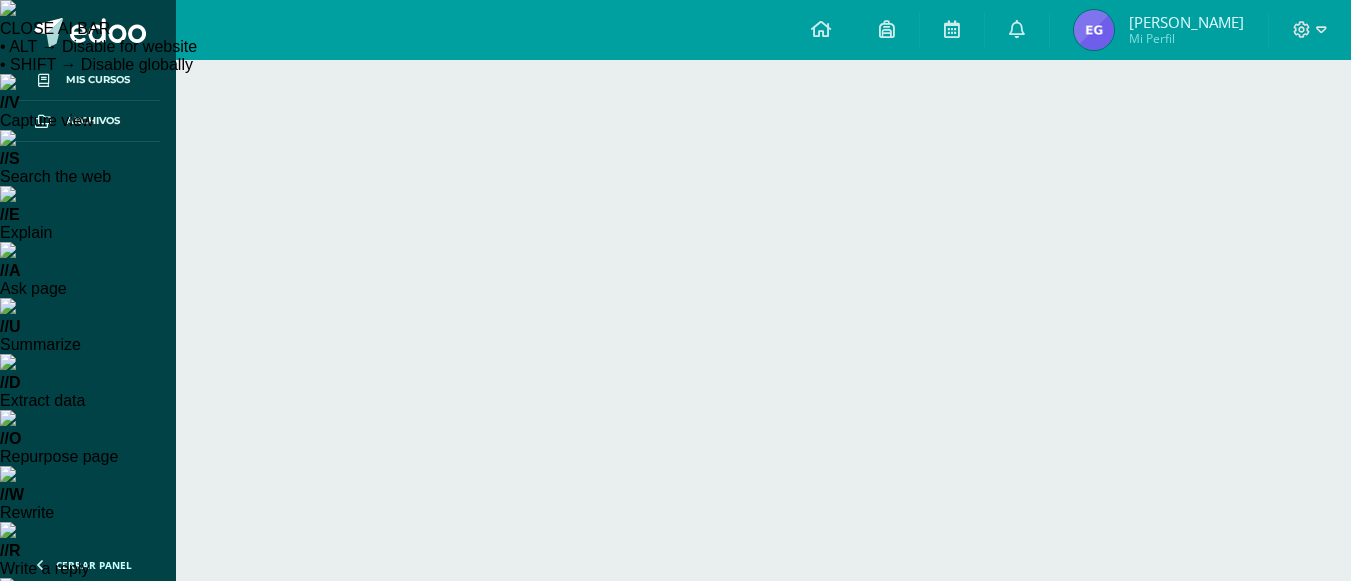 scroll, scrollTop: 0, scrollLeft: 0, axis: both 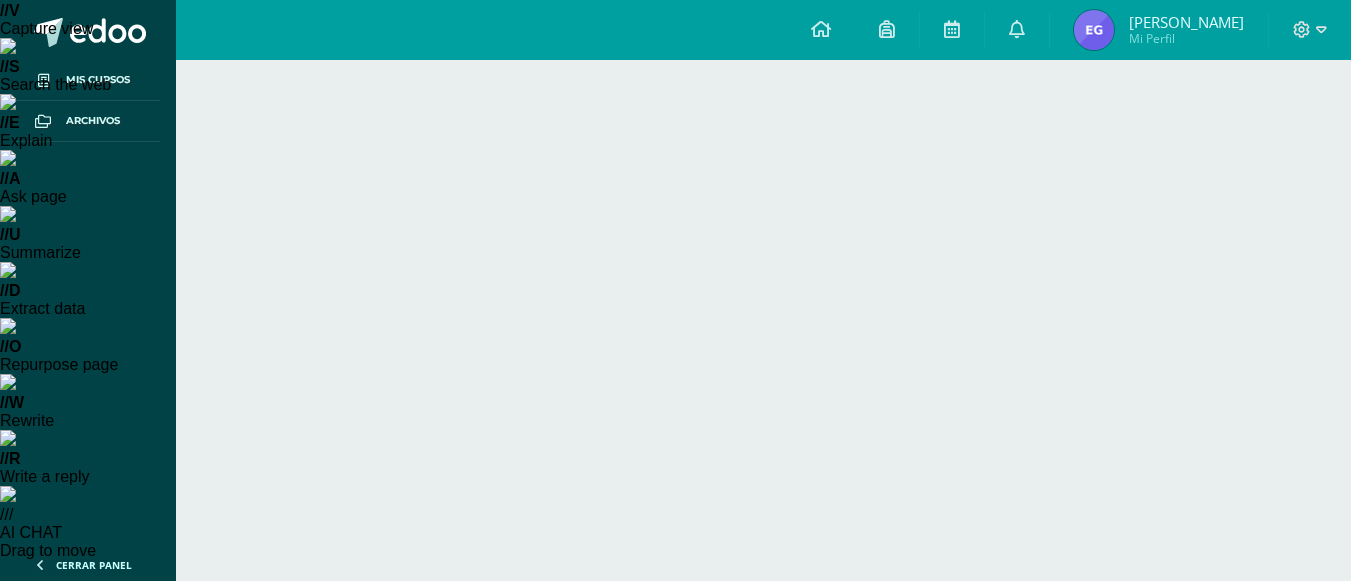 click on "Enlace" at bounding box center [278, 1067] 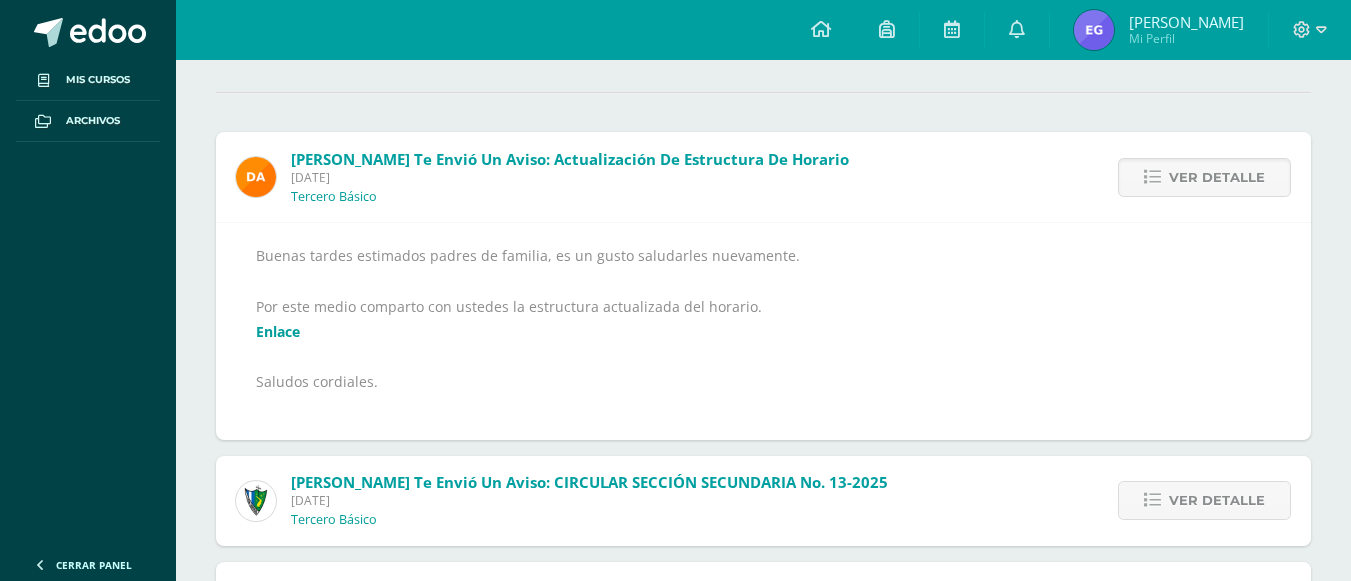 scroll, scrollTop: 839, scrollLeft: 0, axis: vertical 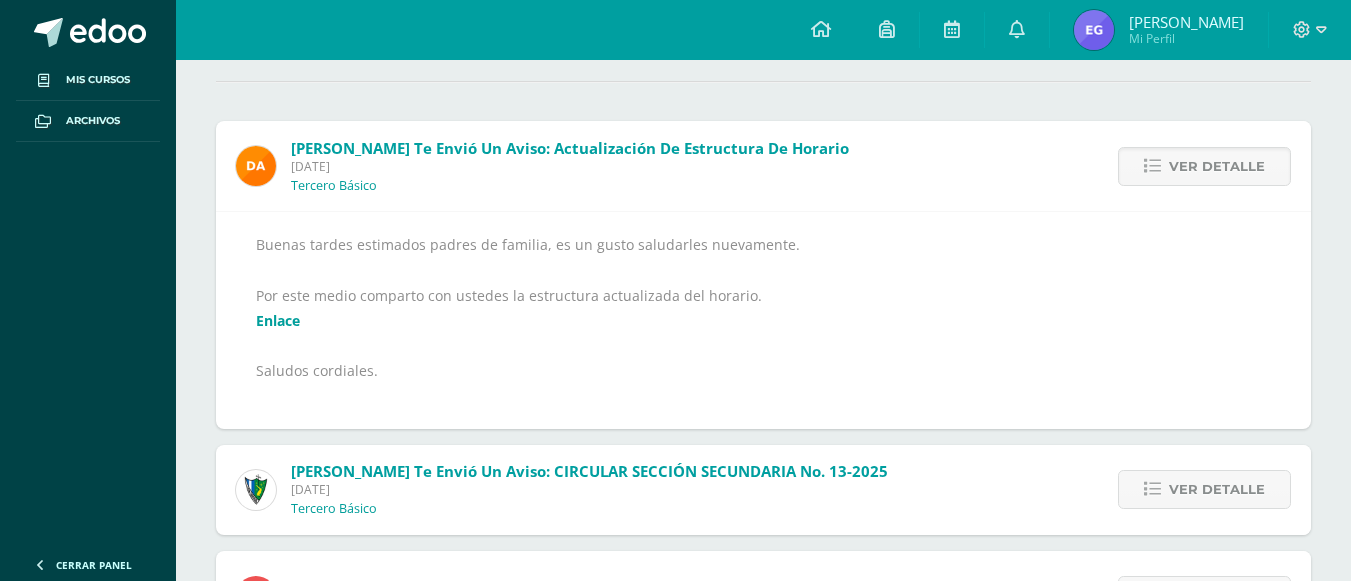 click at bounding box center [1152, 913] 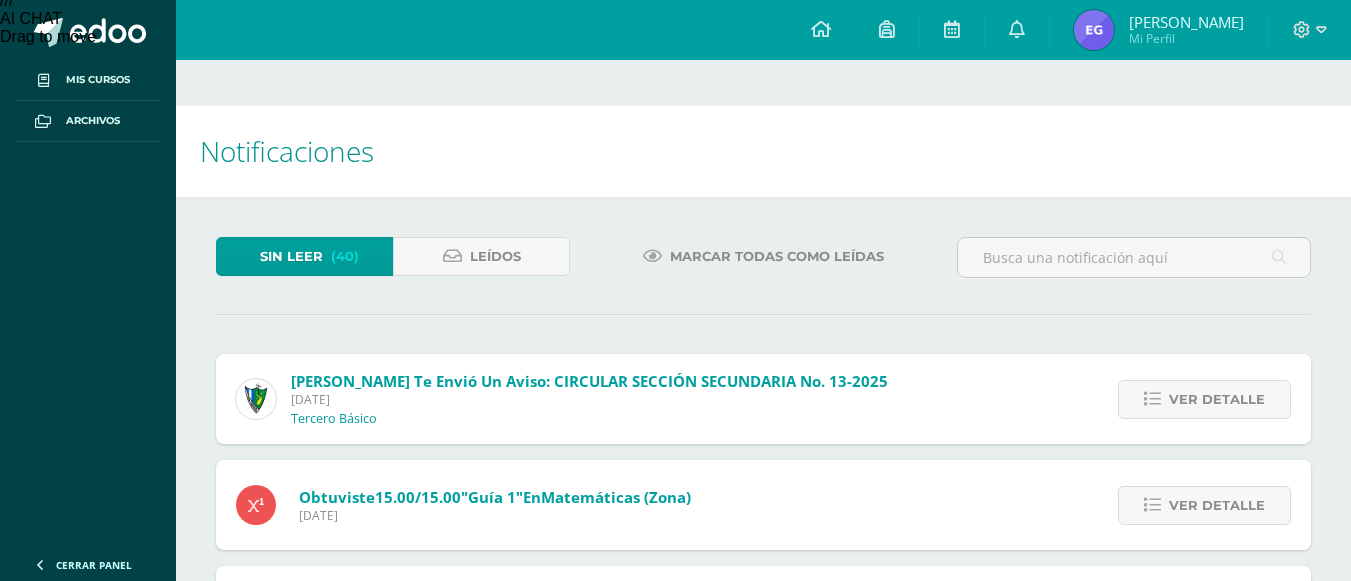 scroll, scrollTop: 515, scrollLeft: 0, axis: vertical 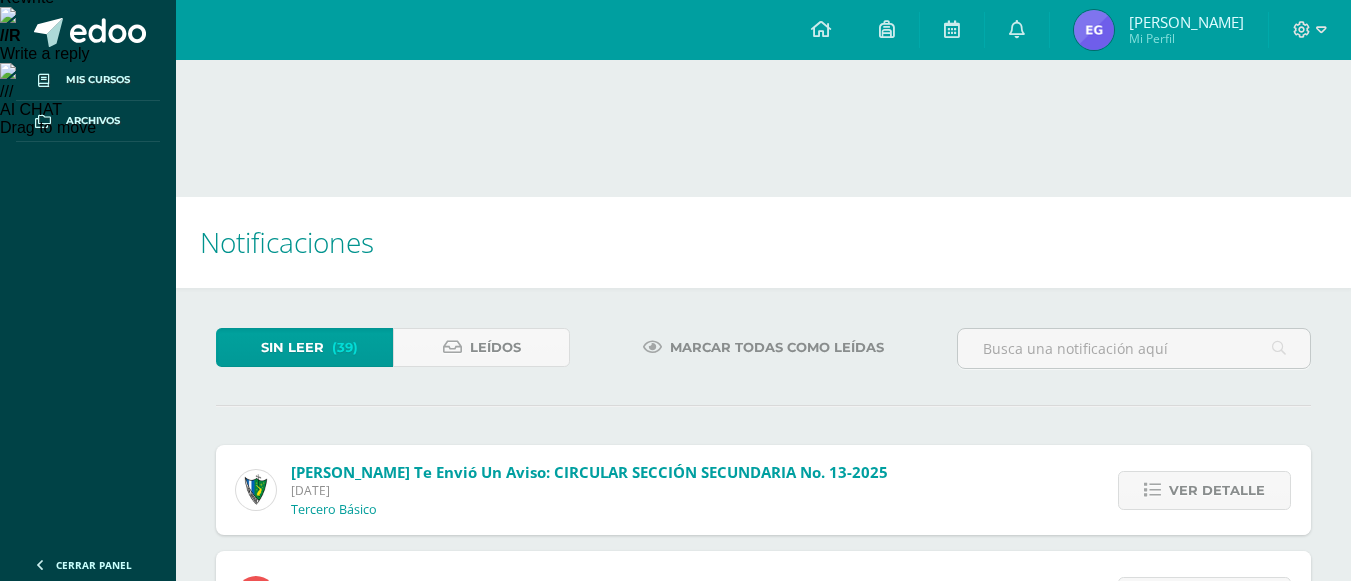 click on "Mis cursos Archivos" at bounding box center [88, 300] 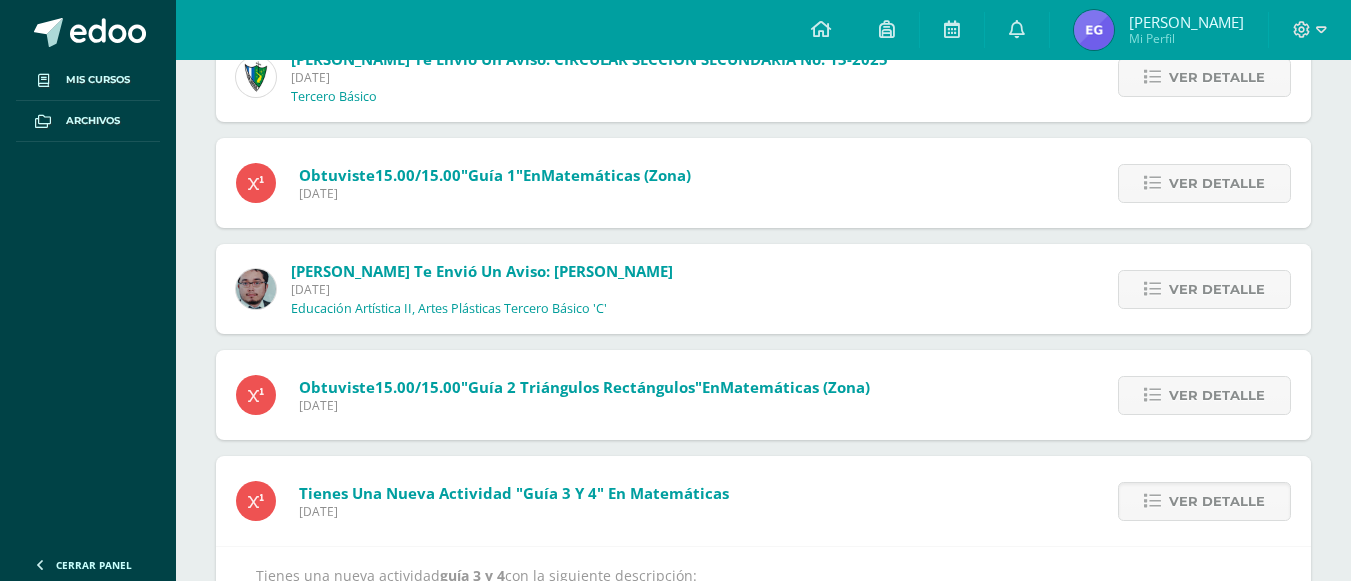 scroll, scrollTop: 921, scrollLeft: 0, axis: vertical 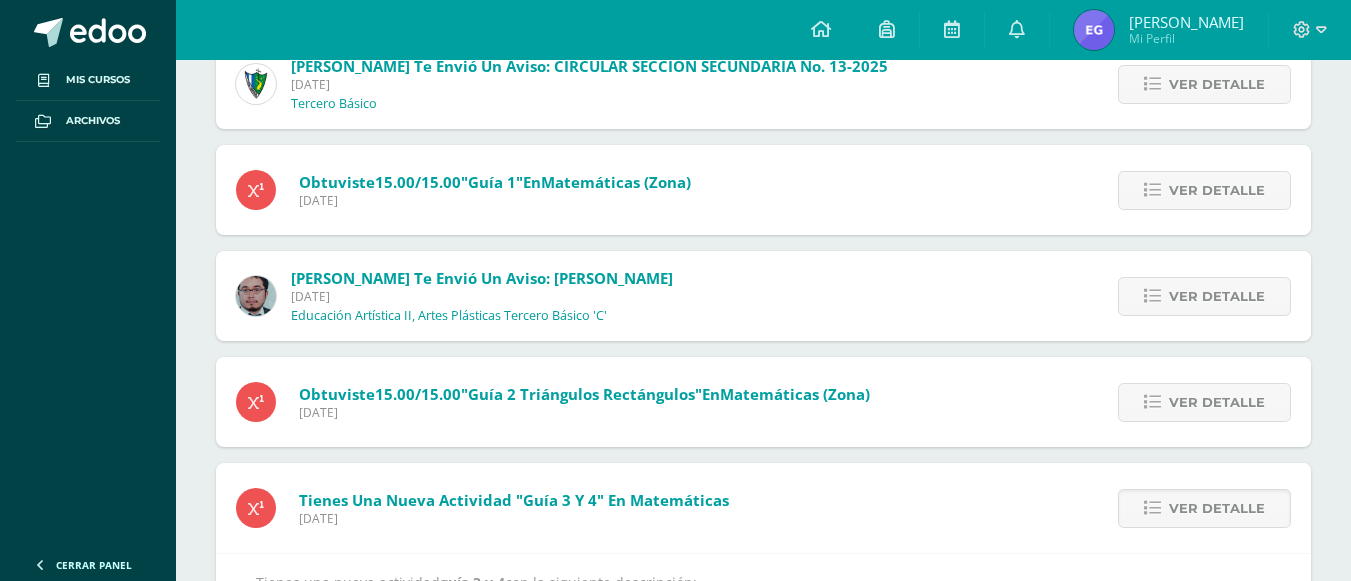click on "Ver detalle" at bounding box center (1213, 956) 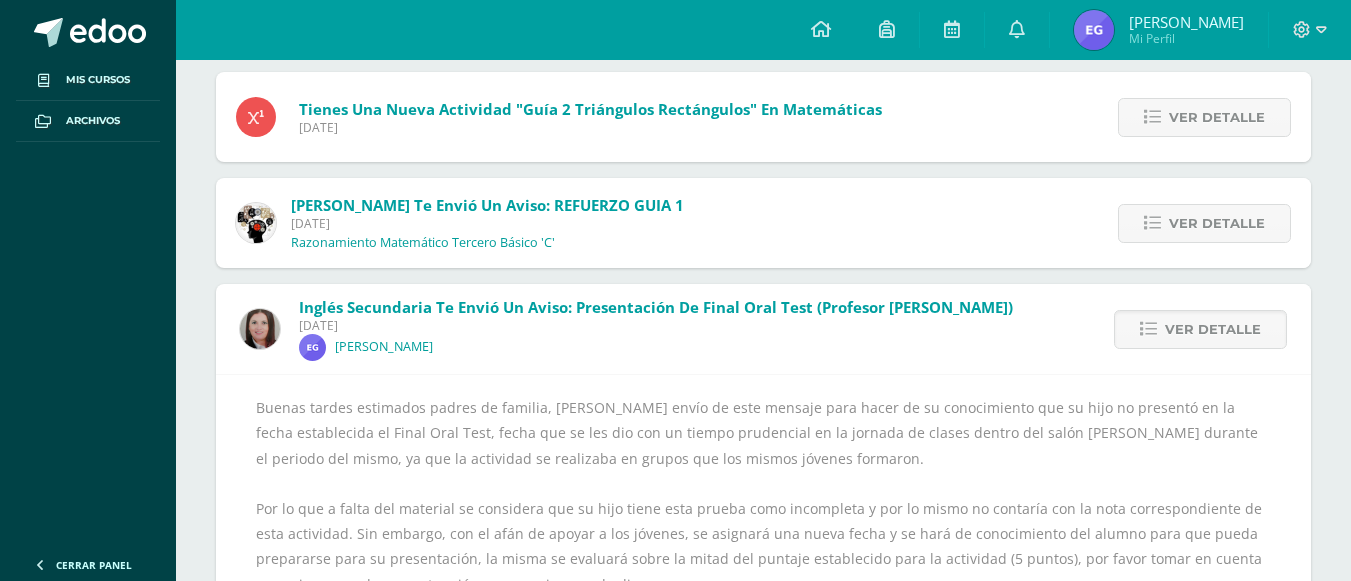 scroll, scrollTop: 1315, scrollLeft: 0, axis: vertical 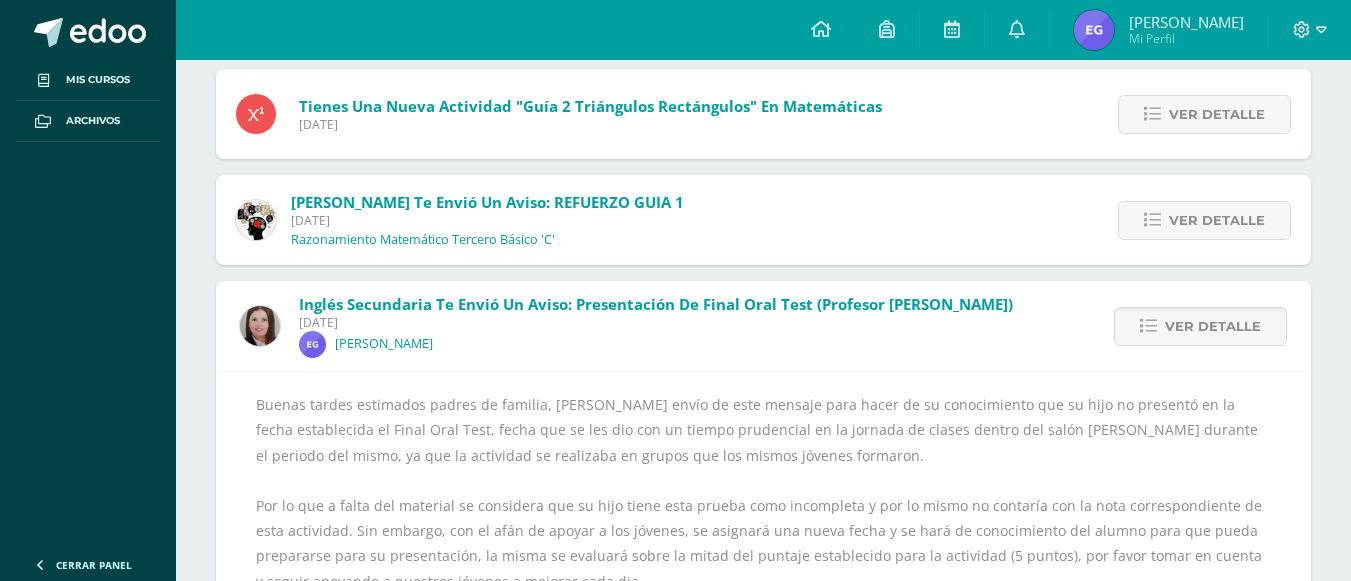 click on "Ver detalle" at bounding box center (1213, 800) 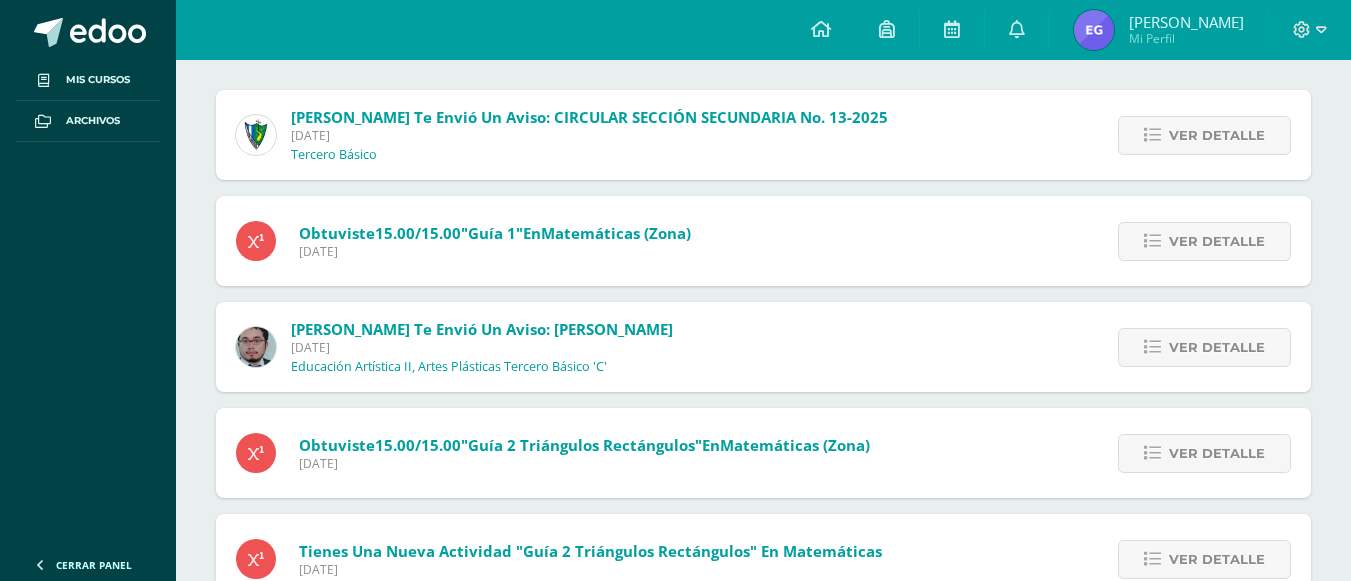 scroll, scrollTop: 869, scrollLeft: 0, axis: vertical 